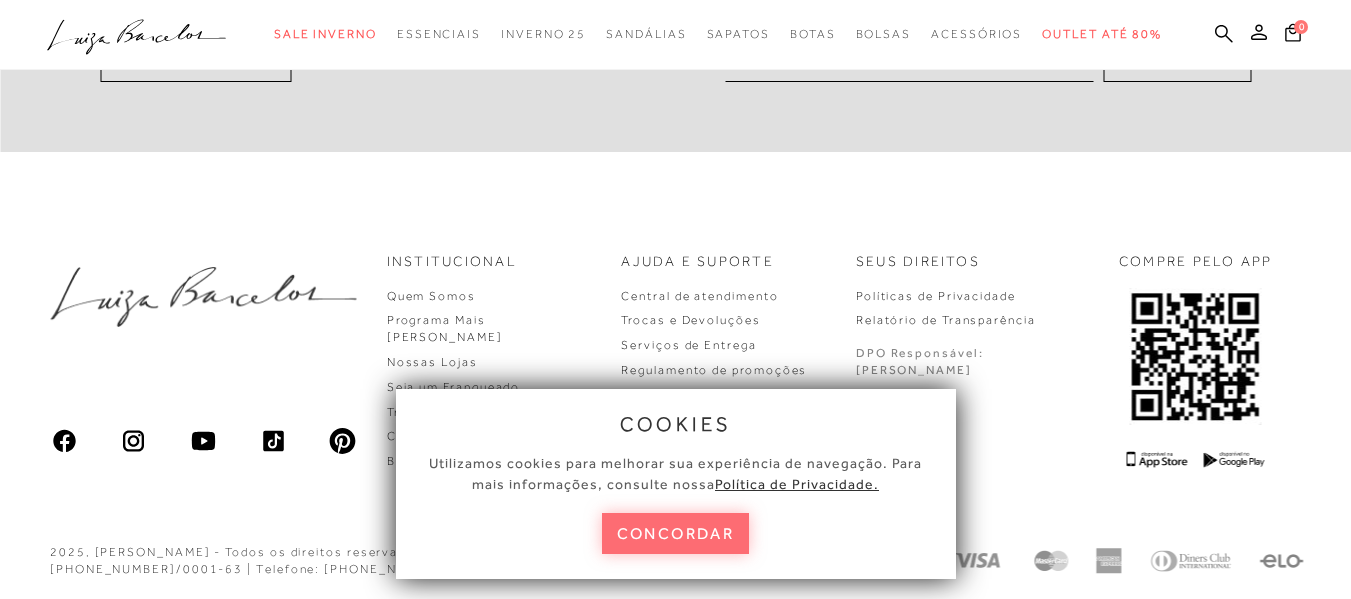 click on "concordar" at bounding box center [676, 533] 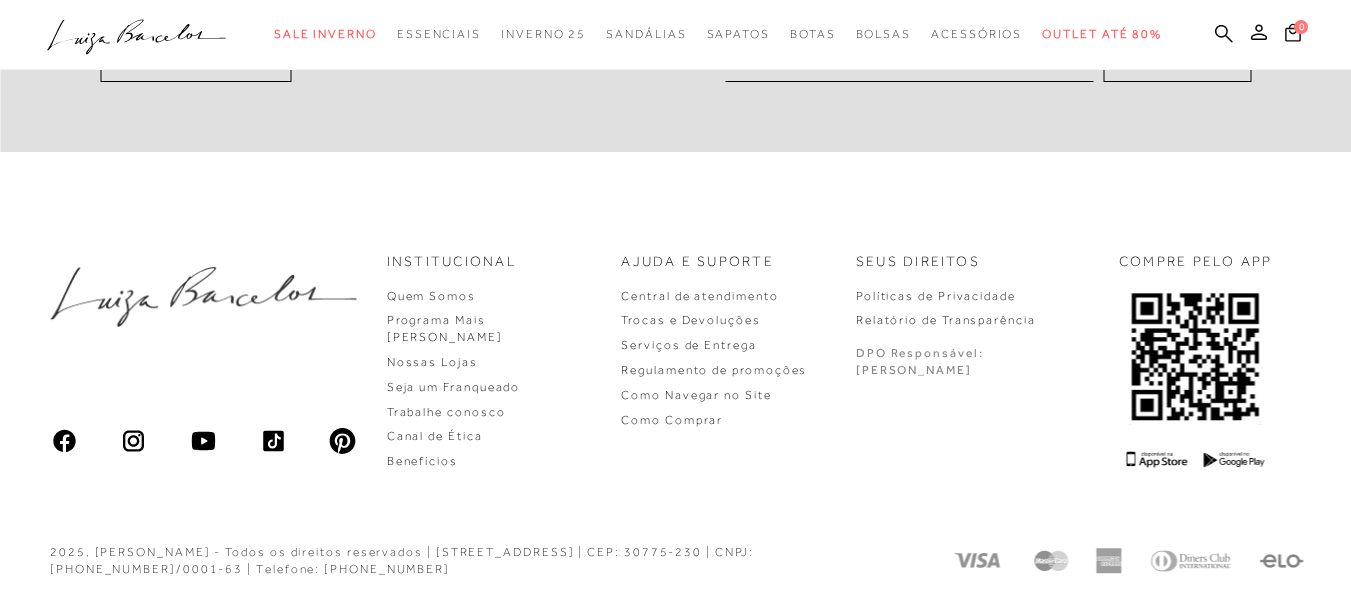scroll, scrollTop: 5952, scrollLeft: 0, axis: vertical 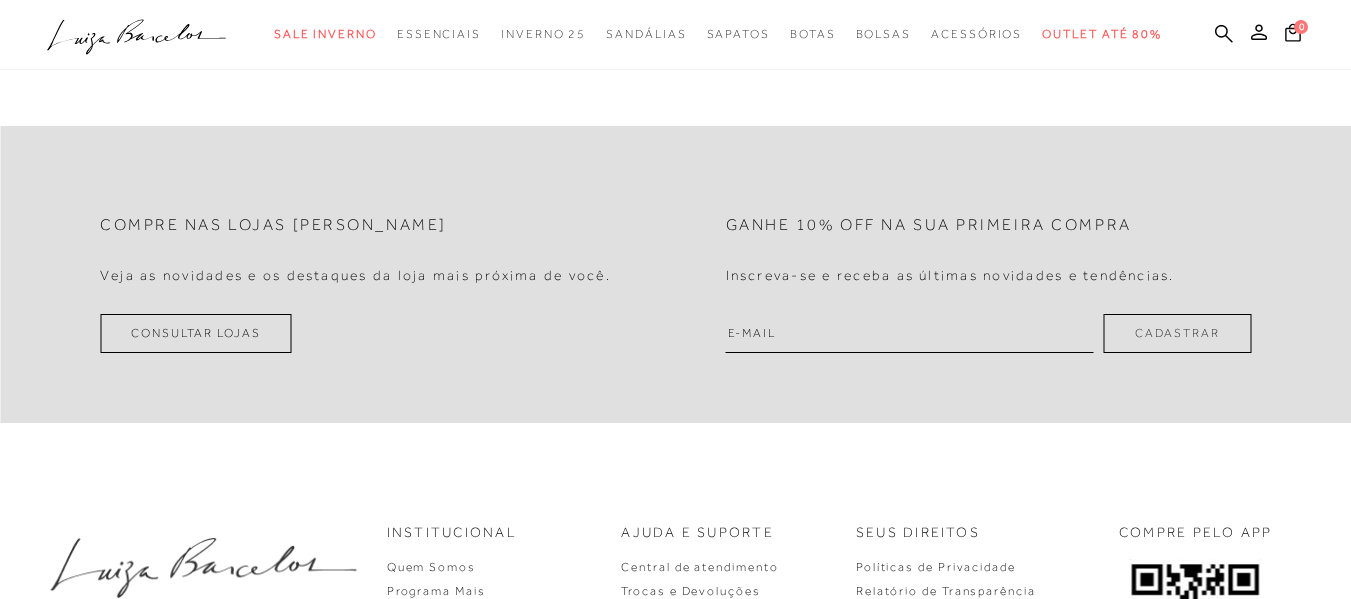click on "Consultar Lojas" at bounding box center [196, 333] 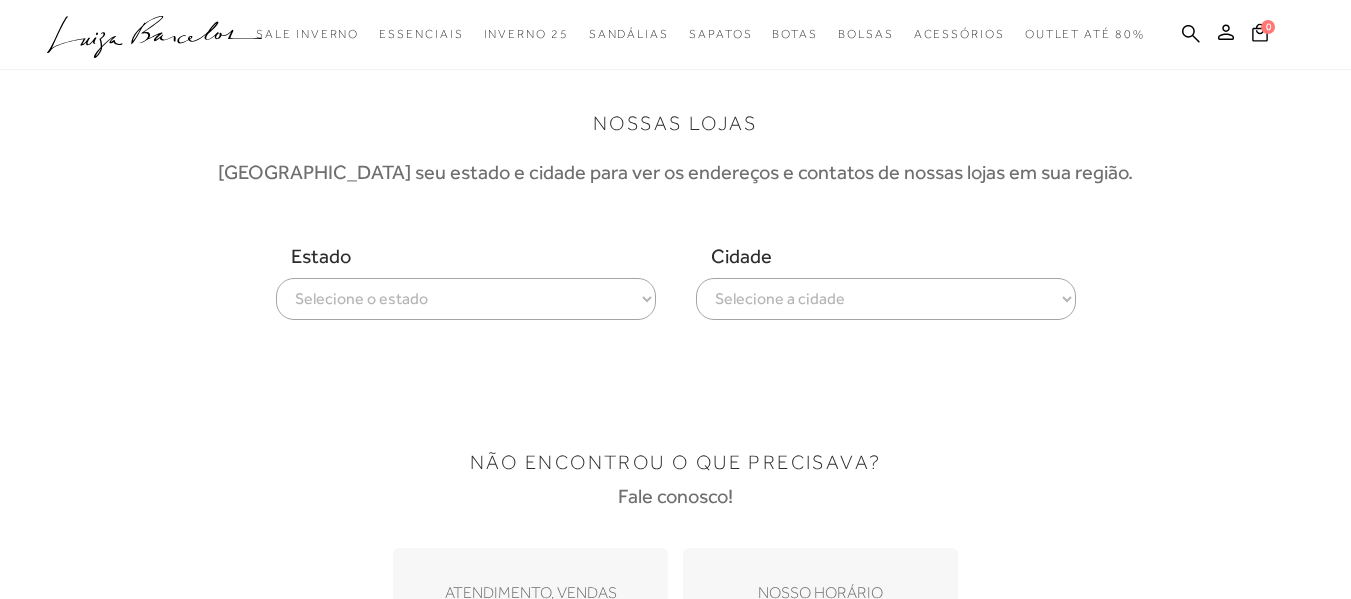 scroll, scrollTop: 0, scrollLeft: 0, axis: both 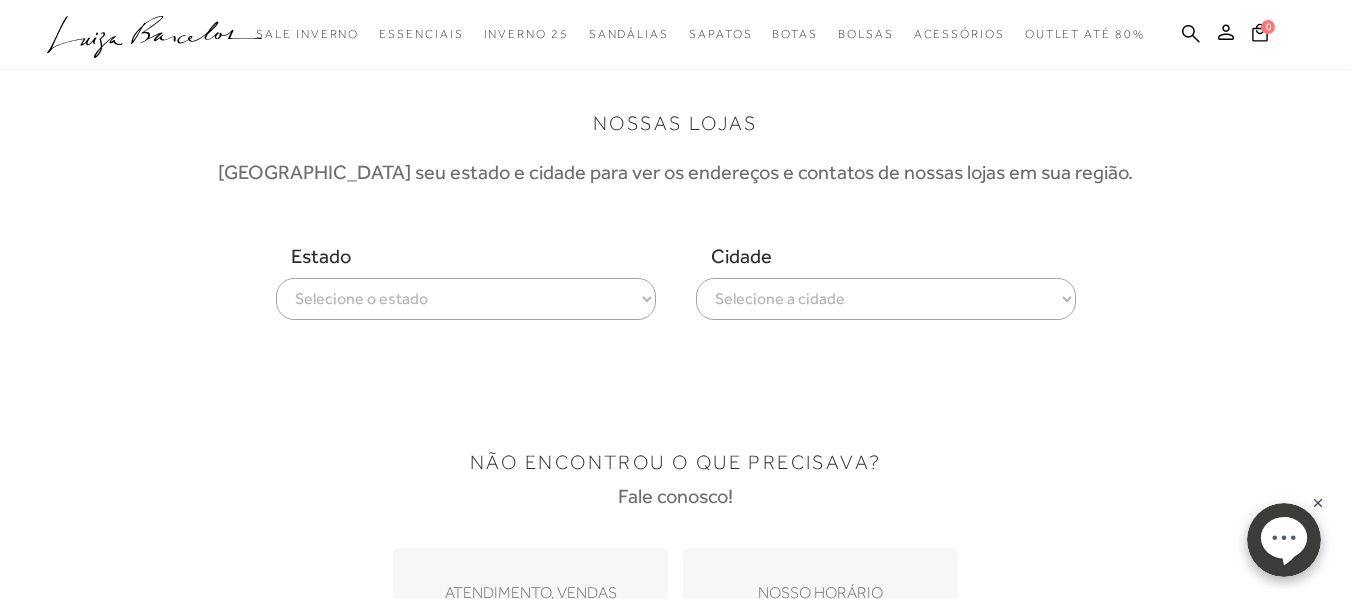 select 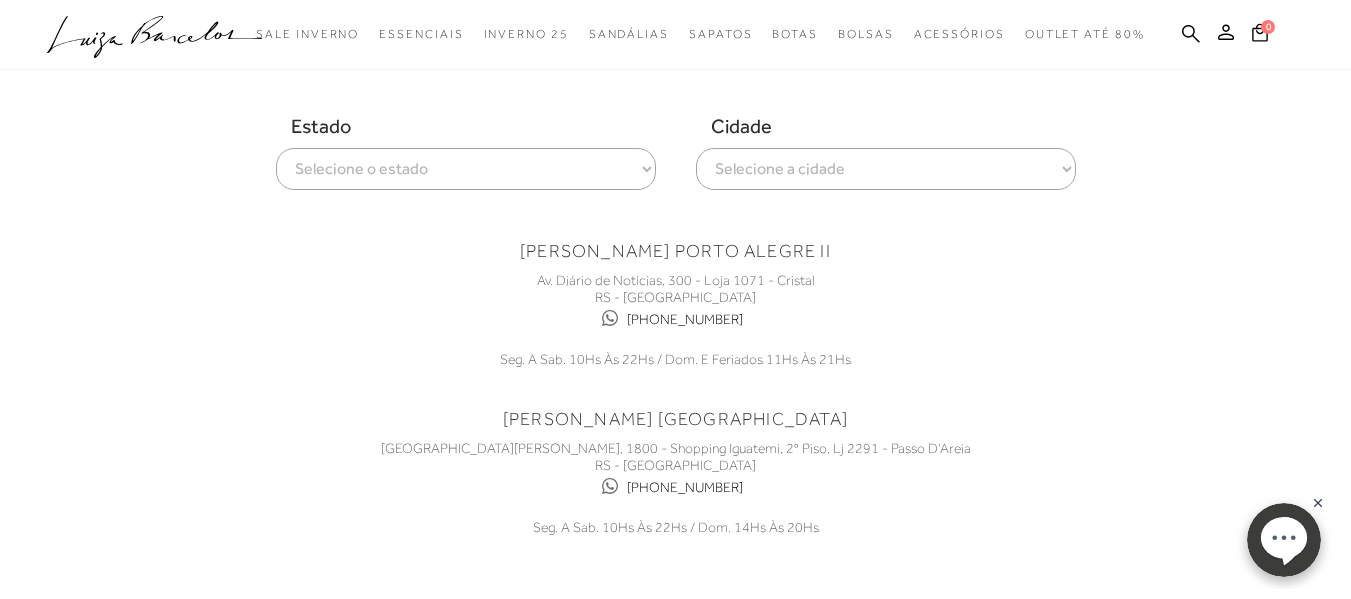 scroll, scrollTop: 0, scrollLeft: 0, axis: both 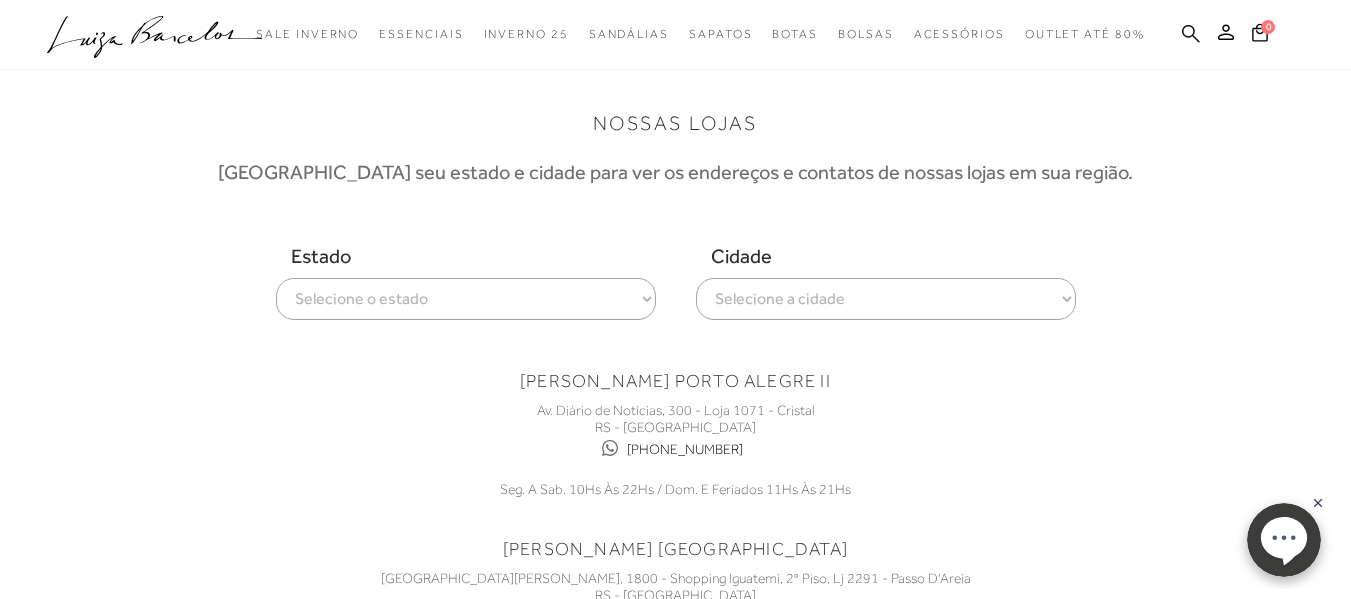 click 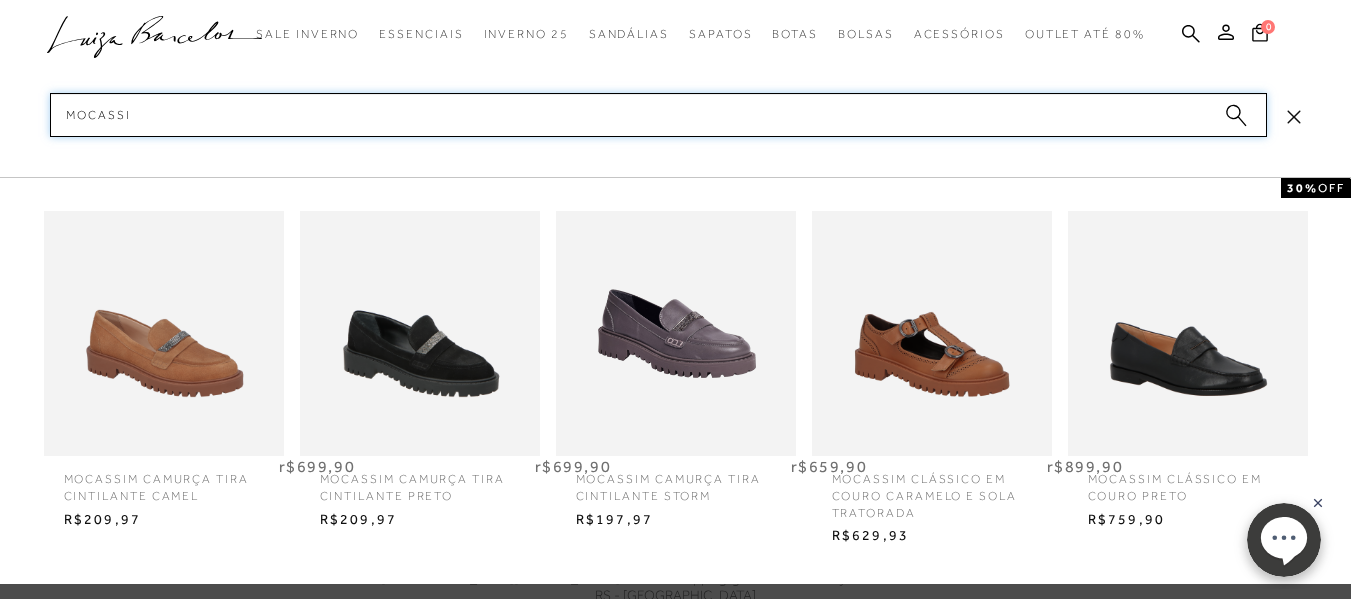 type on "mocassim" 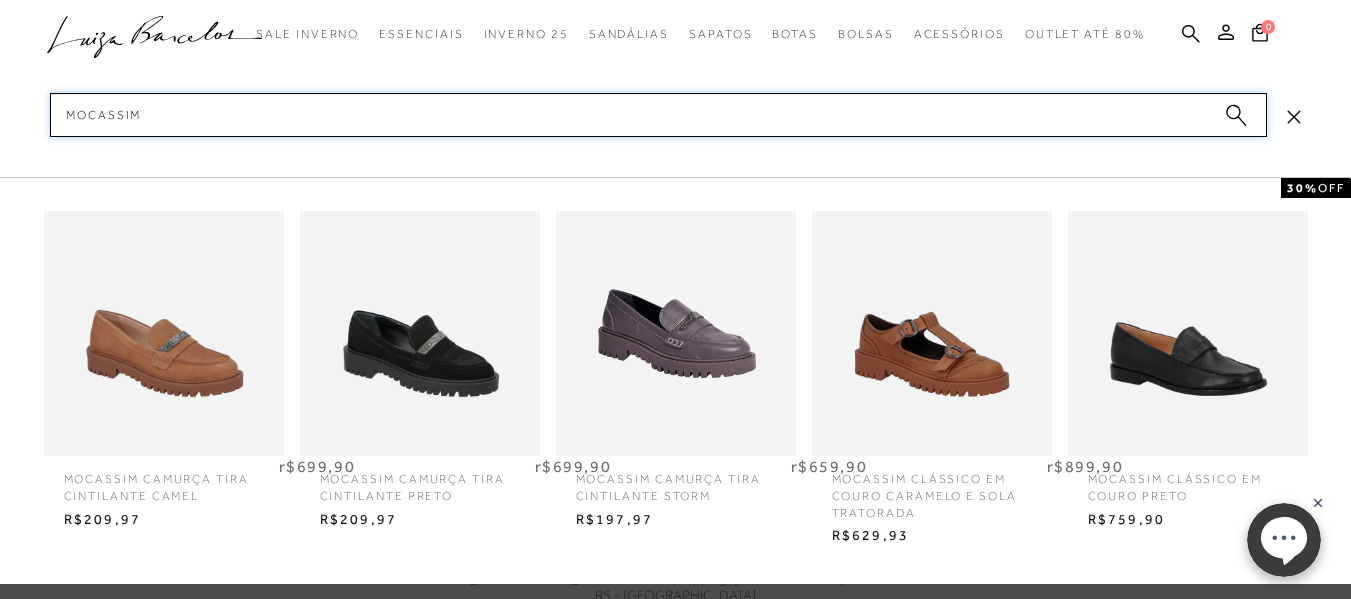 type 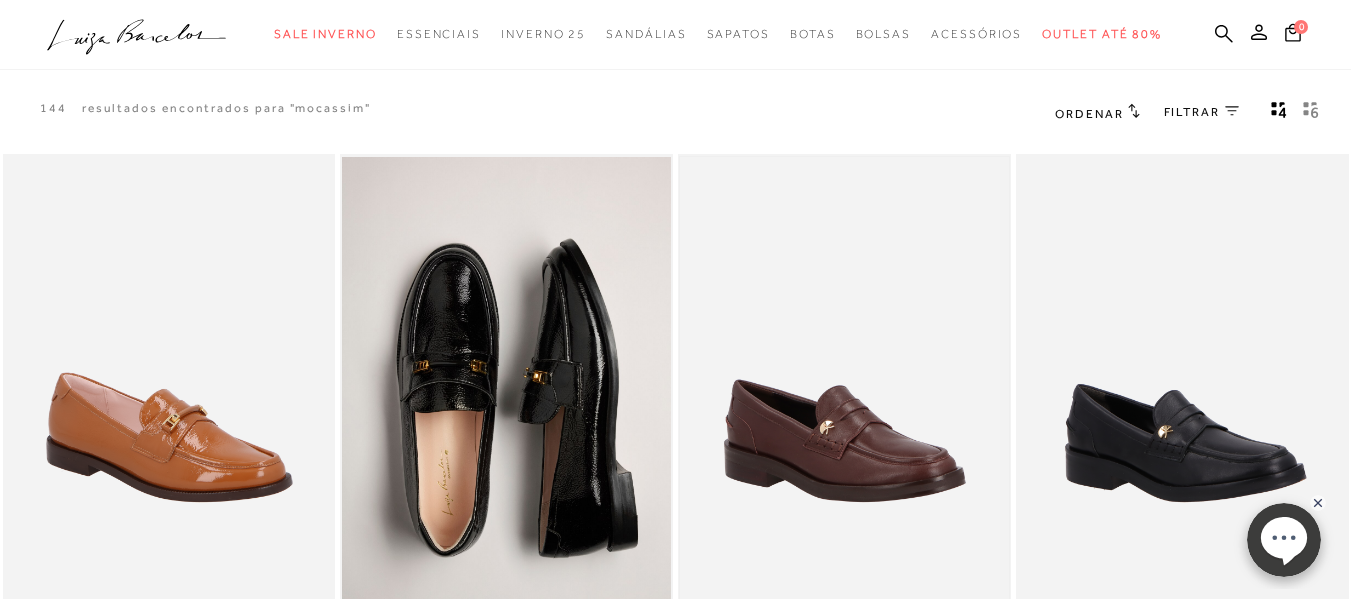 scroll, scrollTop: 0, scrollLeft: 0, axis: both 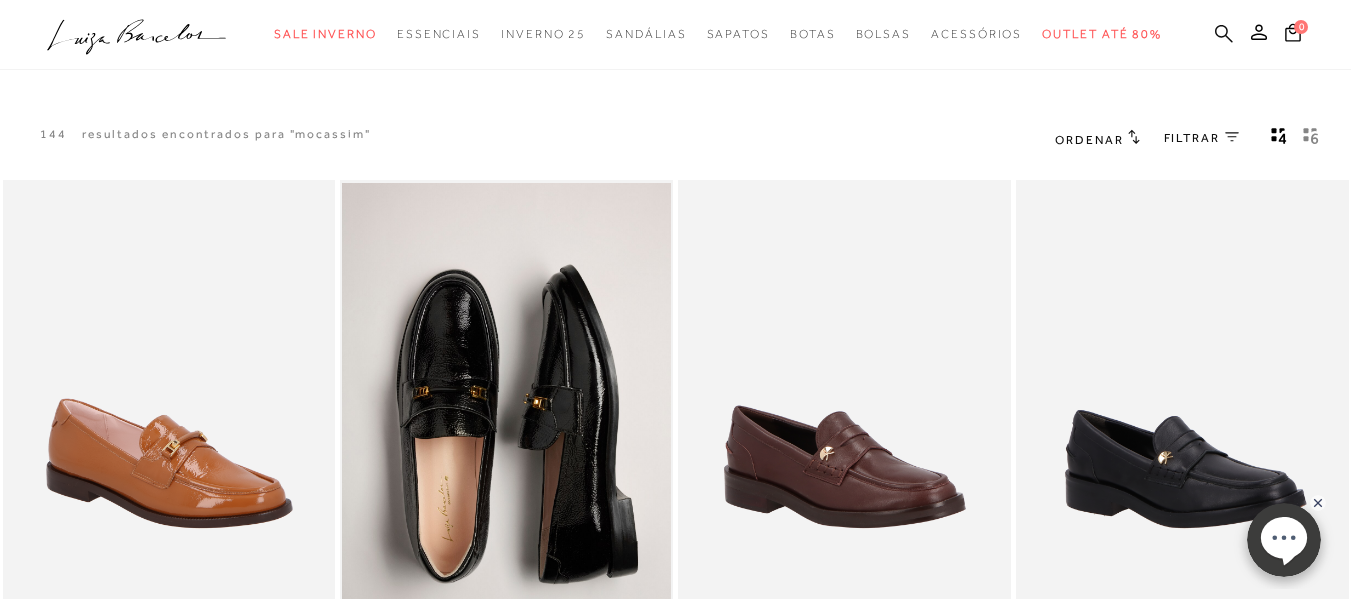 click 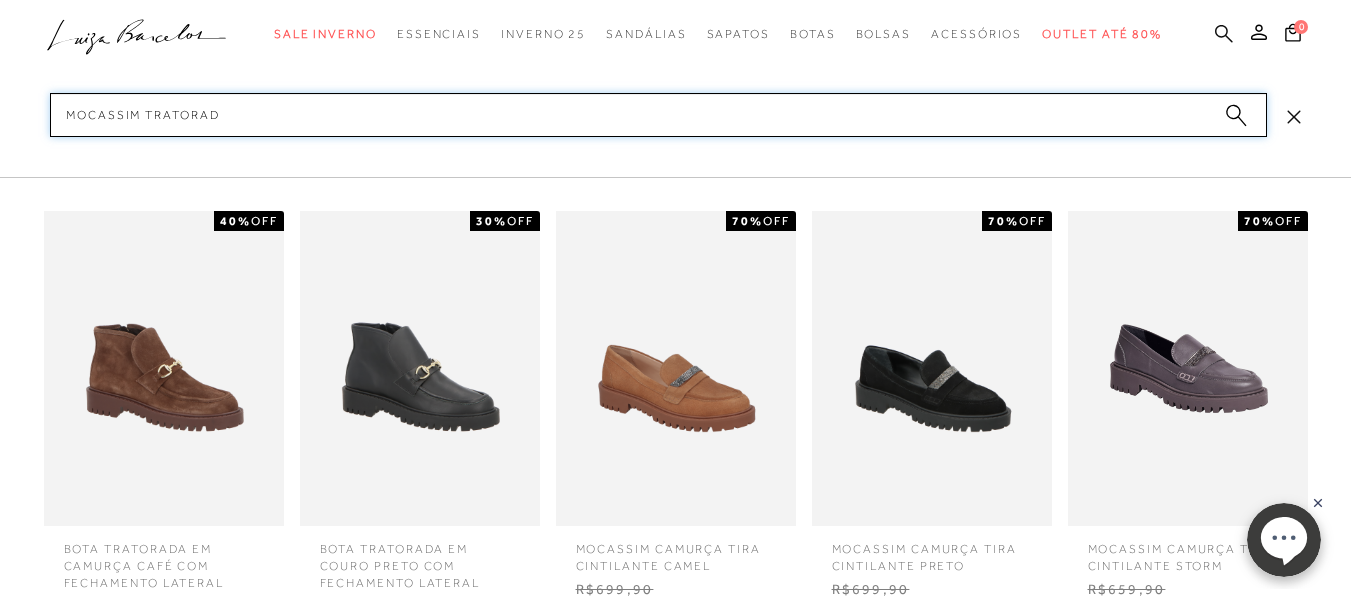 type on "mocassim tratorado" 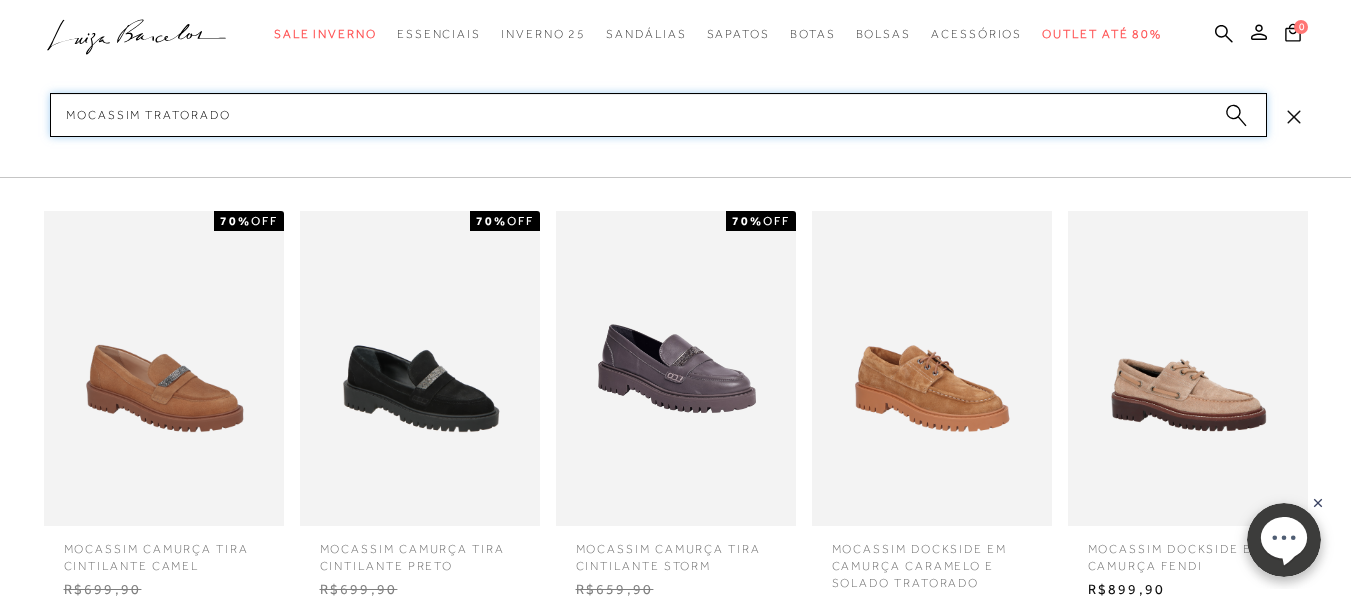 type 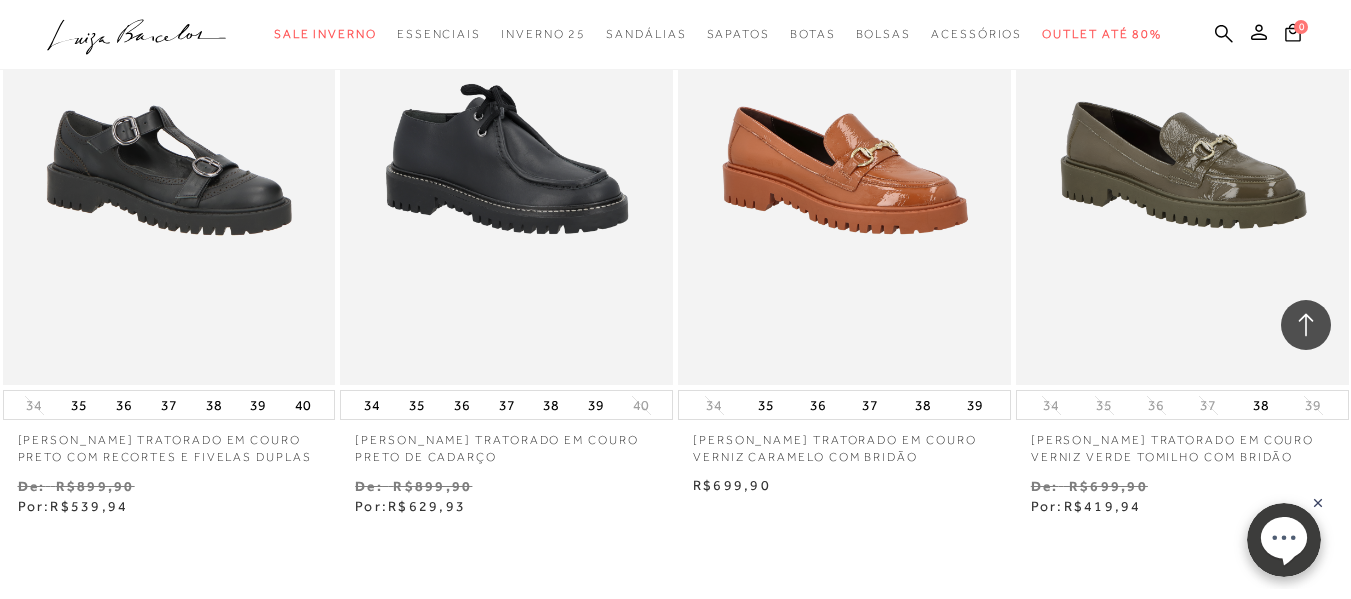 scroll, scrollTop: 1595, scrollLeft: 0, axis: vertical 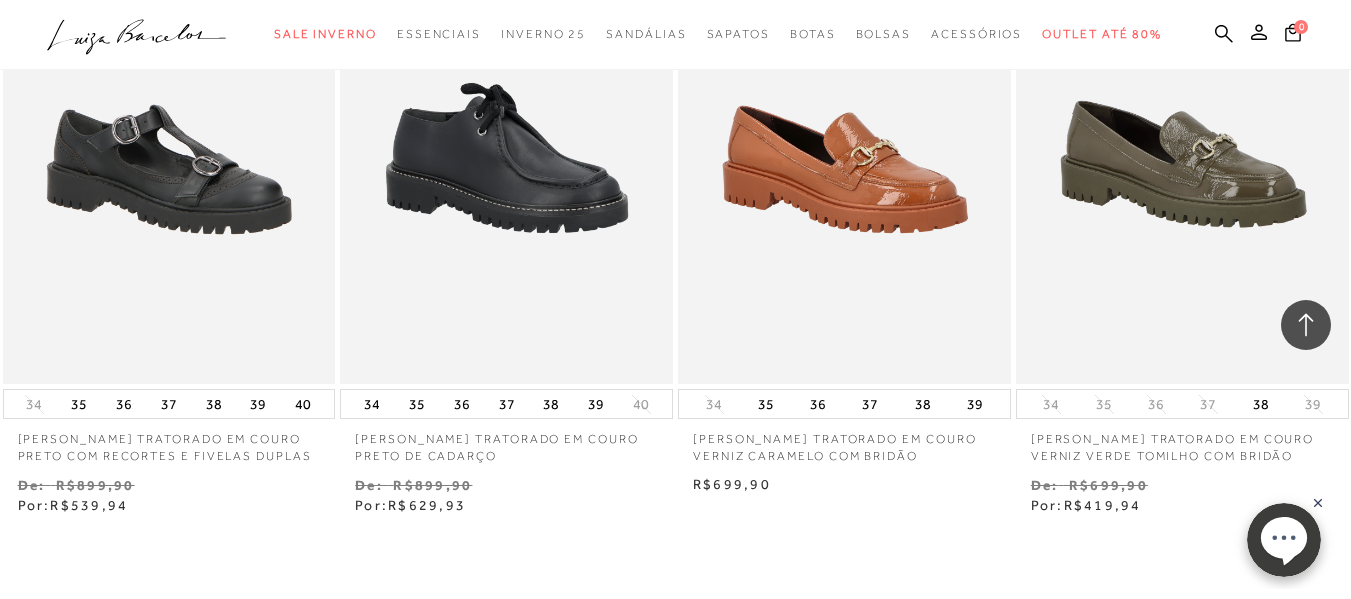 click on "[PERSON_NAME] TRATORADO EM COURO PRETO DE CADARÇO" at bounding box center [506, 442] 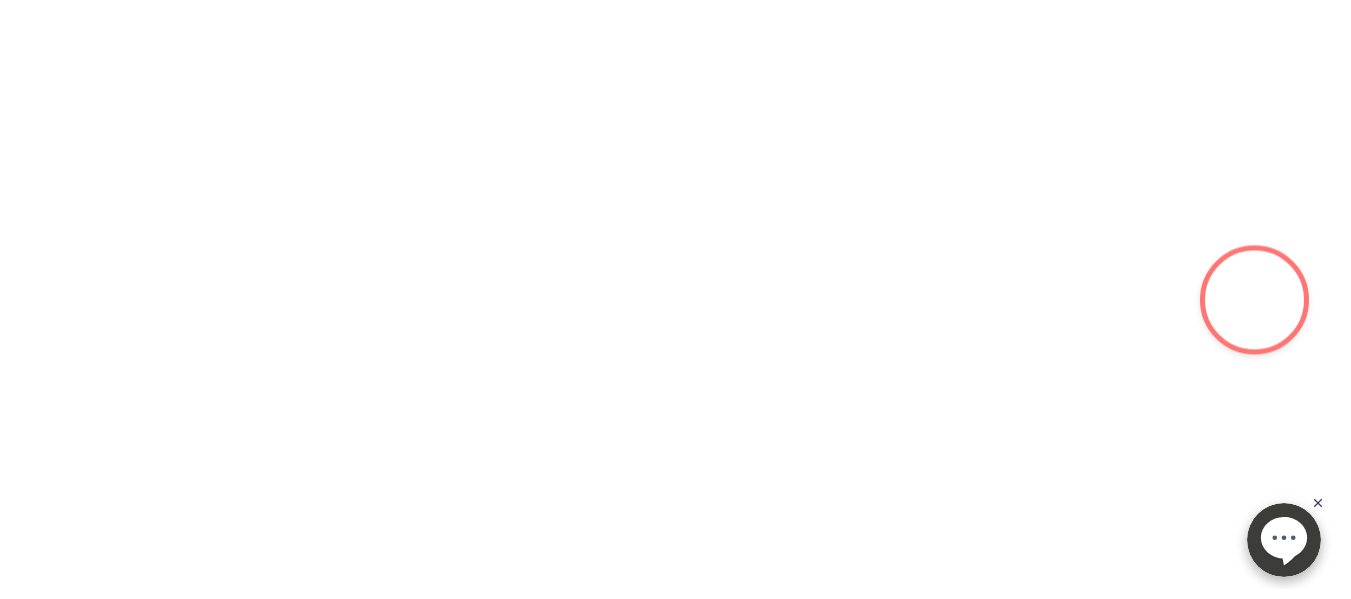 scroll, scrollTop: 0, scrollLeft: 0, axis: both 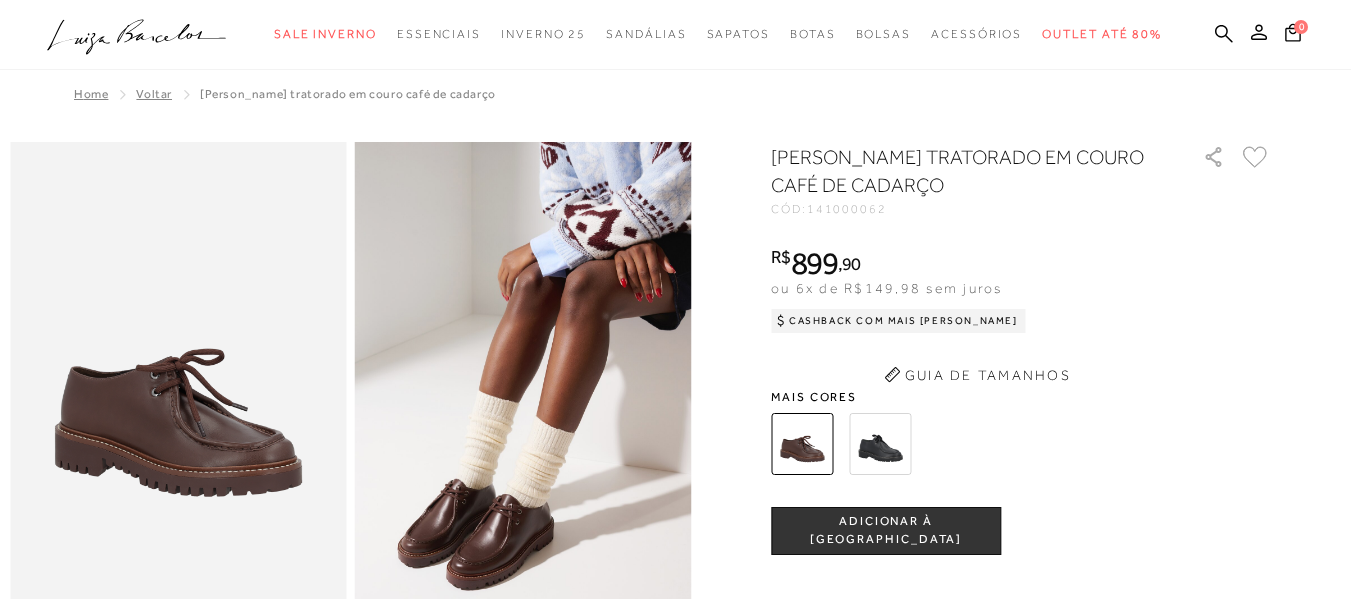 click on "[PERSON_NAME] TRATORADO EM COURO CAFÉ DE CADARÇO
CÓD:
141000062
×
É necessário selecionar um tamanho para adicionar o produto como favorito.
R$ 899 , 90
ou 6x de R$149,98 sem juros
Cashback com Mais [PERSON_NAME]
R$899,90" at bounding box center (1021, 549) 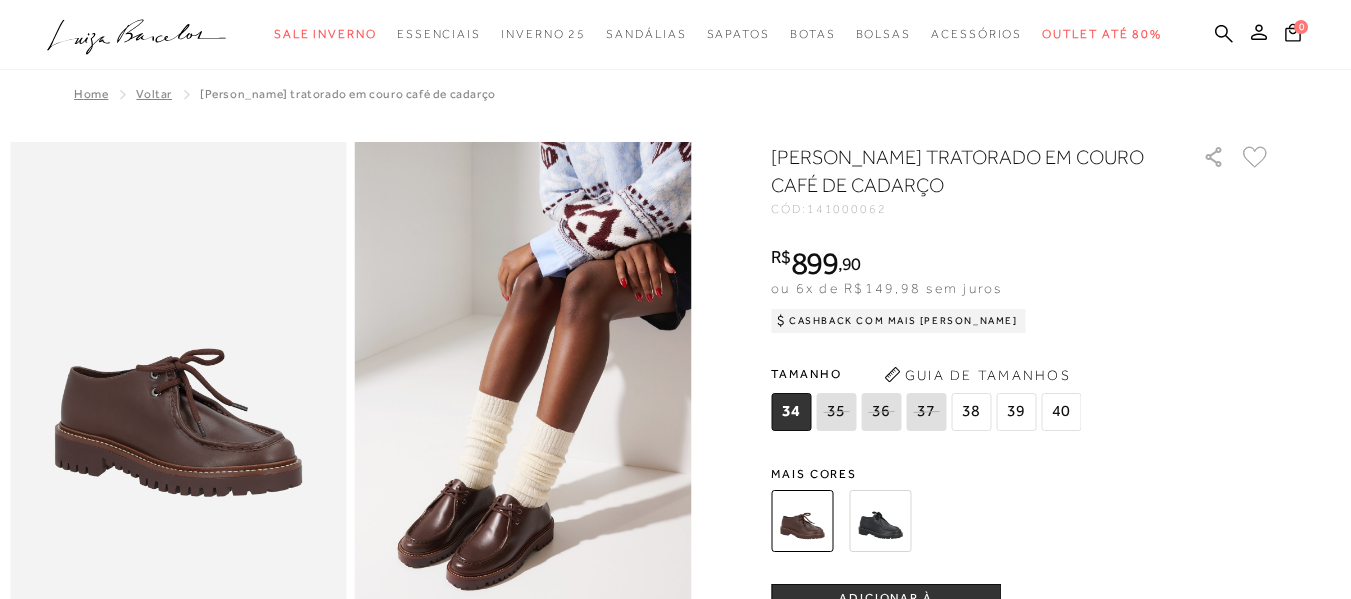 scroll, scrollTop: 0, scrollLeft: 0, axis: both 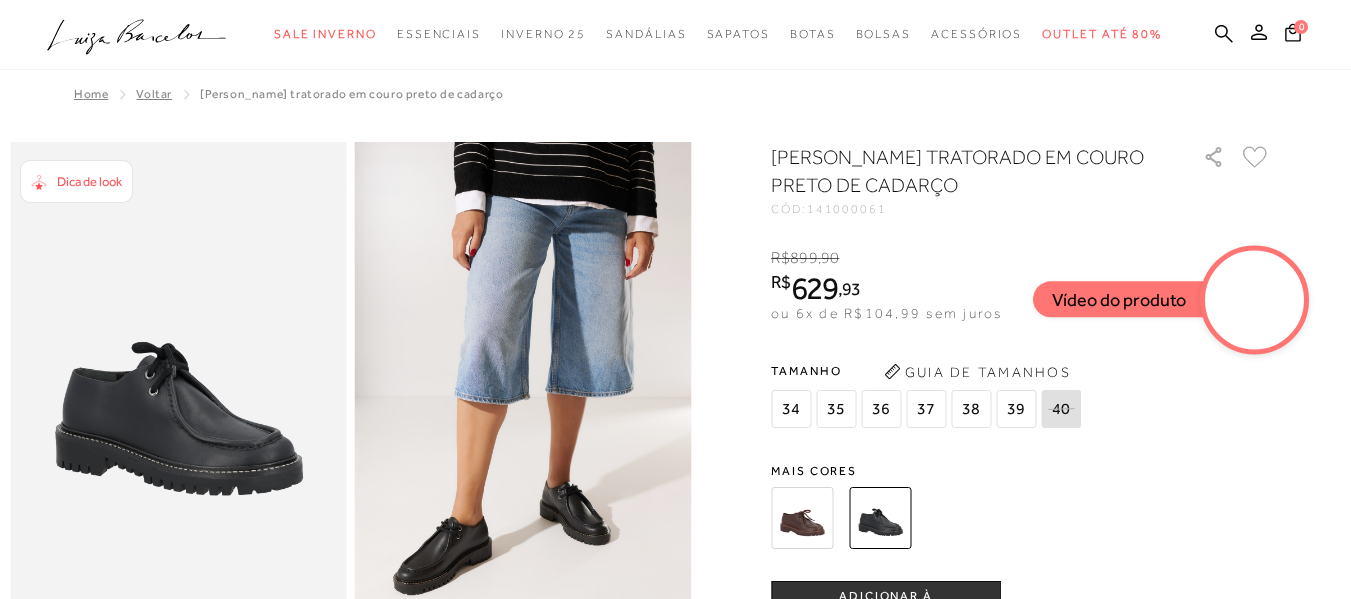 click on "36" at bounding box center [881, 409] 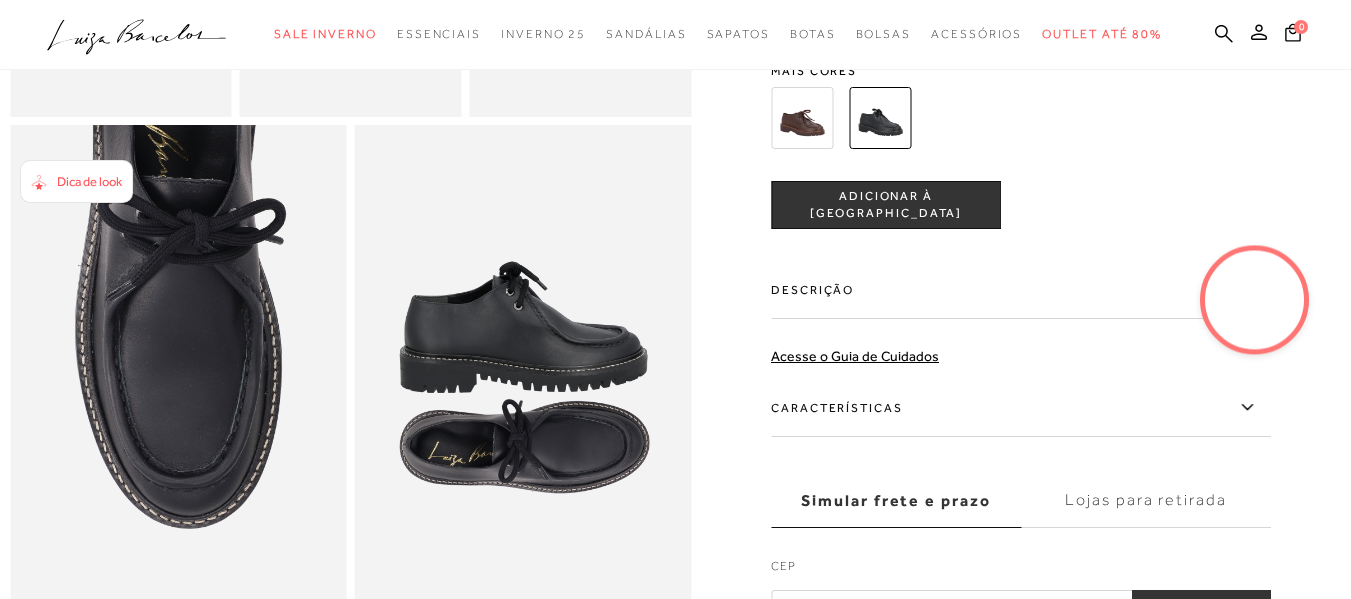 scroll, scrollTop: 864, scrollLeft: 0, axis: vertical 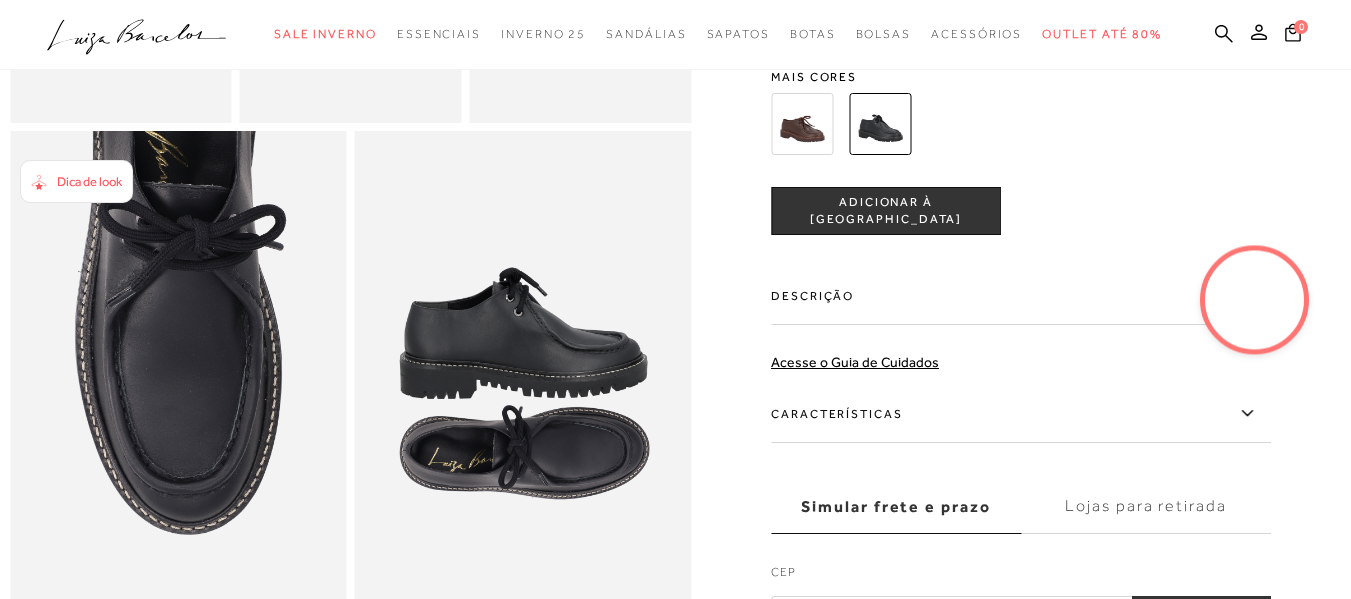 click on "ADICIONAR À [GEOGRAPHIC_DATA]" at bounding box center (886, 211) 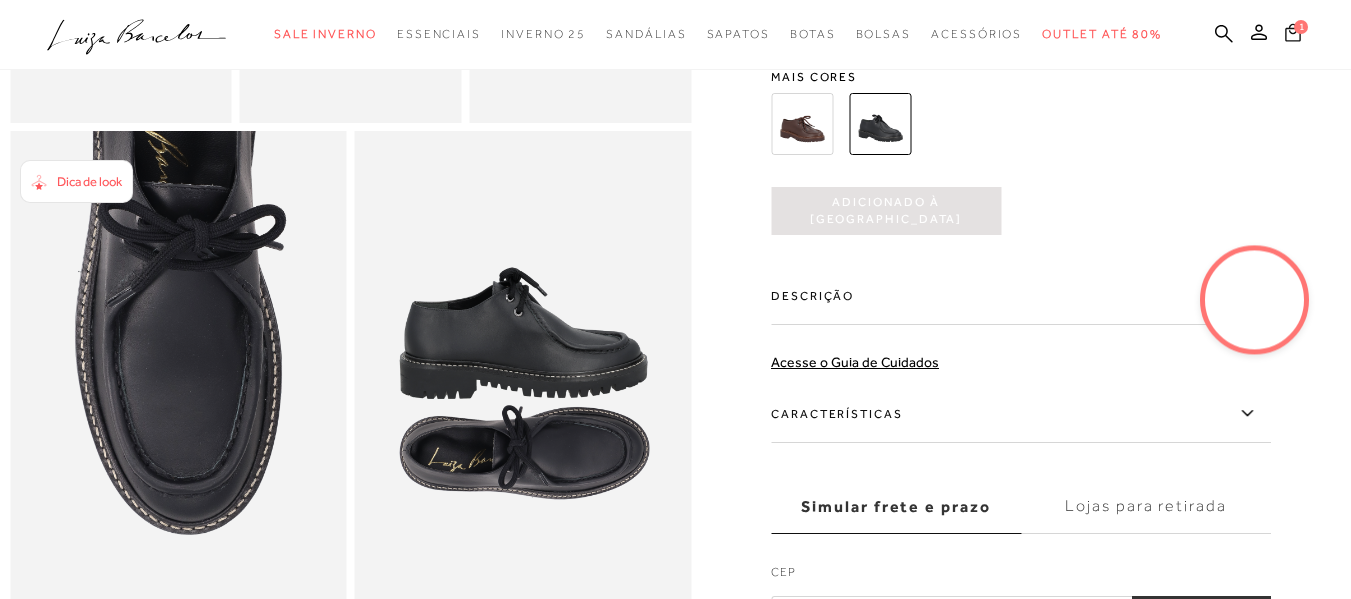 click on "1" at bounding box center (1293, 35) 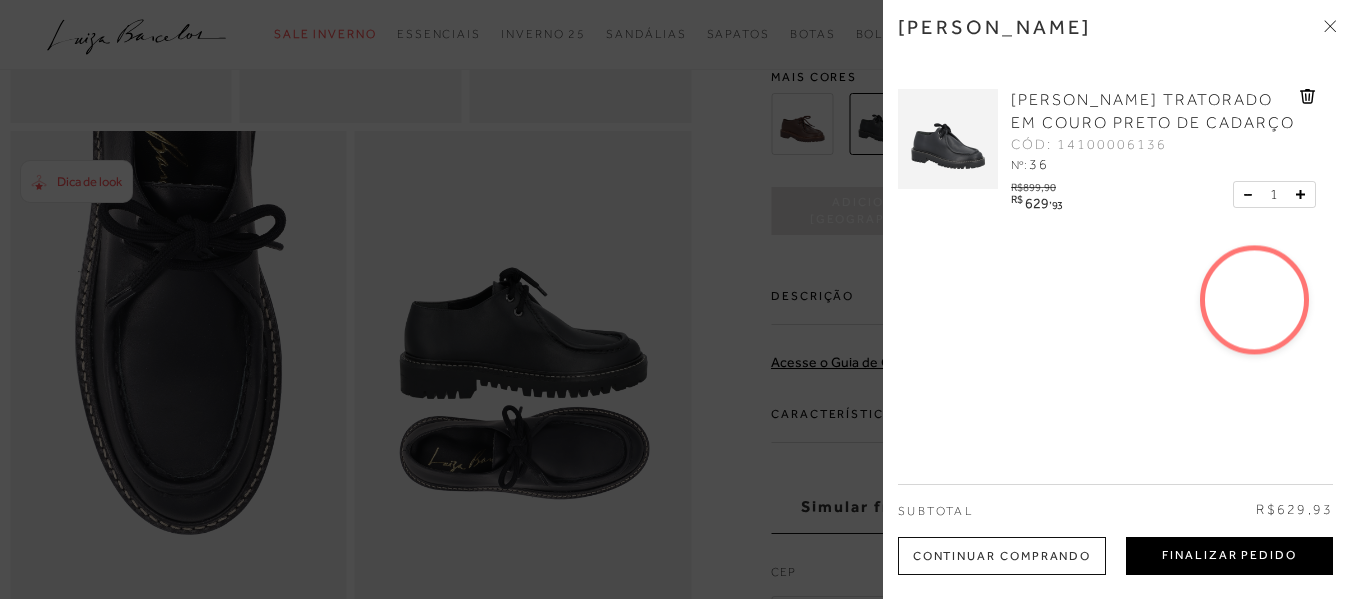 click on "Finalizar Pedido" at bounding box center (1229, 556) 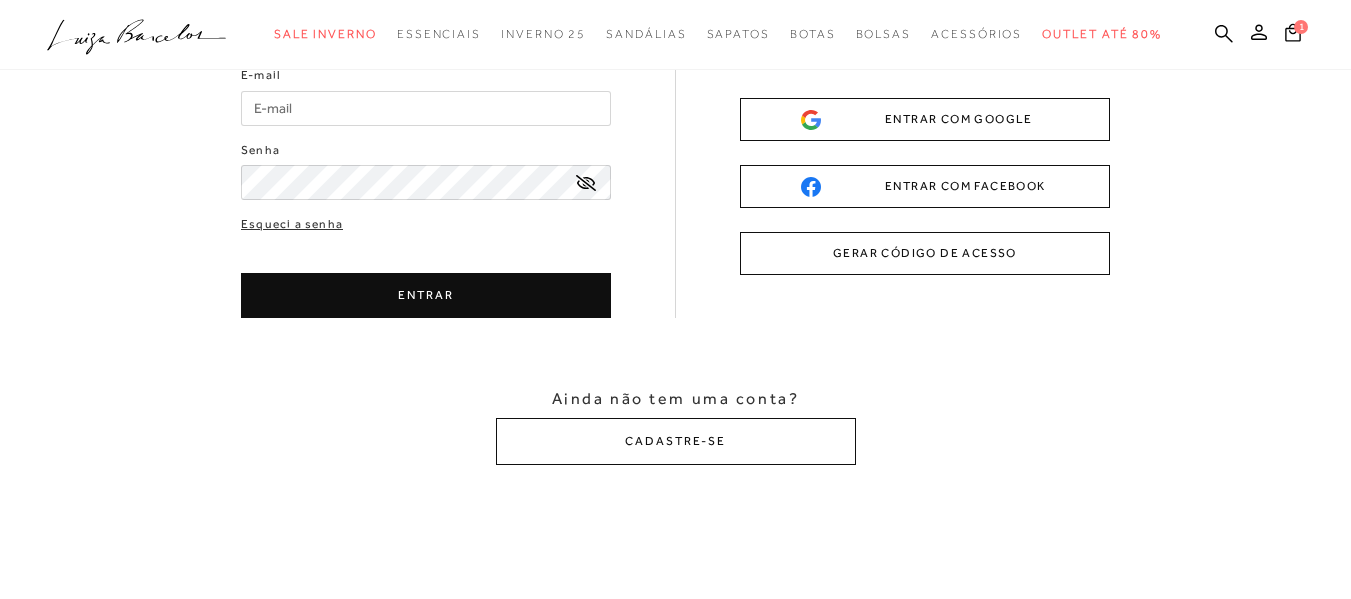 scroll, scrollTop: 0, scrollLeft: 0, axis: both 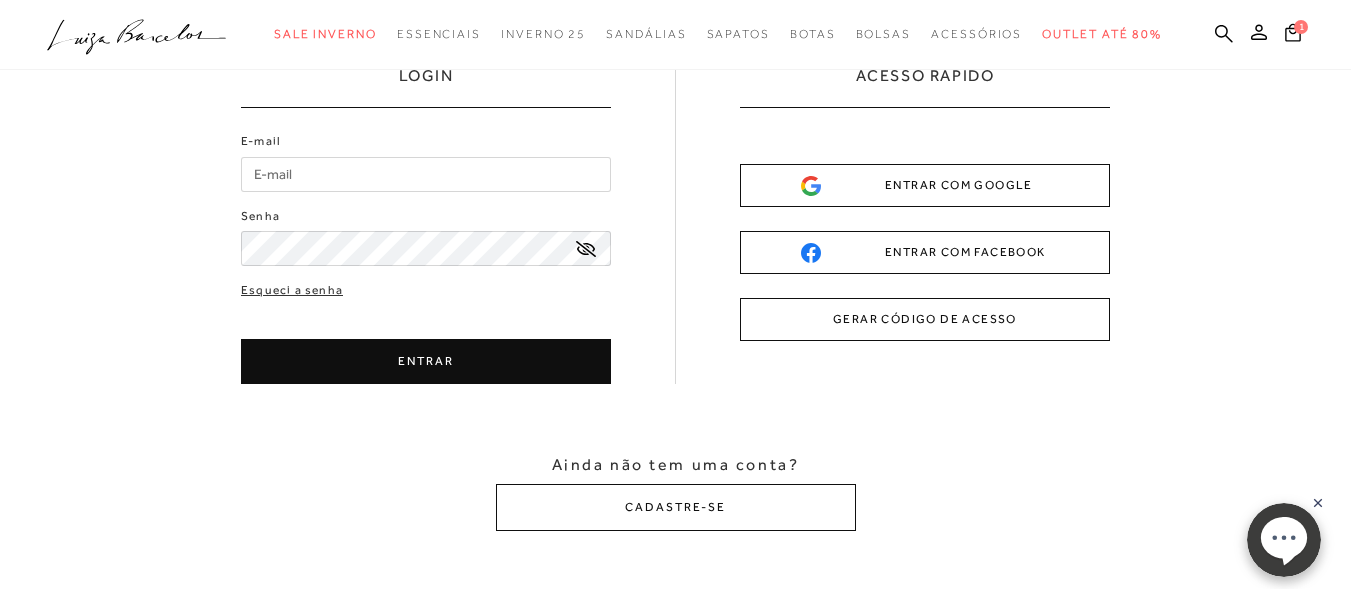 click 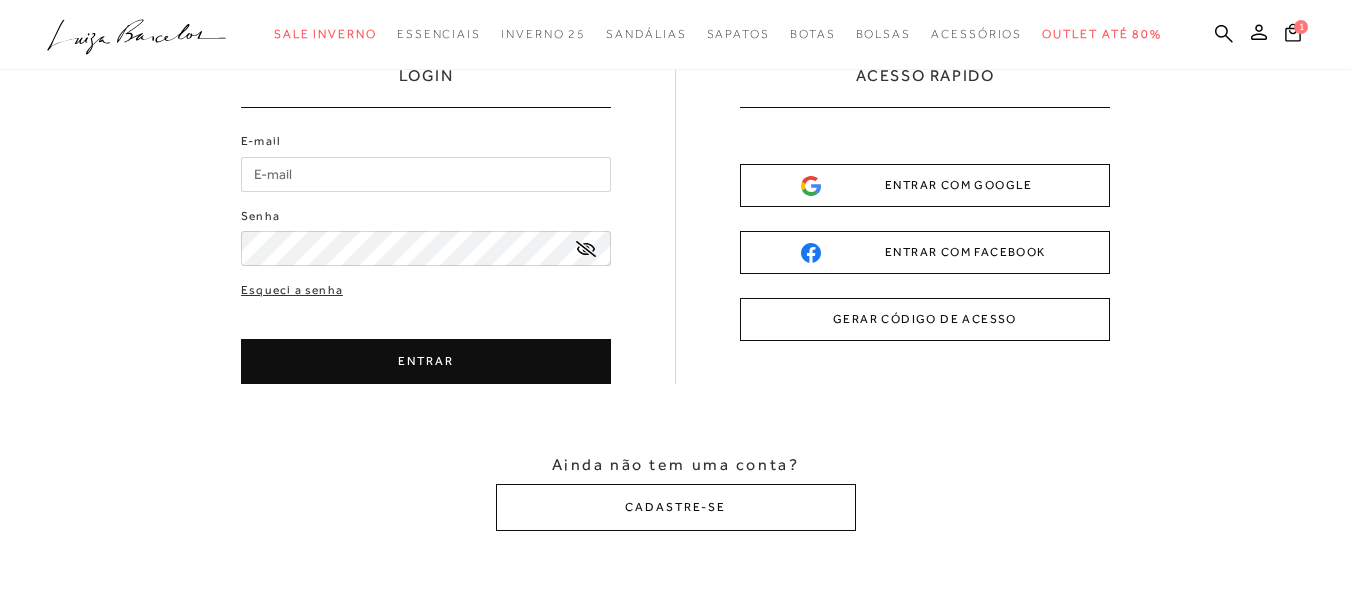click on "E-mail" at bounding box center [426, 174] 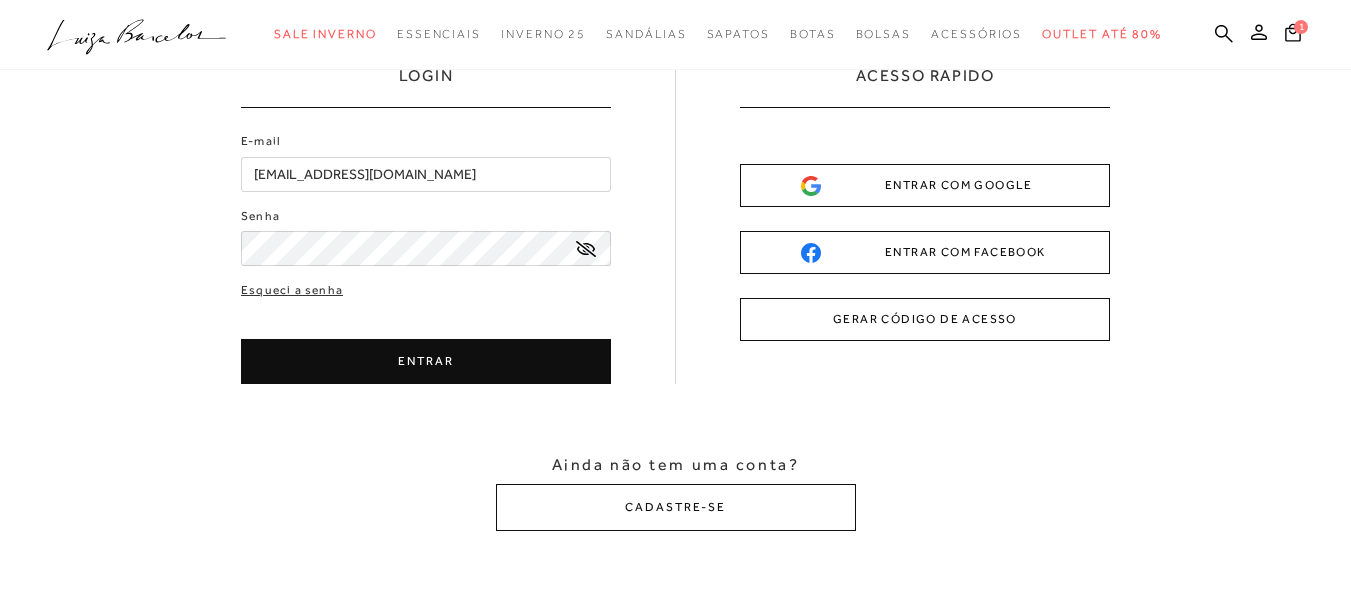 type on "[EMAIL_ADDRESS][DOMAIN_NAME]" 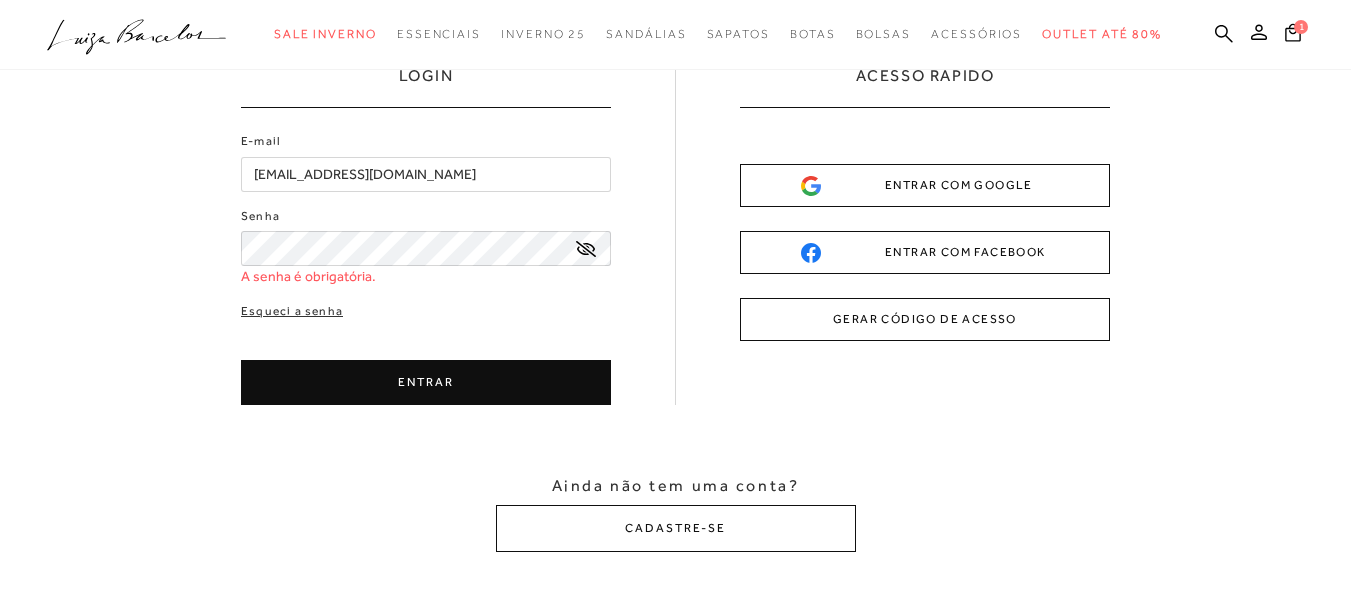 click 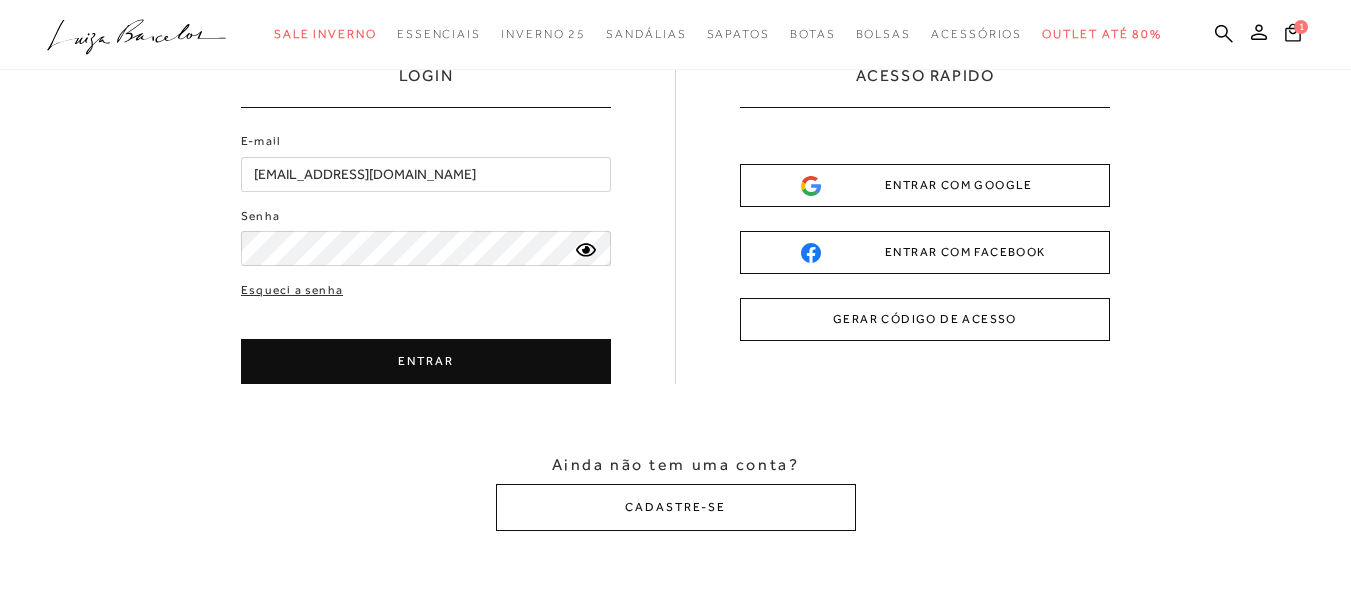 click on "ENTRAR" at bounding box center (426, 361) 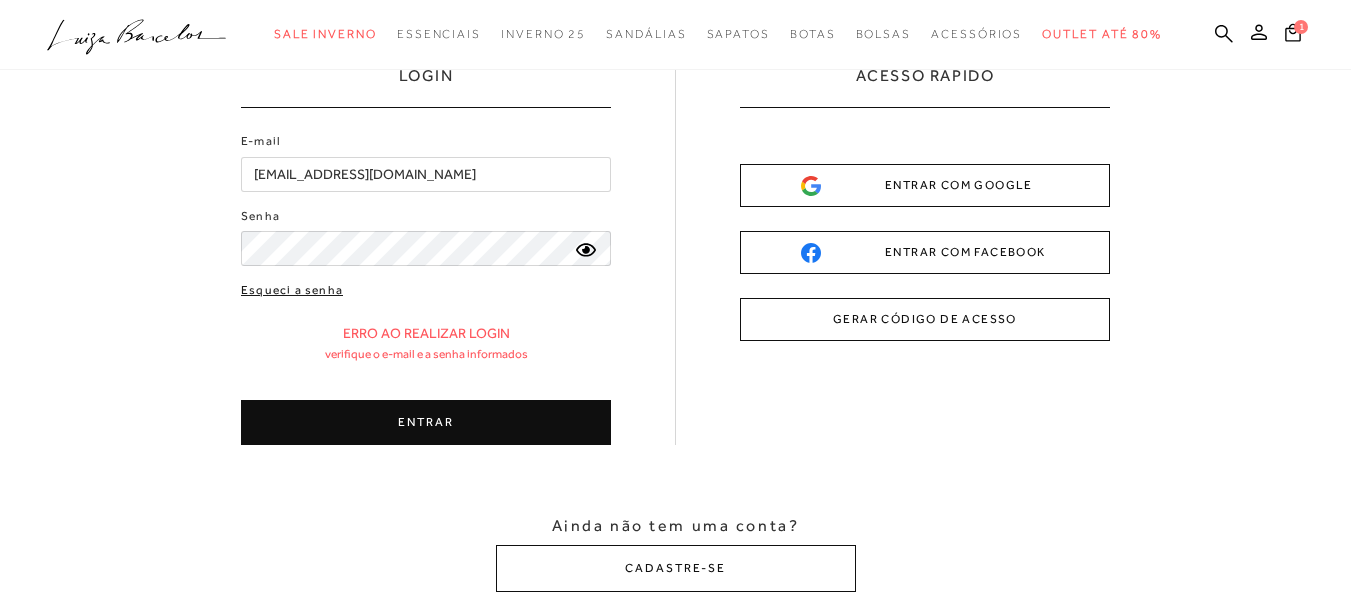 click on "E-mail
[EMAIL_ADDRESS][DOMAIN_NAME]
Senha
Esqueci a senha
ENTRAR" at bounding box center [426, 288] 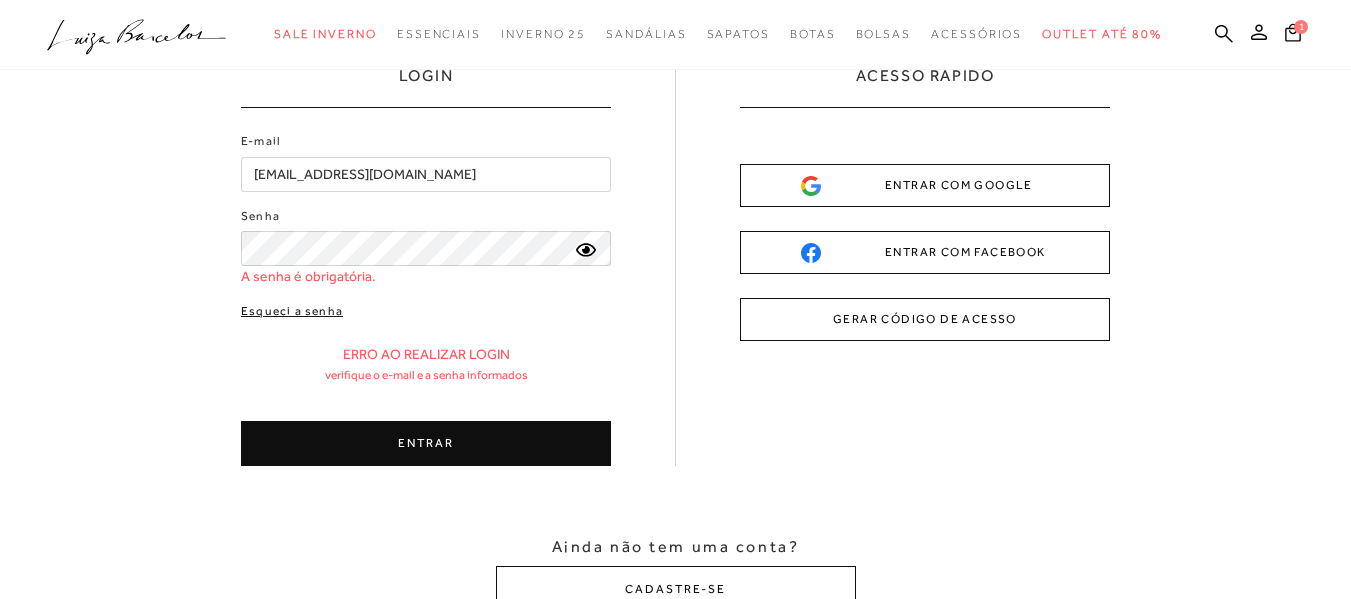 click on "Esqueci a senha" at bounding box center (292, 311) 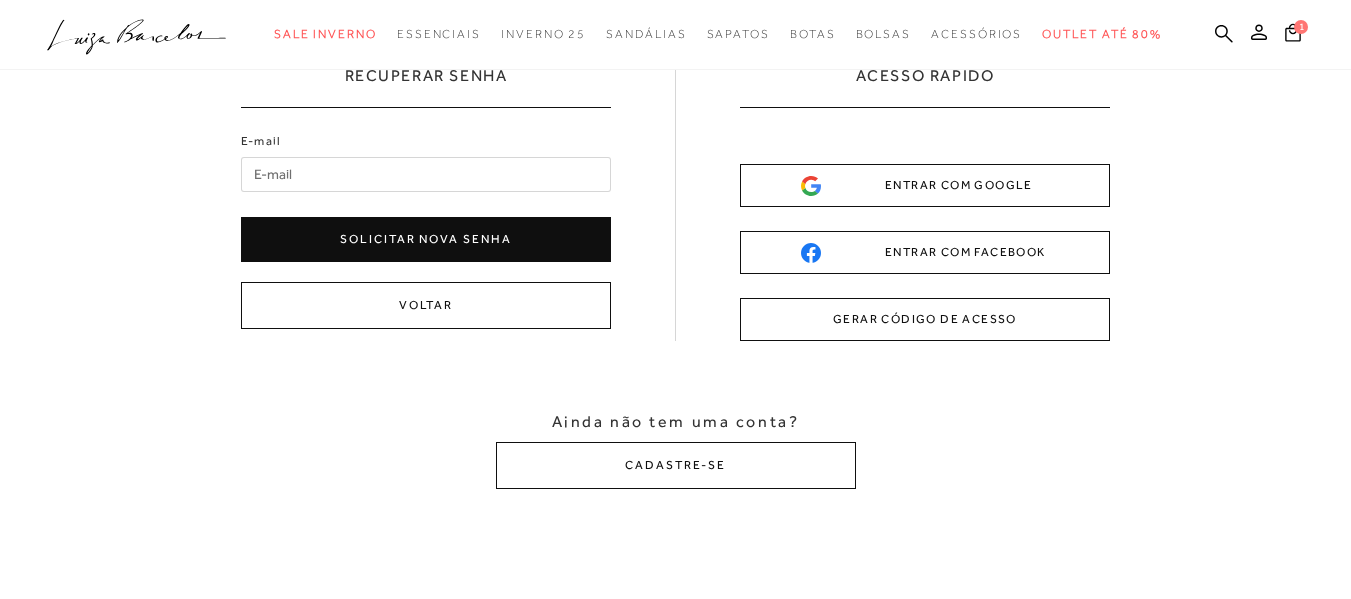 click on "Solicitar nova senha" at bounding box center [426, 239] 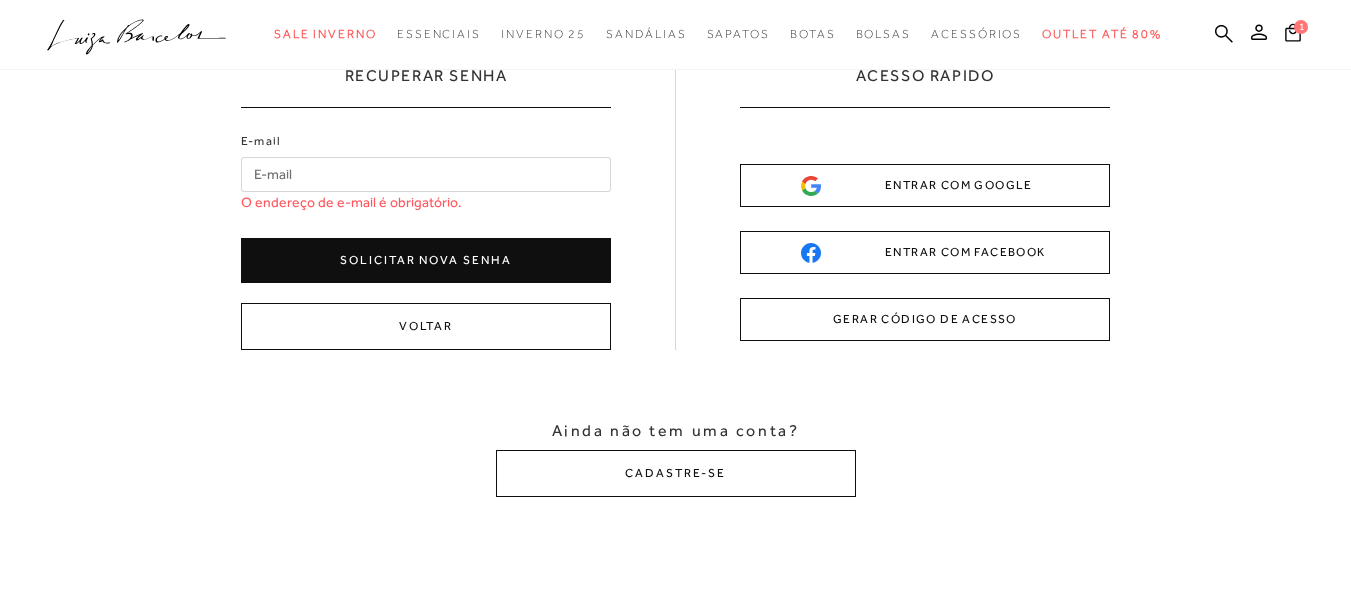 click on "E-mail" at bounding box center [426, 174] 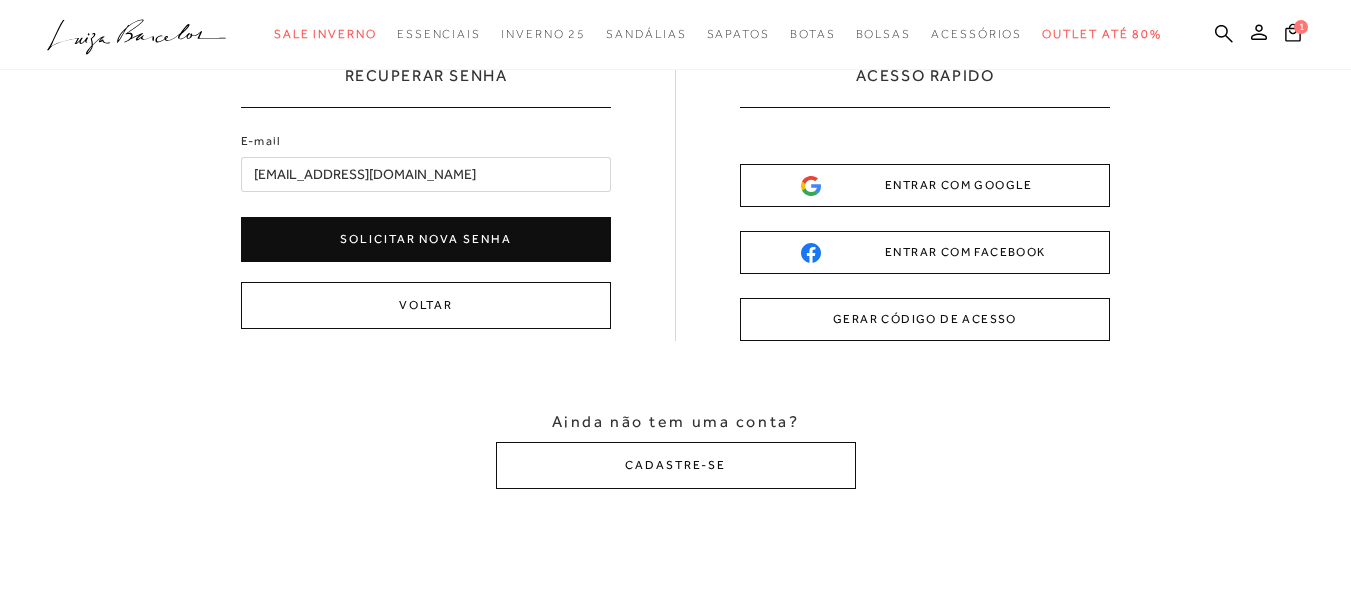 type on "[EMAIL_ADDRESS][DOMAIN_NAME]" 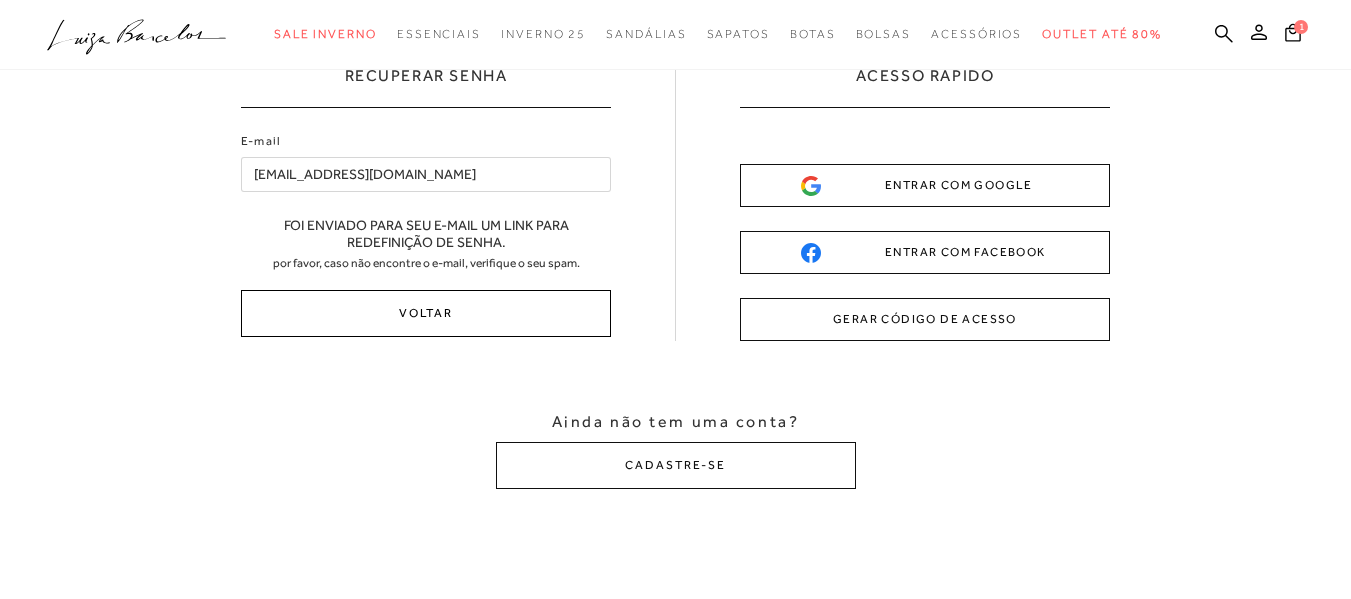 click on "Voltar" at bounding box center (426, 313) 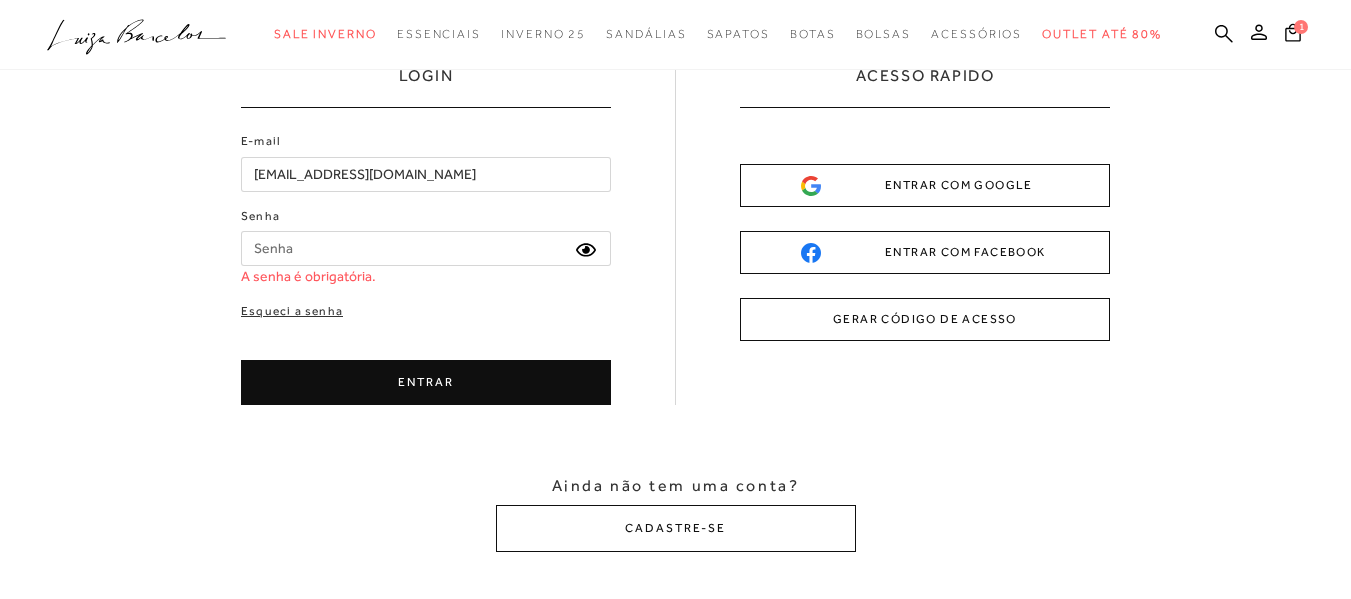 scroll, scrollTop: 0, scrollLeft: 0, axis: both 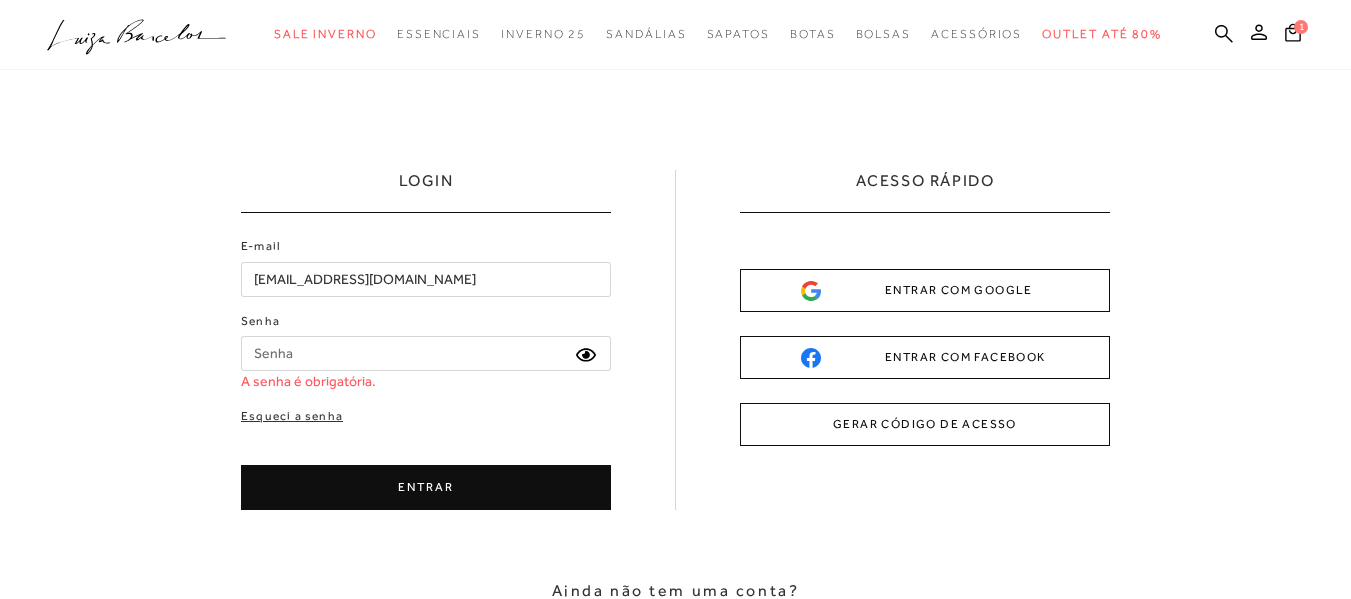 click on "[EMAIL_ADDRESS][DOMAIN_NAME]" at bounding box center [426, 279] 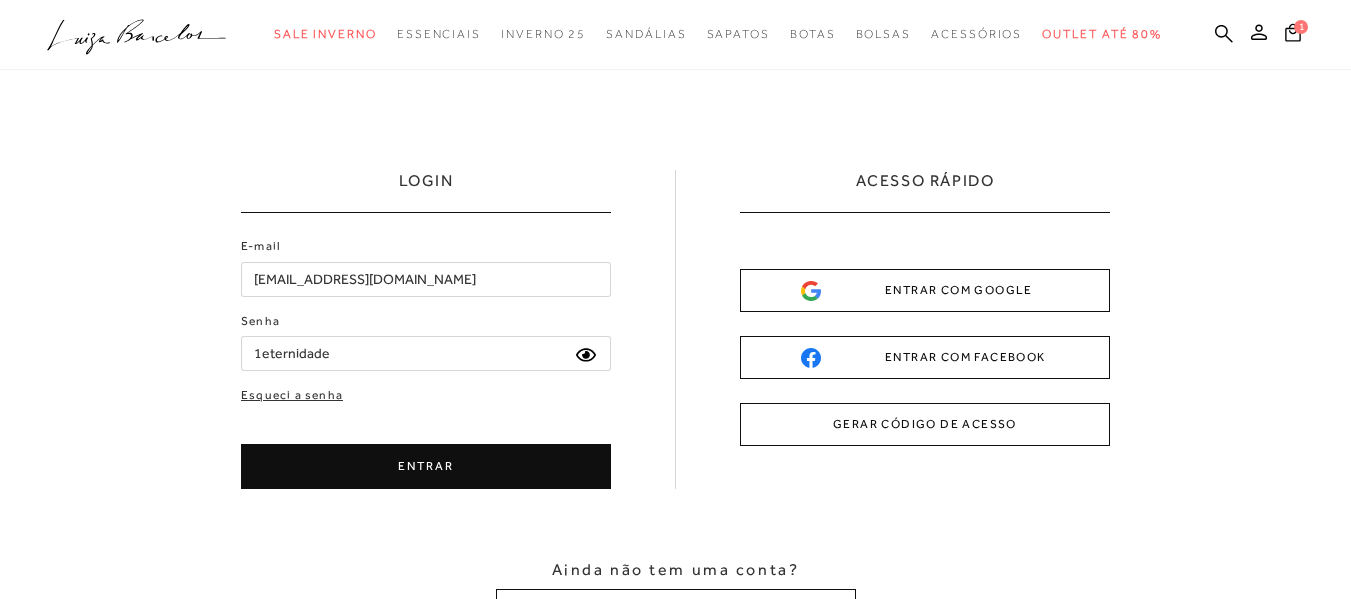 type on "1eternidade" 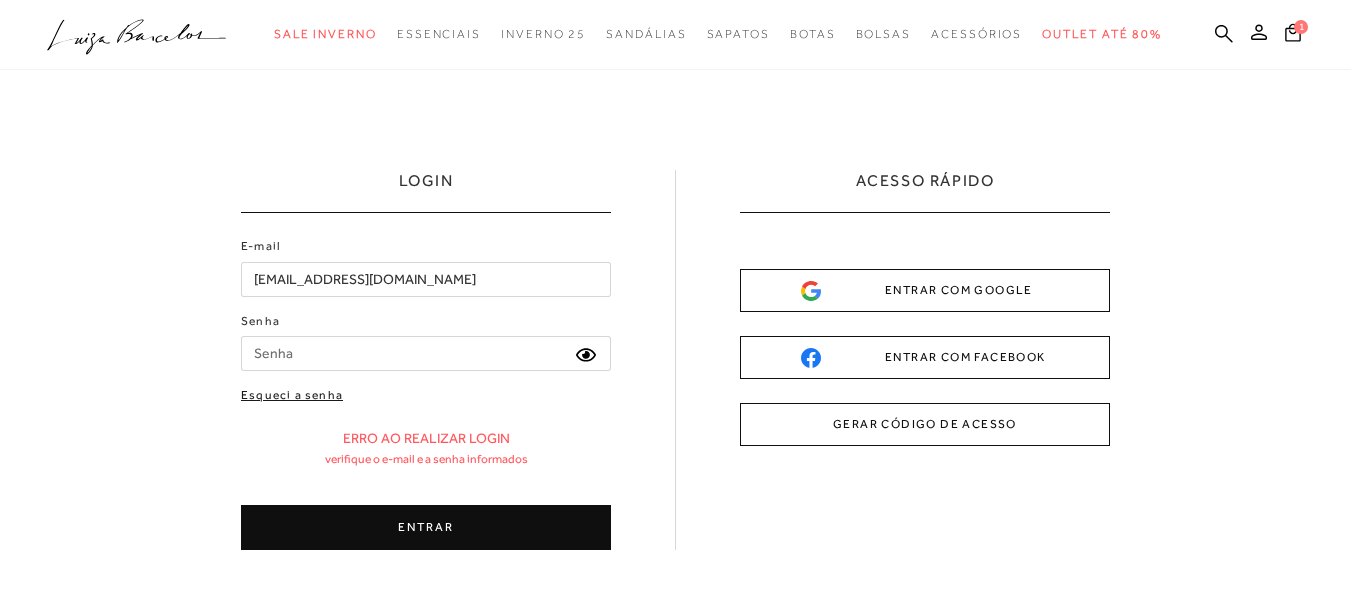 click on "Esqueci a senha" at bounding box center [292, 395] 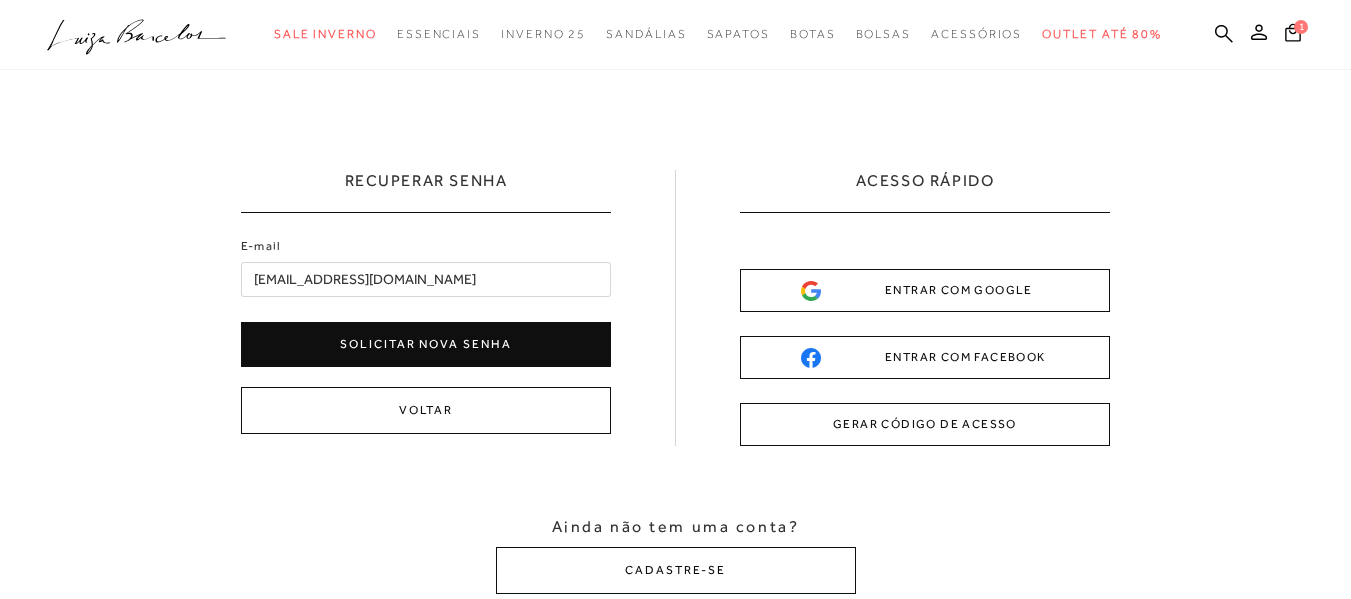 click on "Solicitar nova senha" at bounding box center [426, 344] 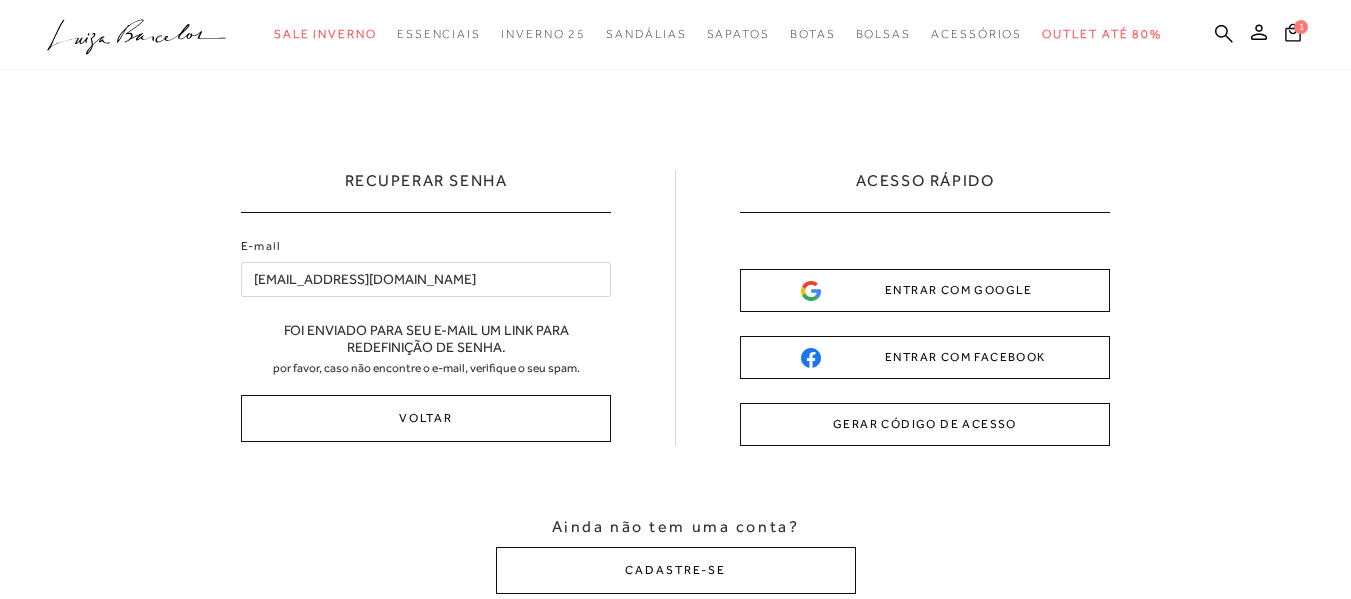 click on "[EMAIL_ADDRESS][DOMAIN_NAME]" at bounding box center [426, 279] 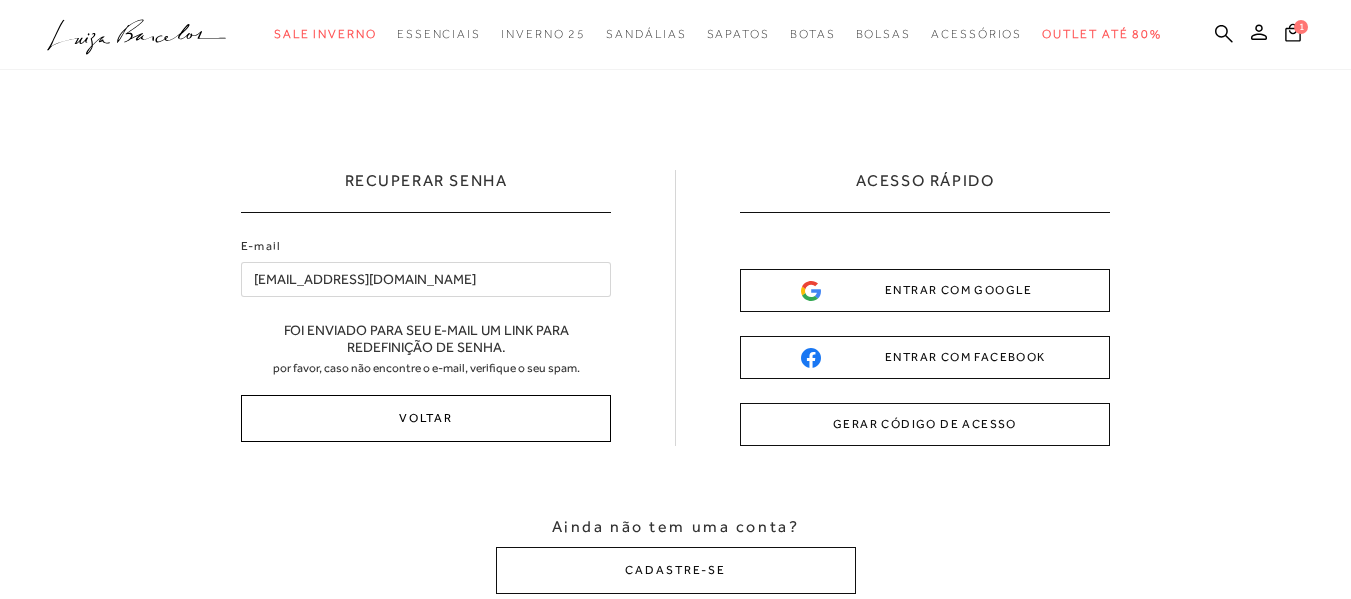 click on "Voltar" at bounding box center [426, 418] 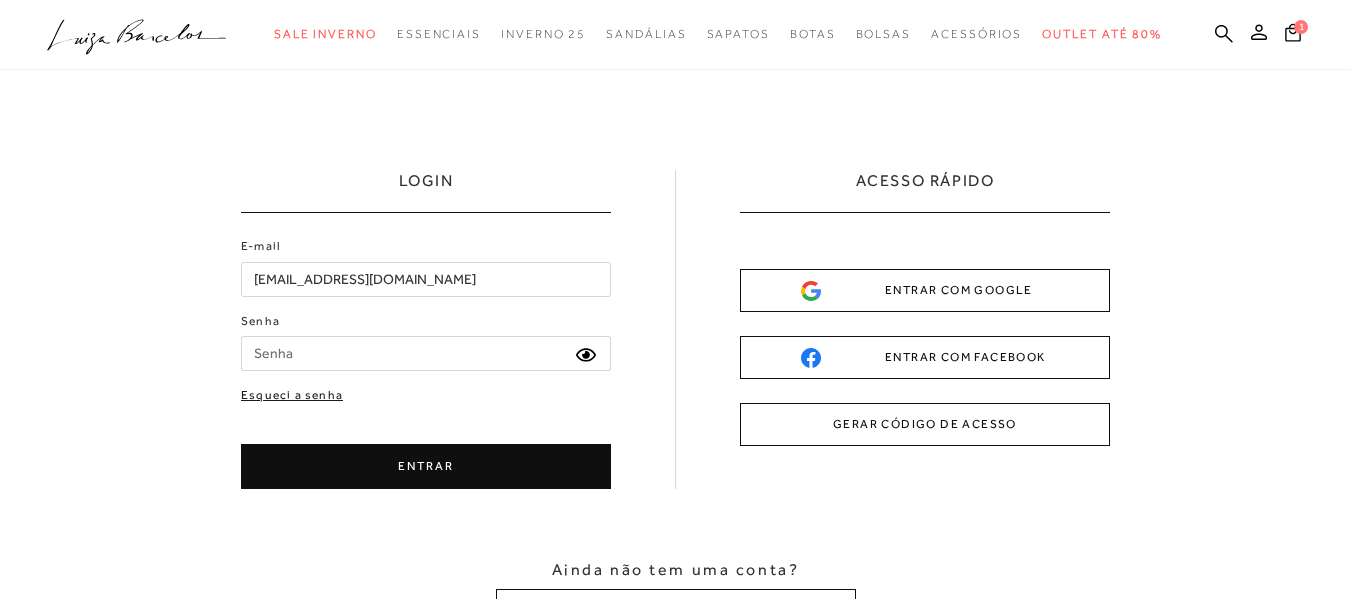click on "Esqueci a senha" at bounding box center [292, 395] 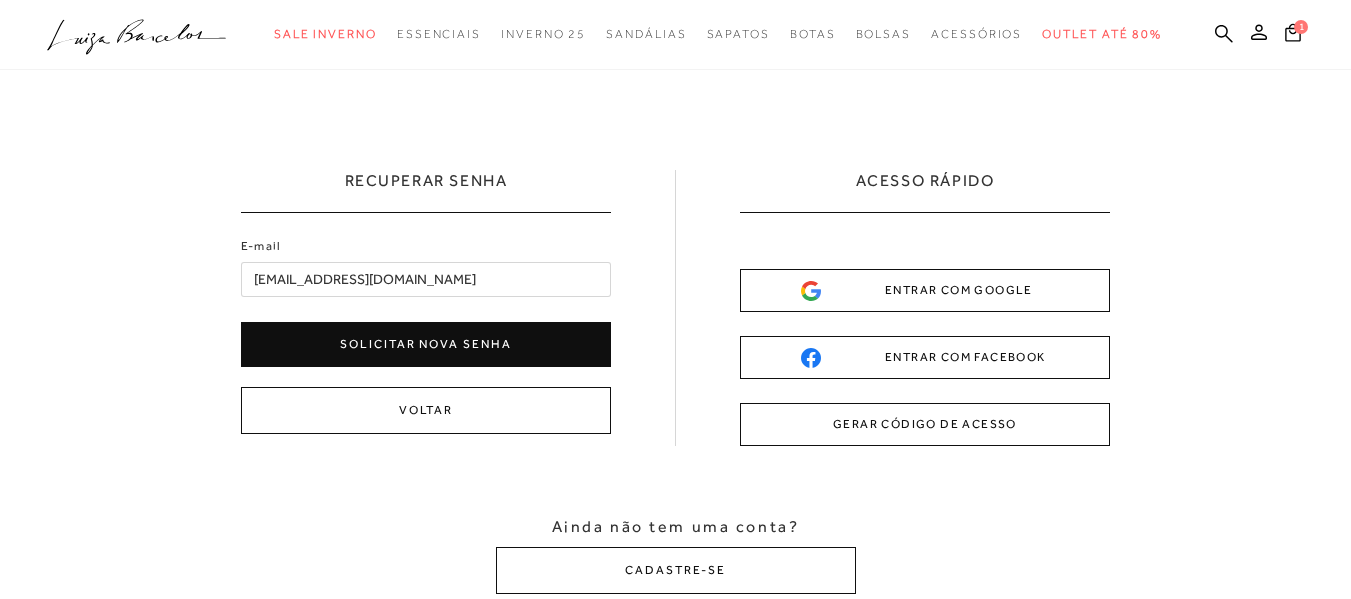 click on "Solicitar nova senha" at bounding box center (426, 344) 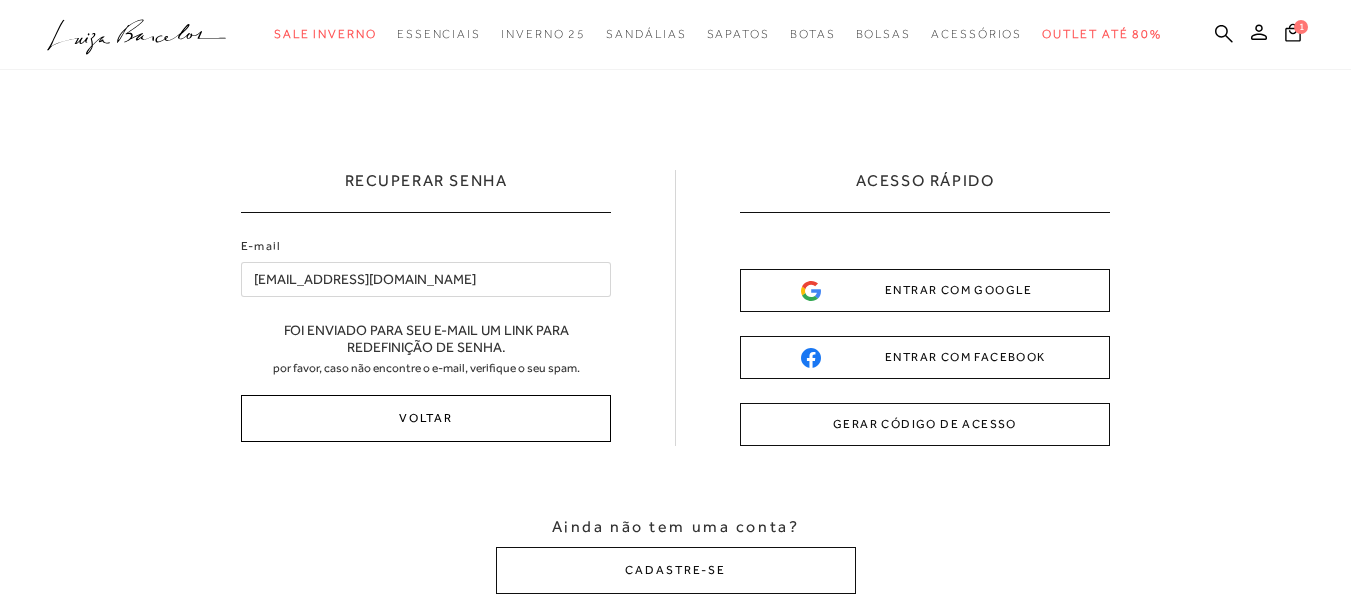 click on "Voltar" at bounding box center (426, 418) 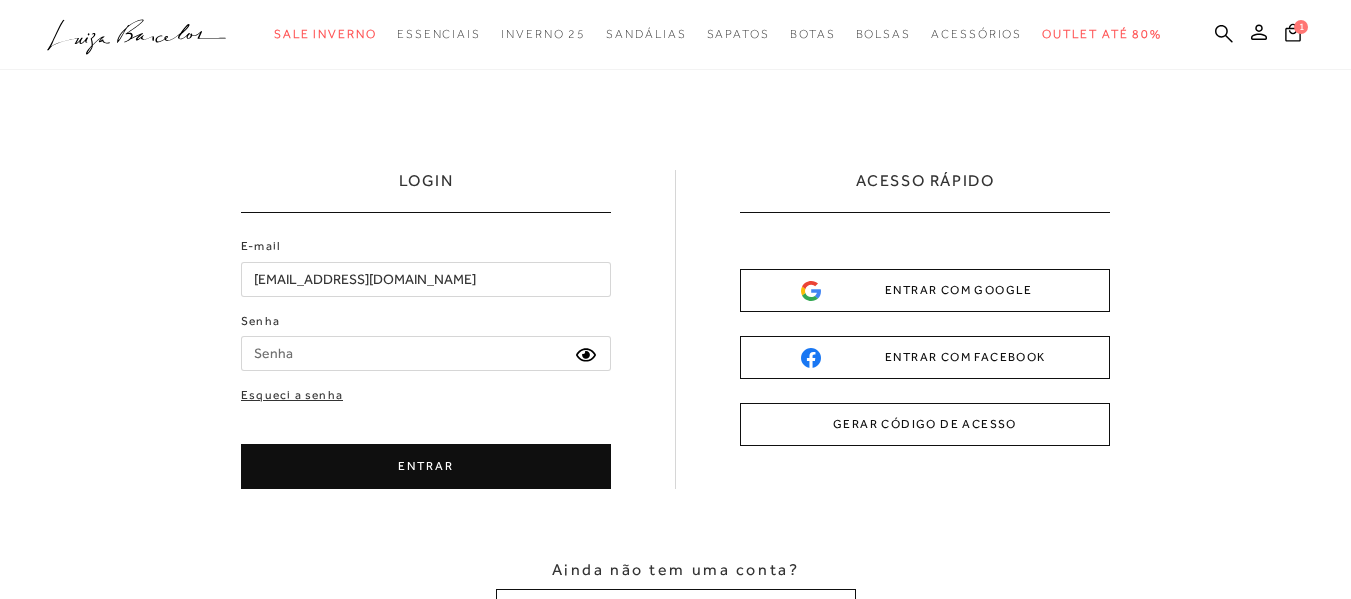 click on "Senha" at bounding box center (426, 353) 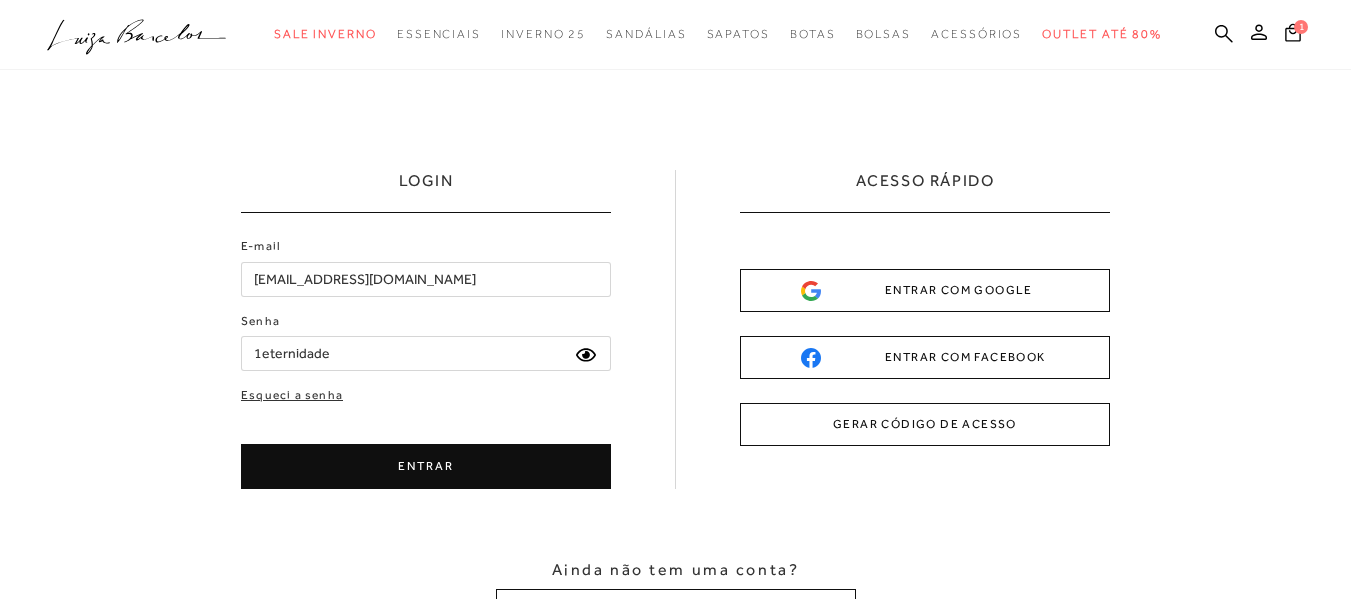 type on "1eternidade" 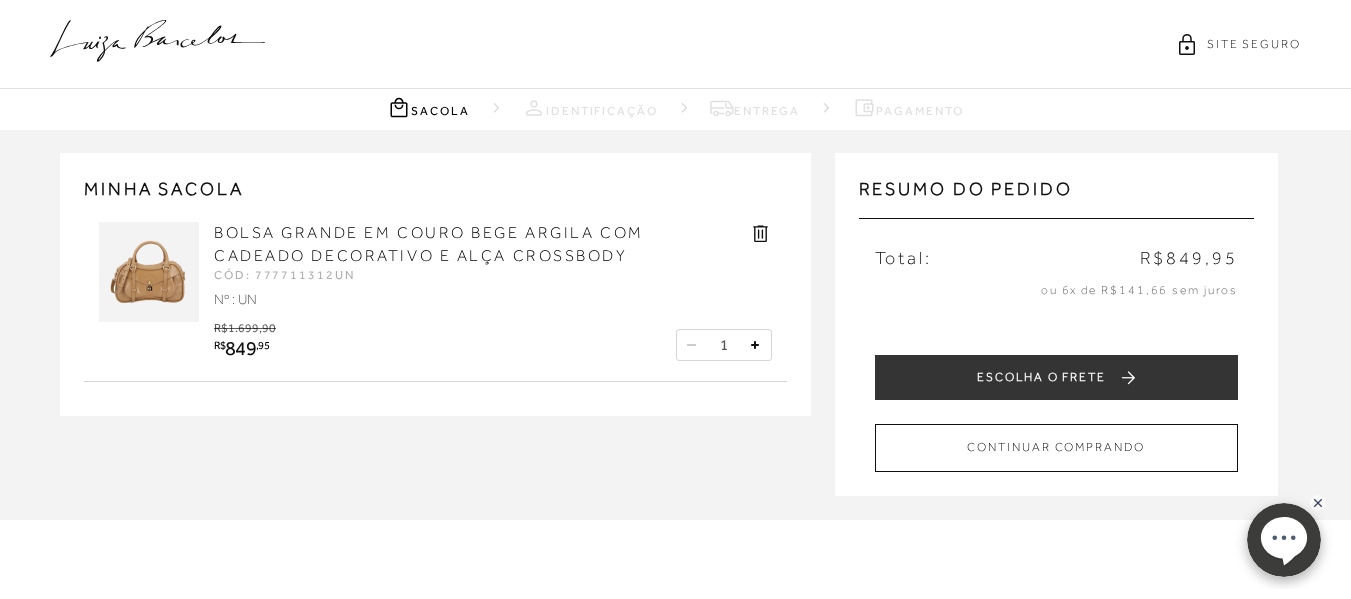 click 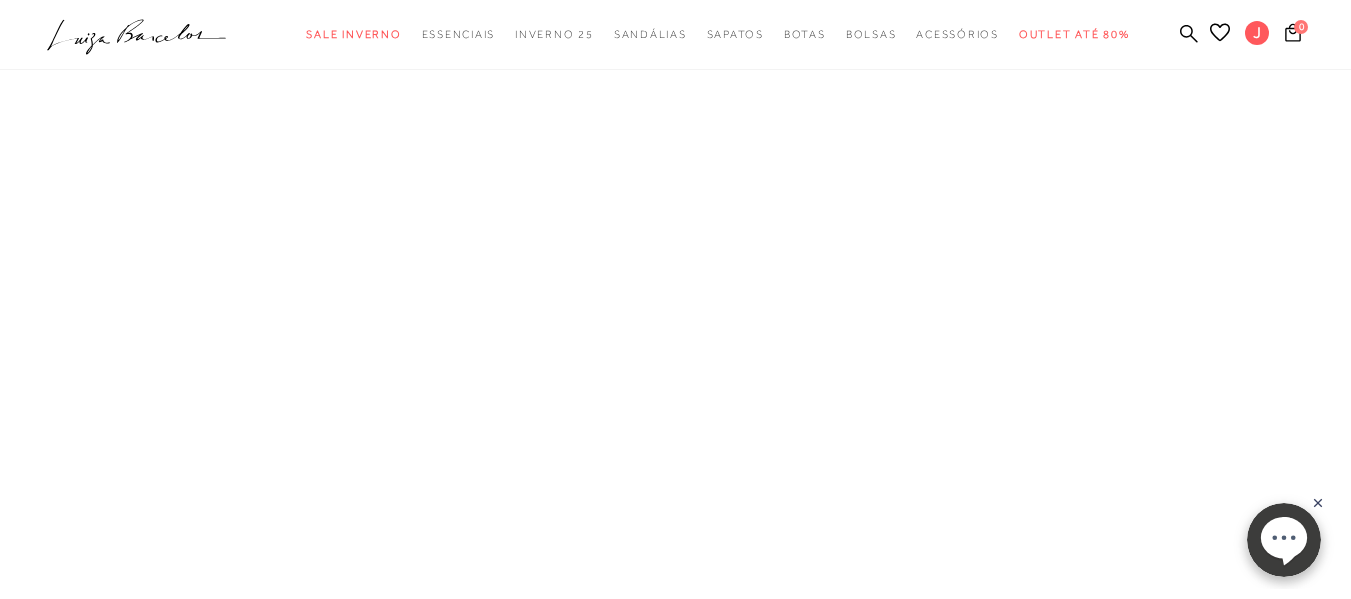 click at bounding box center [675, 385] 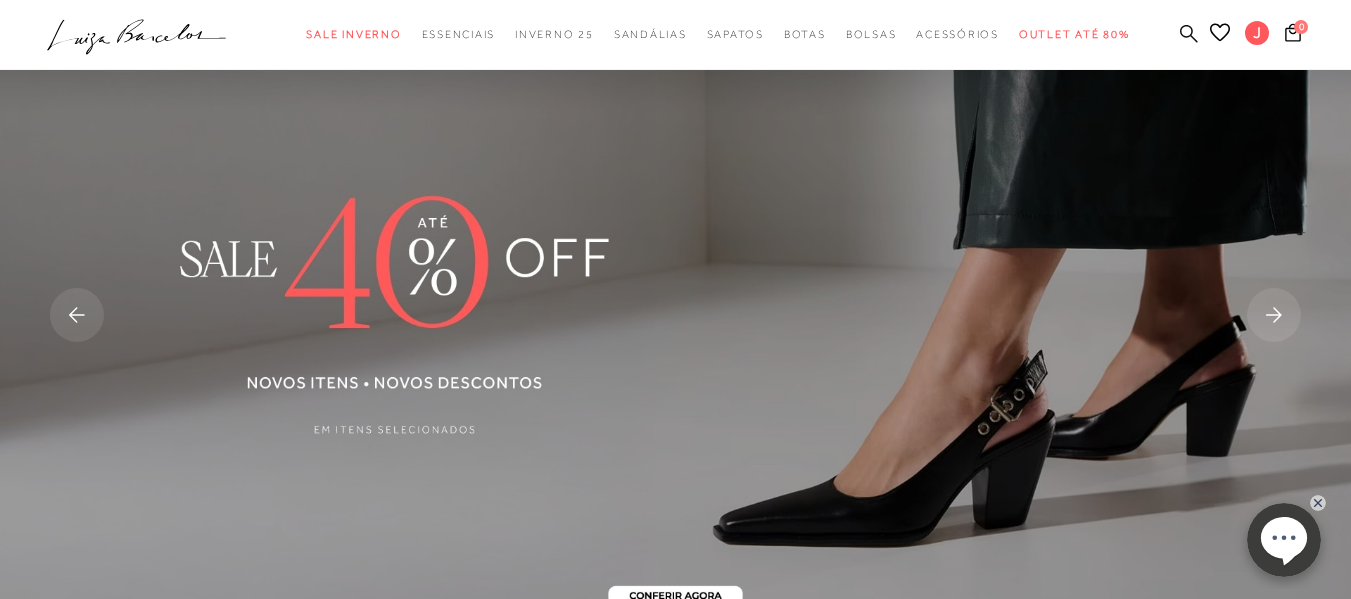 click 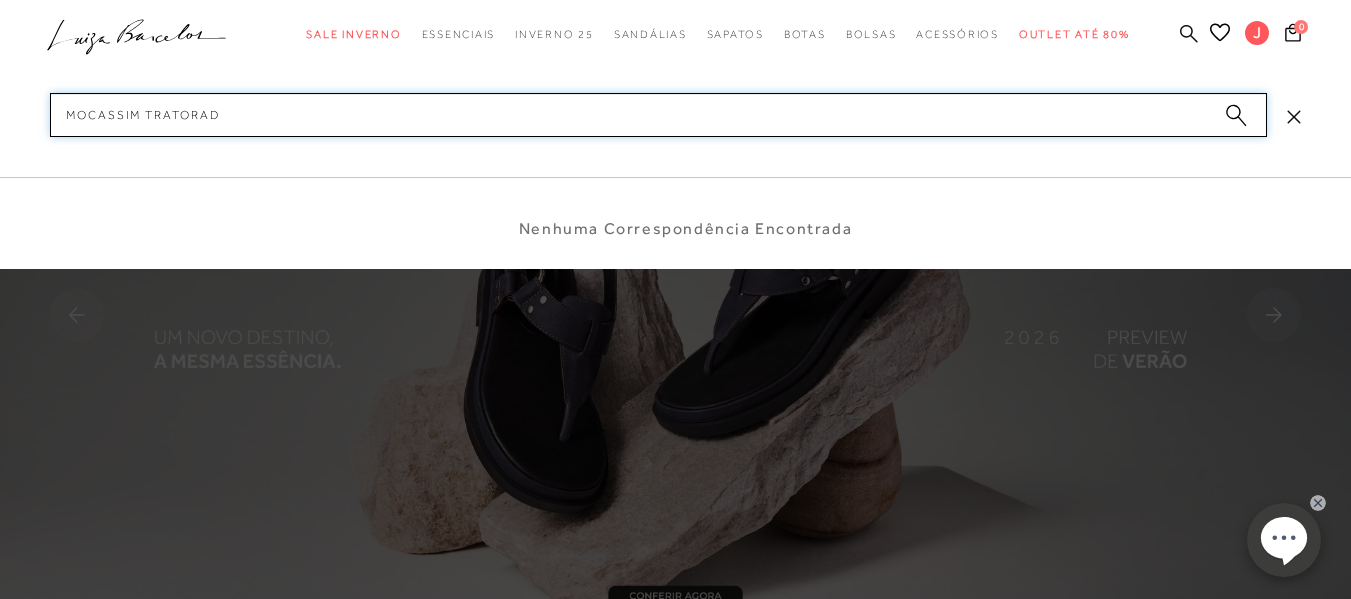 type on "mocassim tratorado" 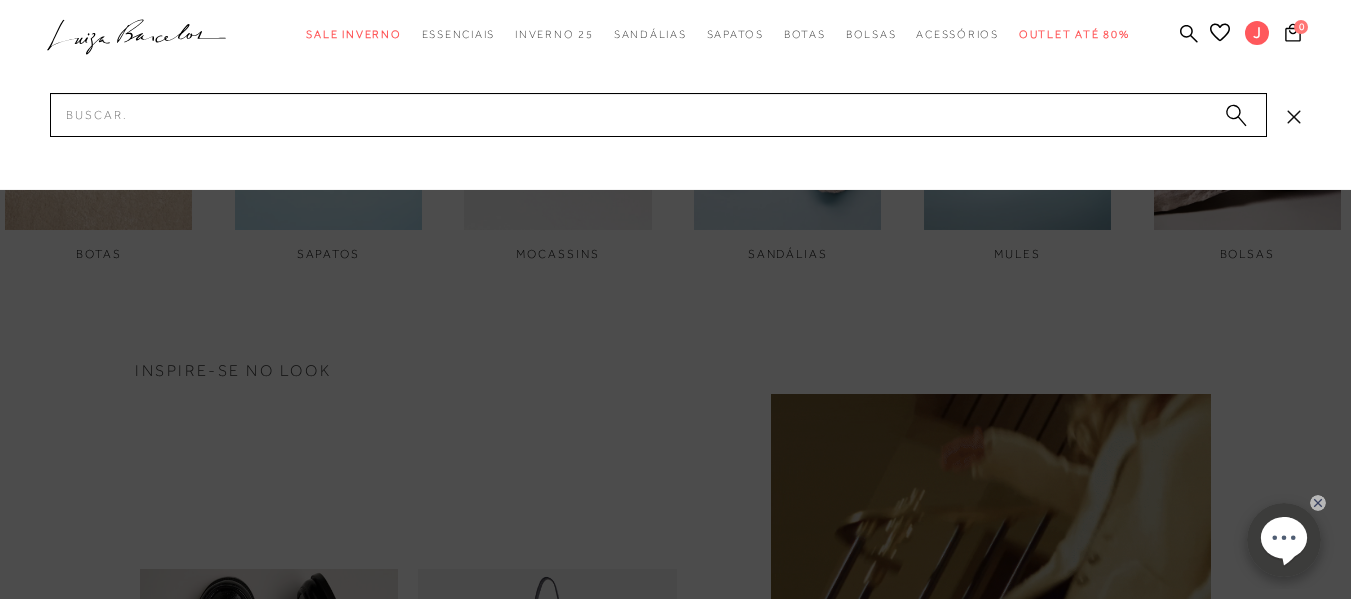 scroll, scrollTop: 1095, scrollLeft: 0, axis: vertical 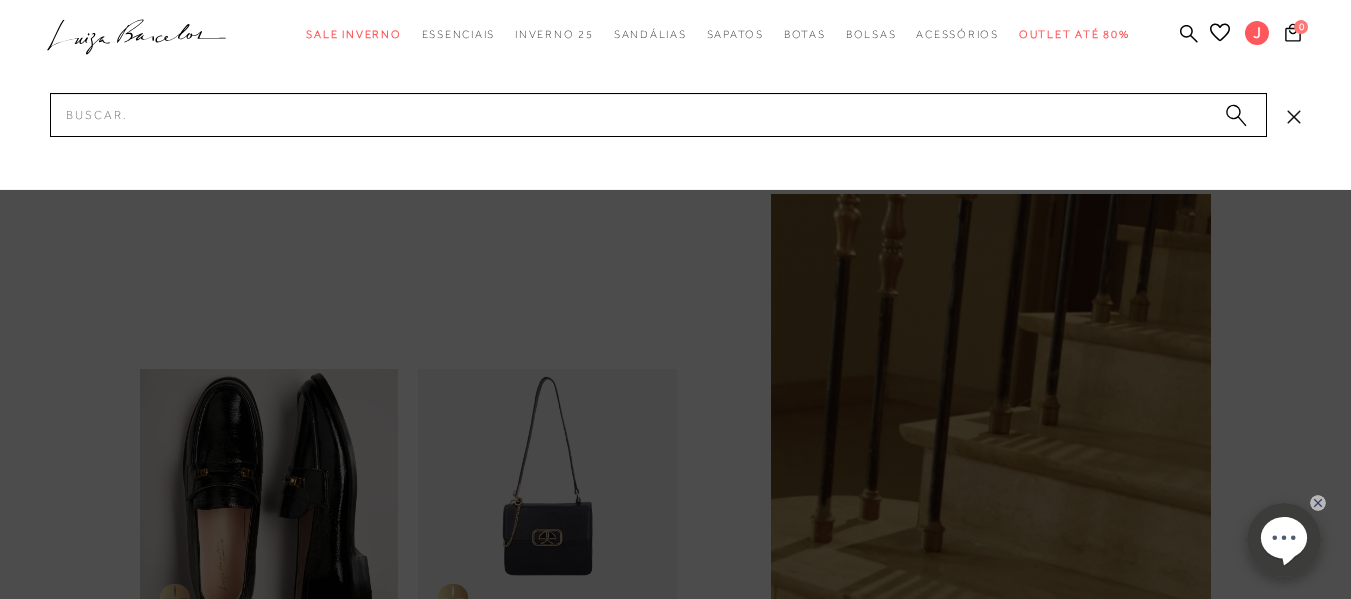 drag, startPoint x: 496, startPoint y: 459, endPoint x: 681, endPoint y: 256, distance: 274.6525 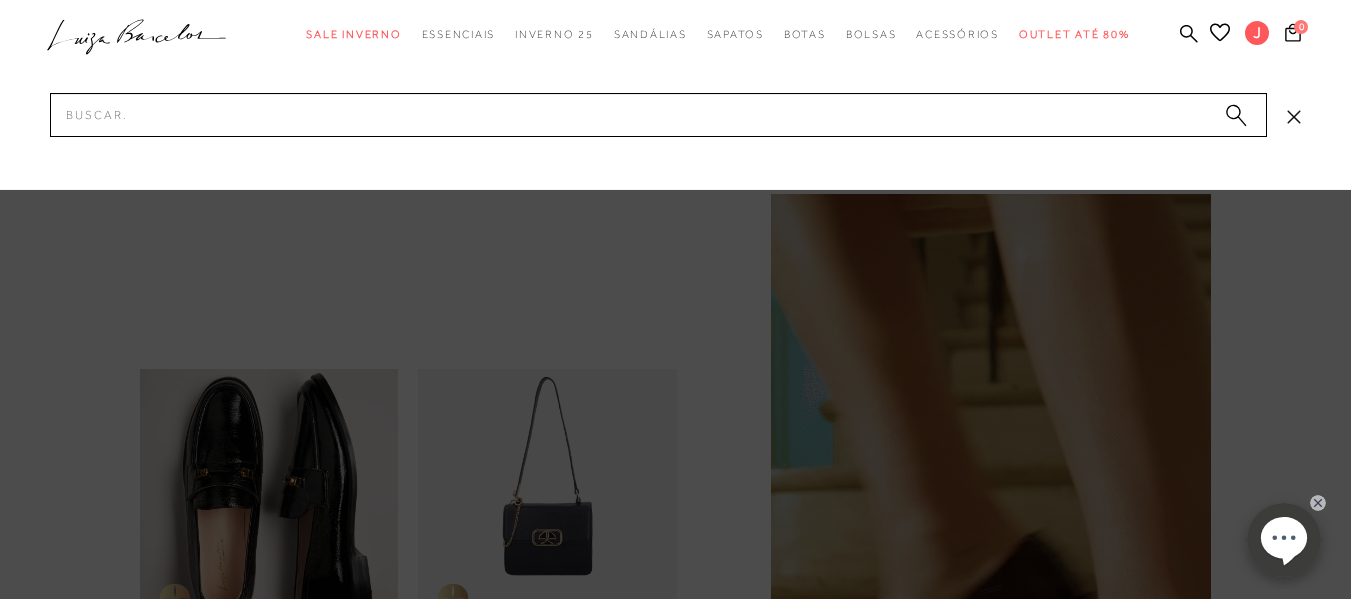 click at bounding box center (675, 299) 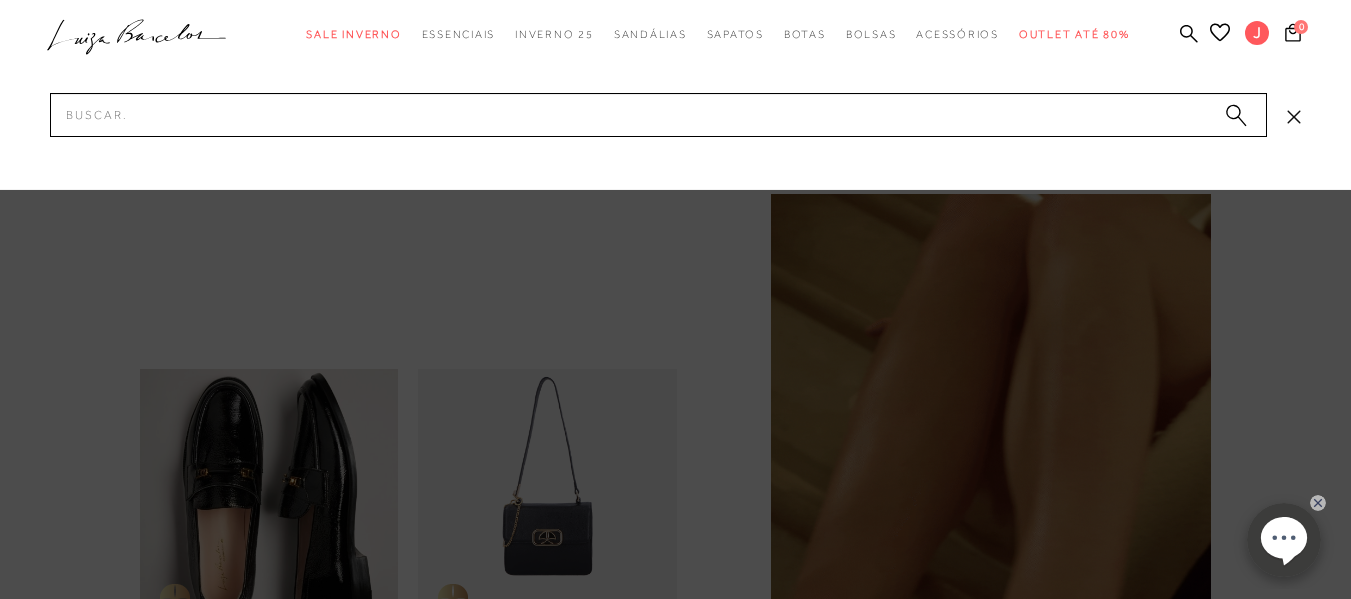 click on "MOCASSIM EM VERNIZ PRETO COM BRIDÃO DOURADO
33
34
35
36
37
38
39
[PERSON_NAME] EM VERNIZ PRETO COM BRIDÃO DOURADO
R$859,90" at bounding box center (408, 585) 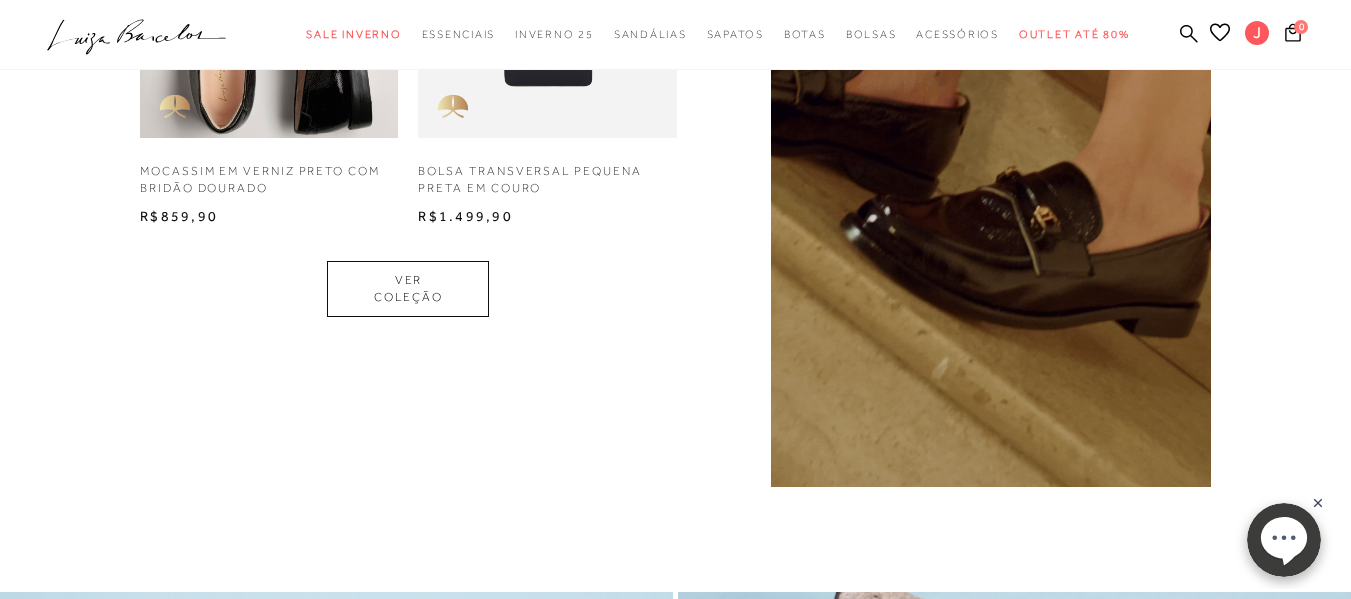 scroll, scrollTop: 0, scrollLeft: 0, axis: both 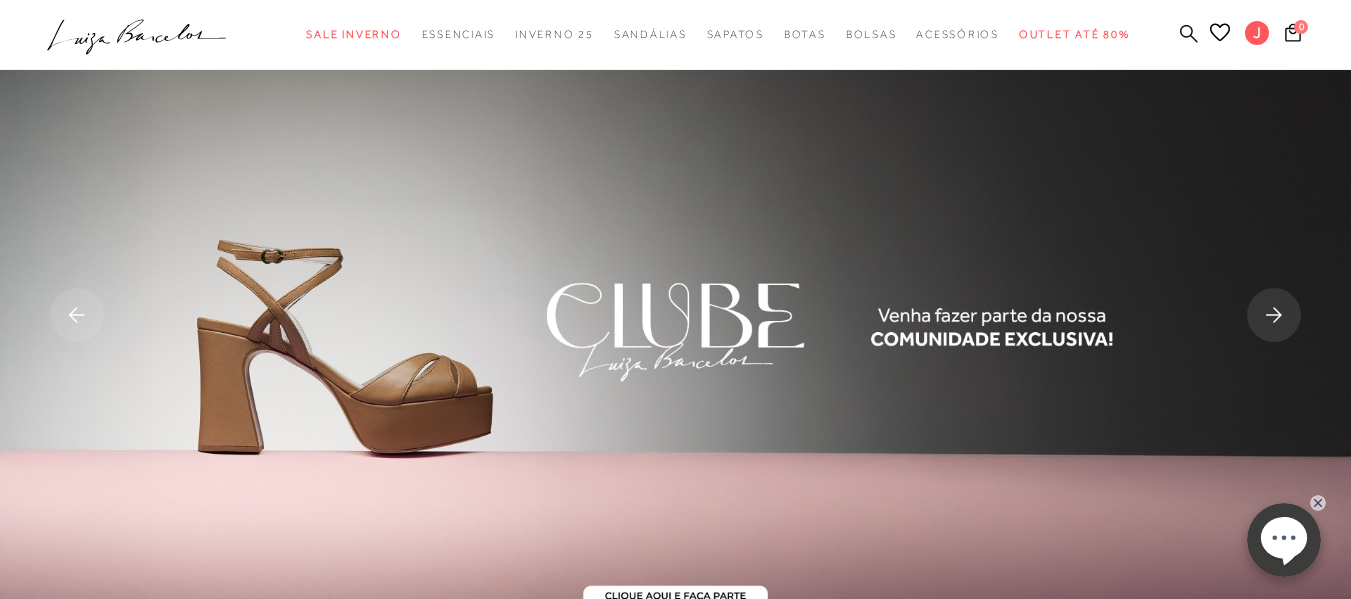 click 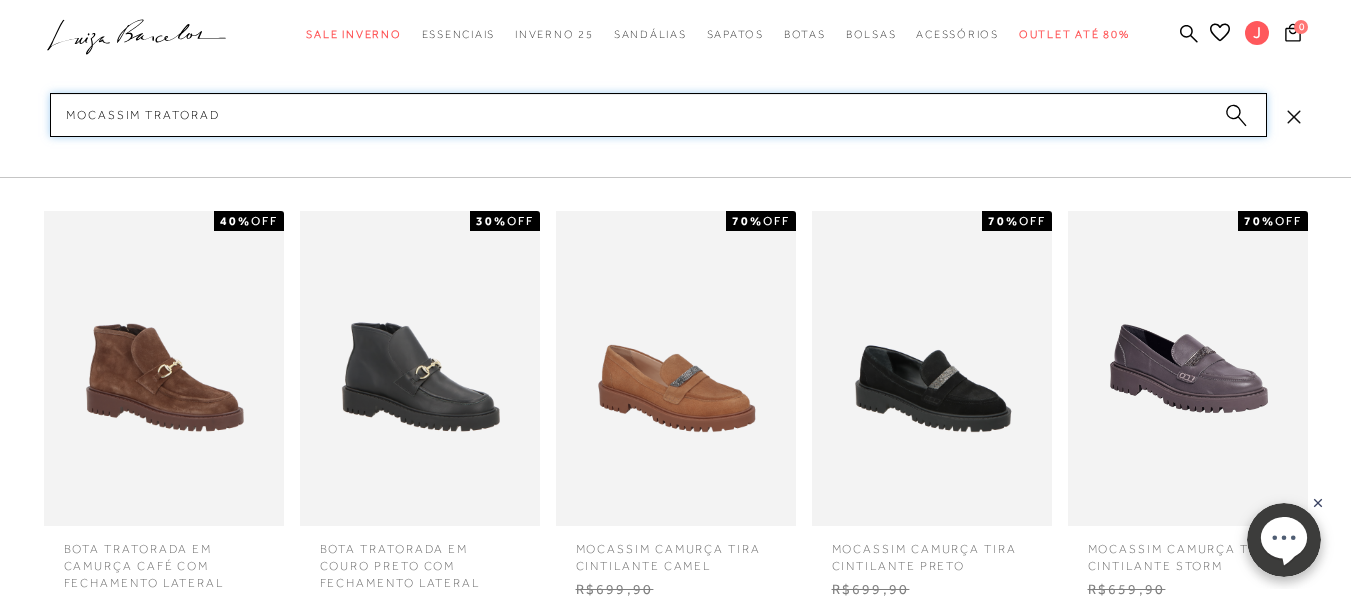 type on "mocassim tratorado" 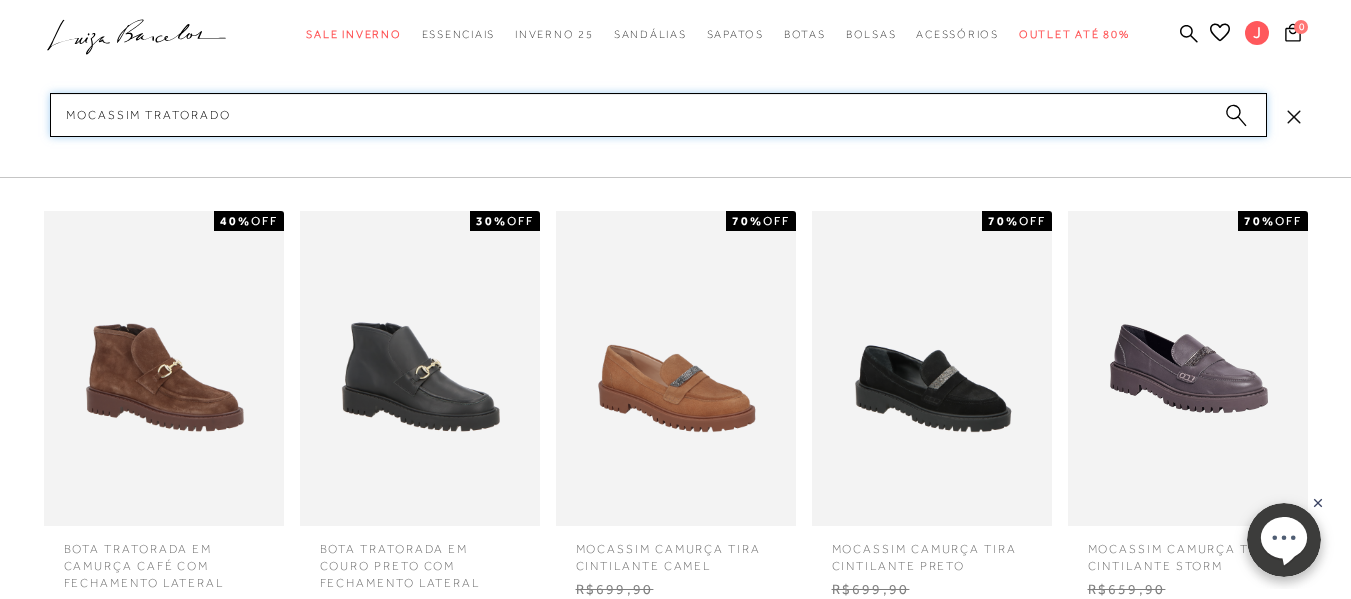 type 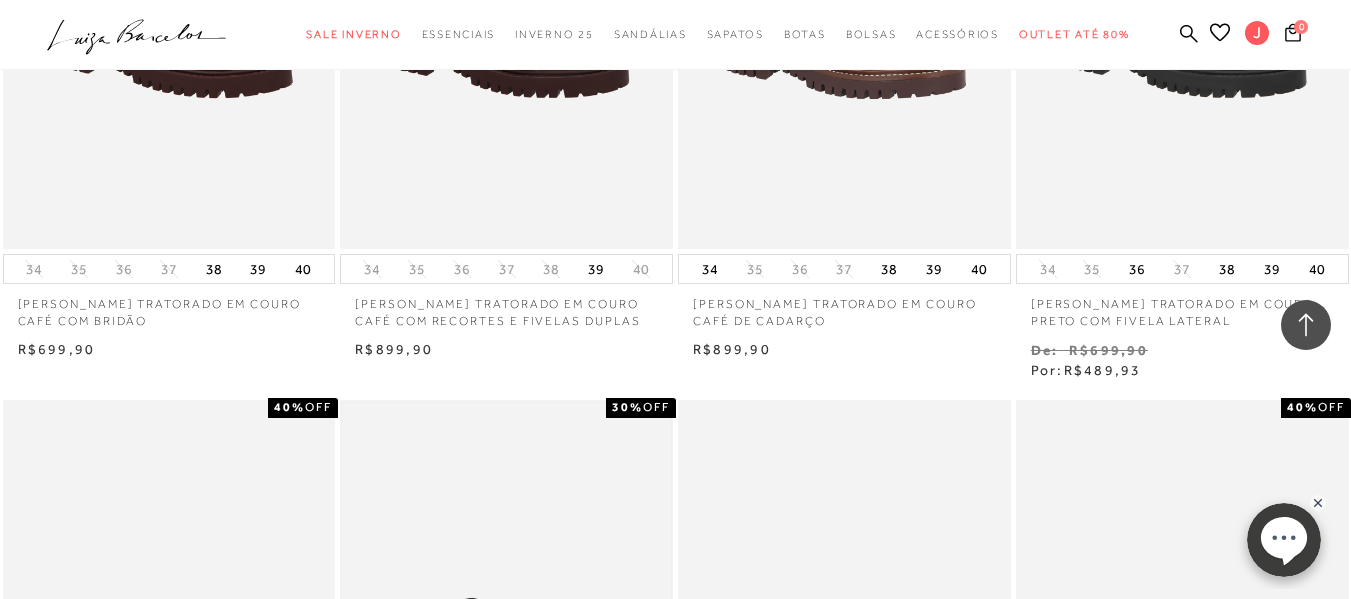 scroll, scrollTop: 1468, scrollLeft: 0, axis: vertical 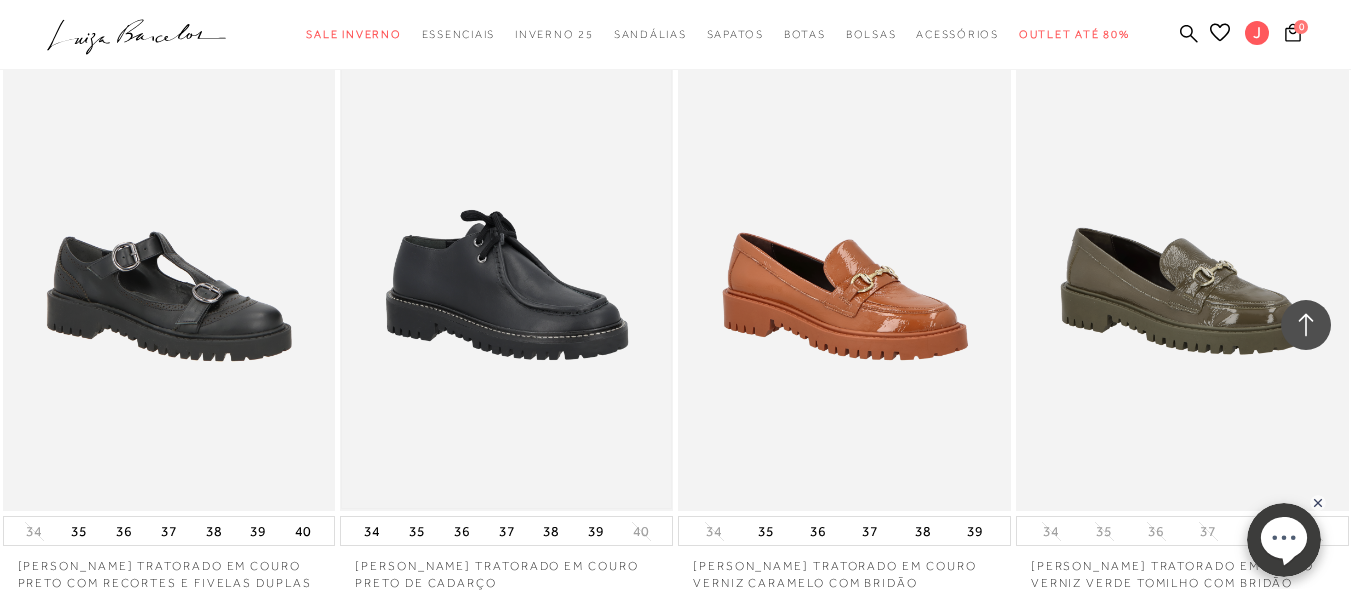 click at bounding box center [506, 261] 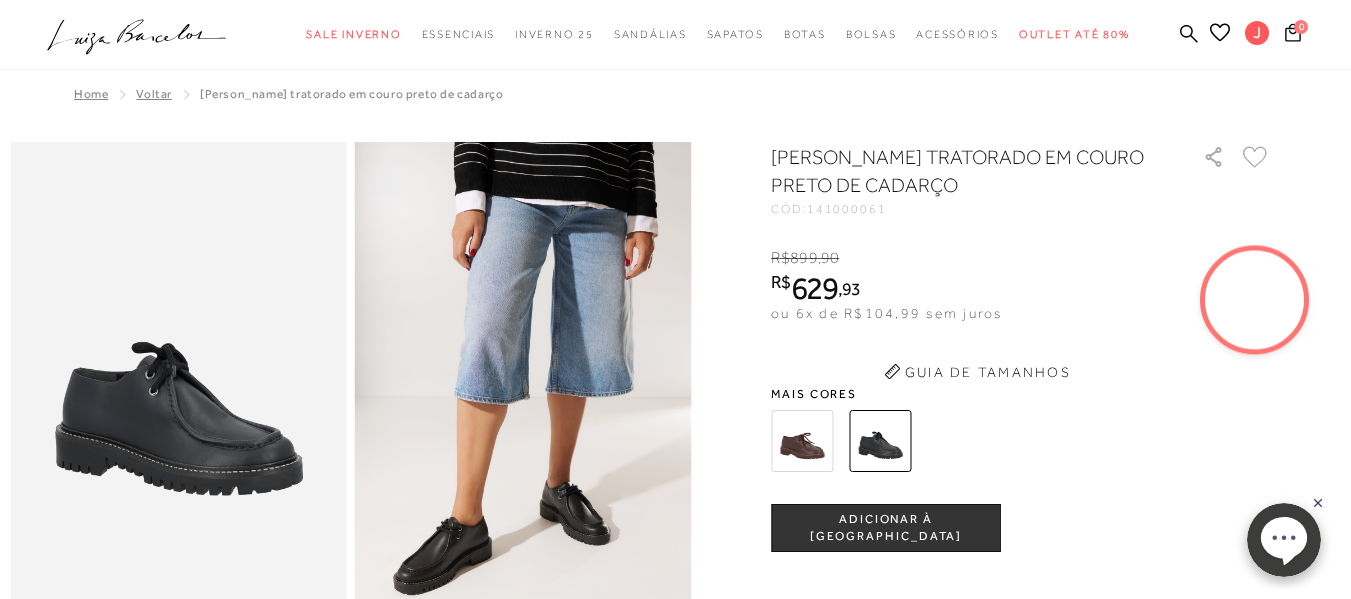 scroll, scrollTop: 337, scrollLeft: 0, axis: vertical 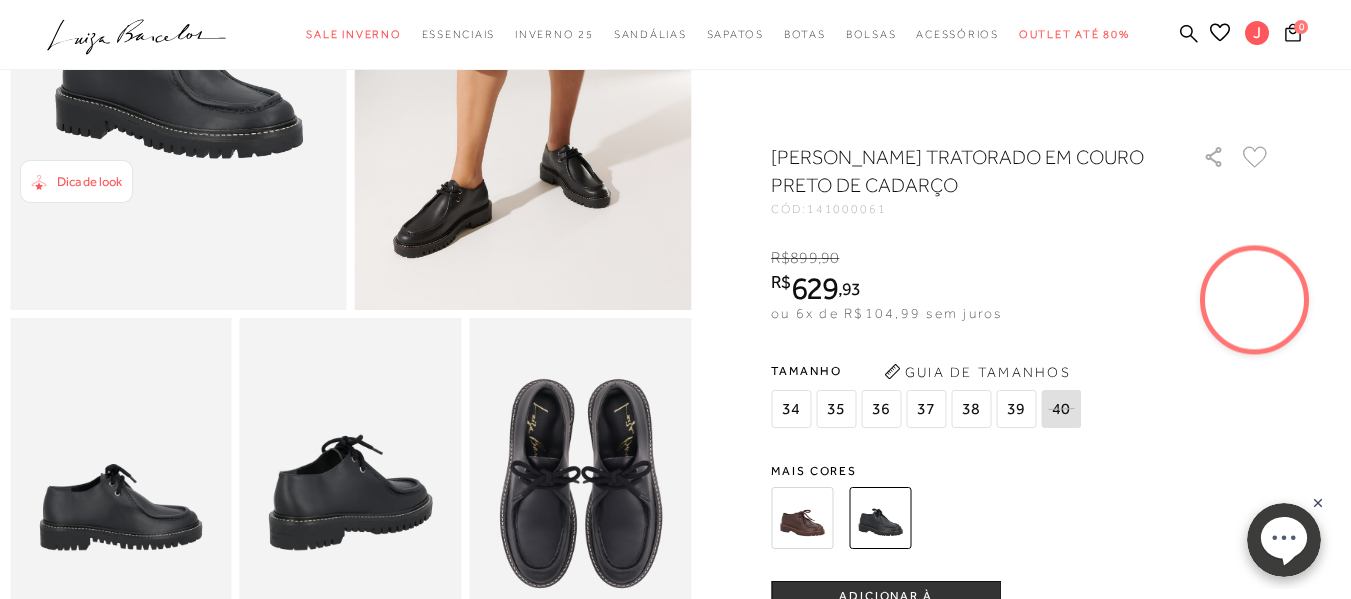 click on "36" at bounding box center (881, 409) 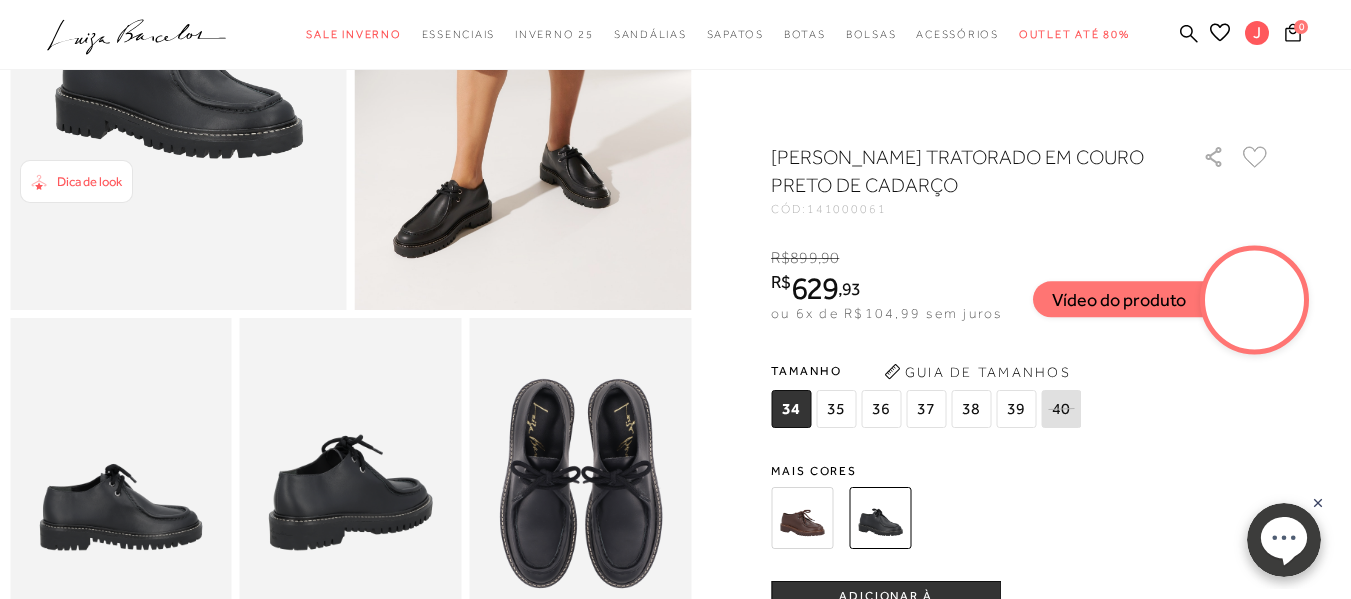 click on "36" at bounding box center (881, 409) 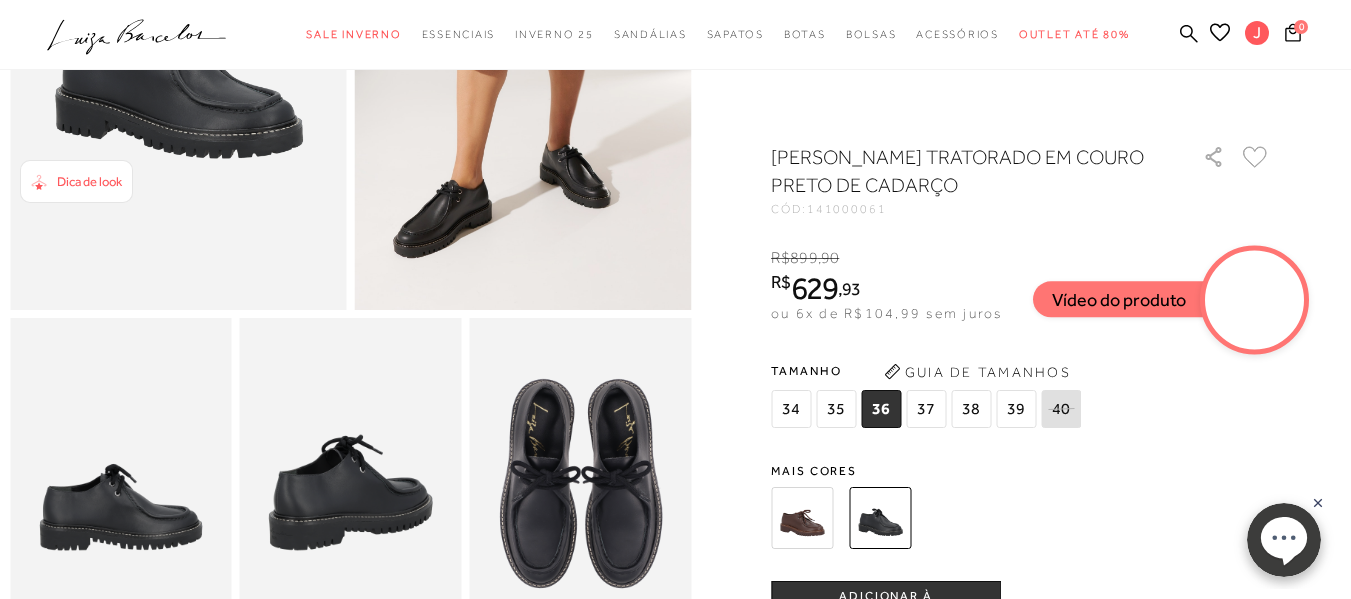 scroll, scrollTop: 563, scrollLeft: 0, axis: vertical 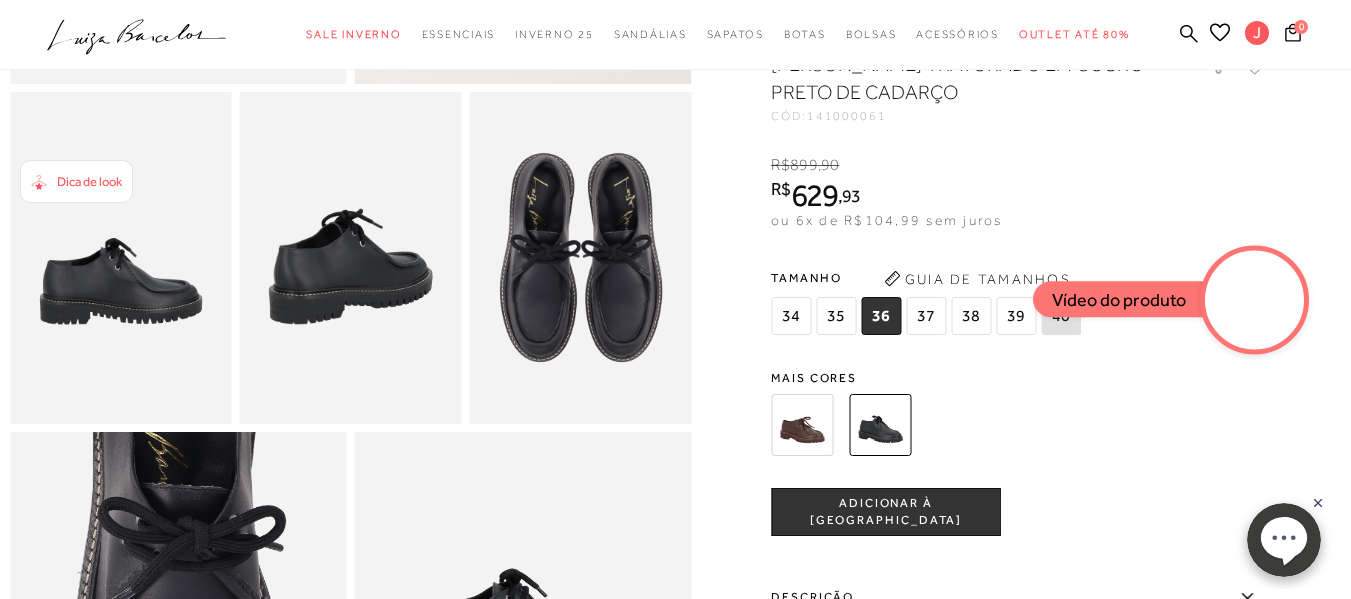 click on "ADICIONAR À [GEOGRAPHIC_DATA]" at bounding box center (886, 512) 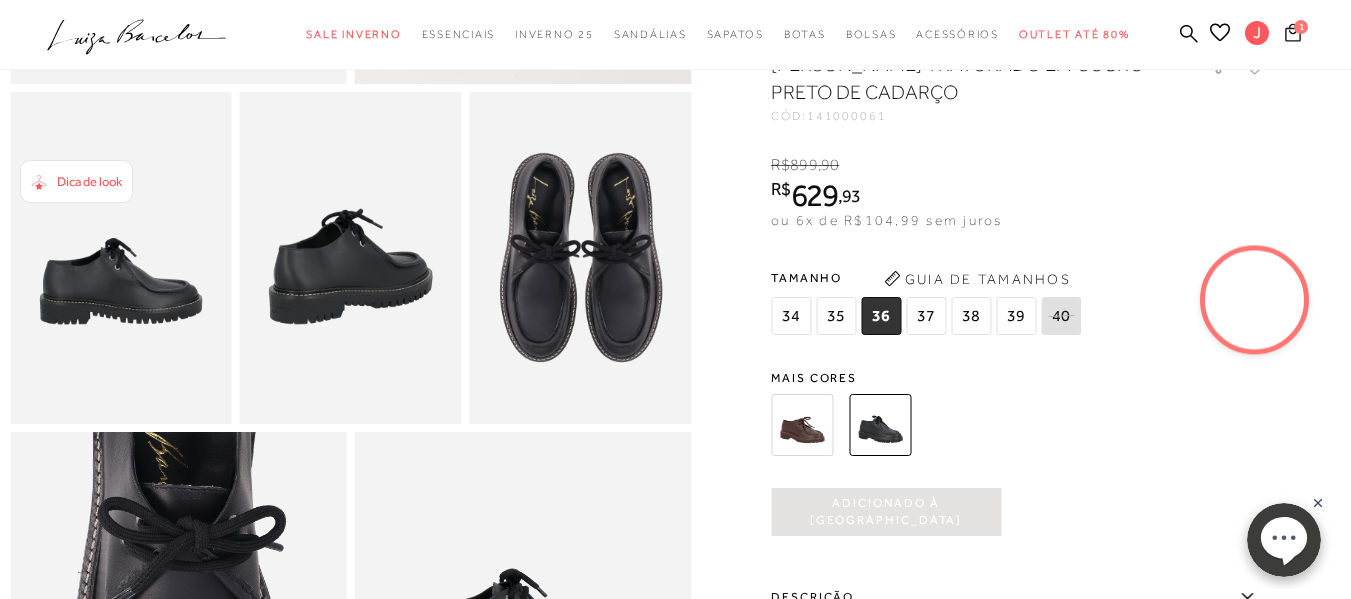 click on "1" at bounding box center [1293, 35] 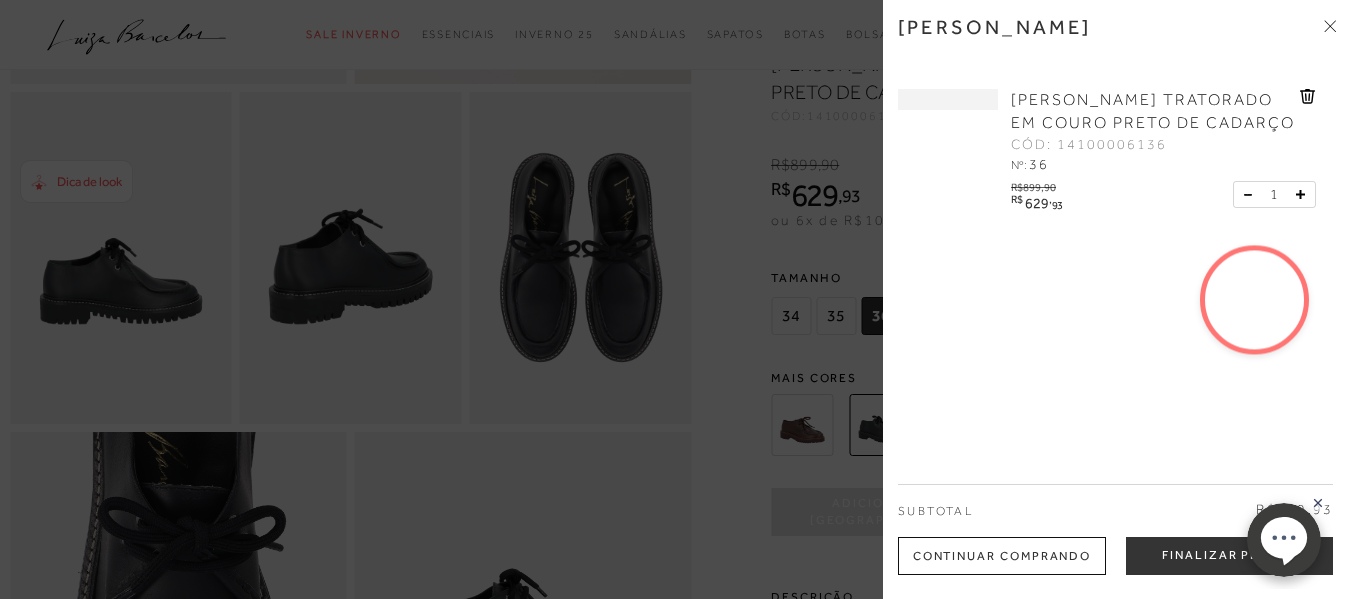 scroll, scrollTop: 661, scrollLeft: 0, axis: vertical 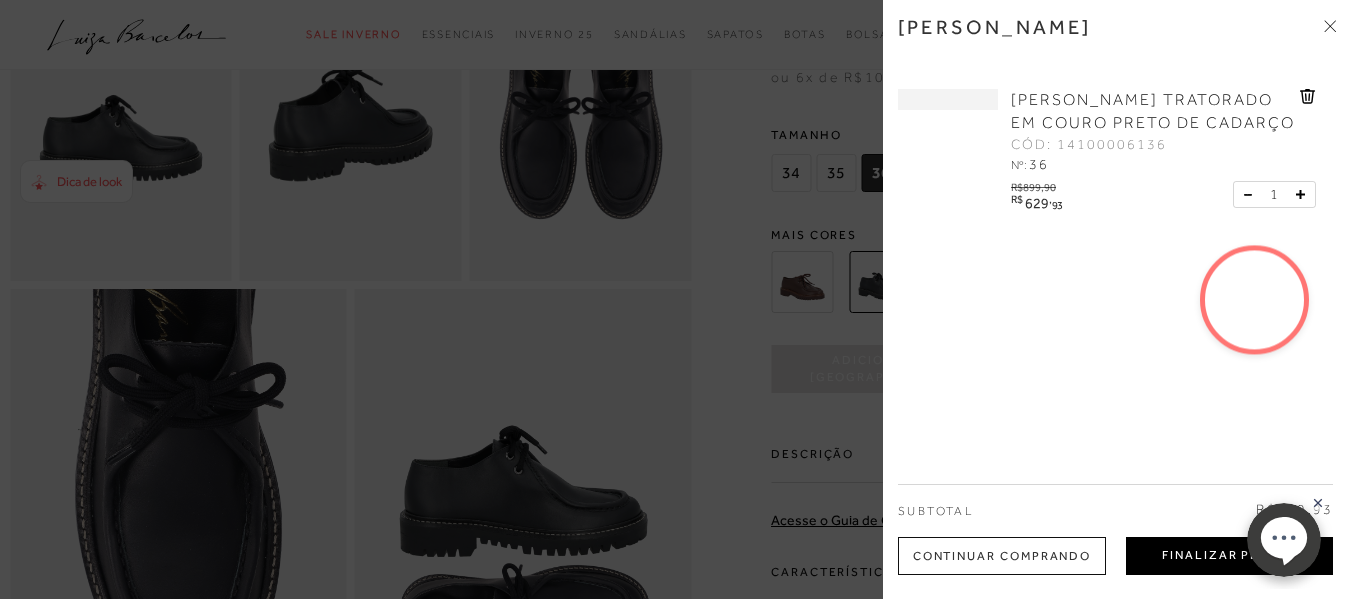 click on "Finalizar Pedido" at bounding box center [1229, 556] 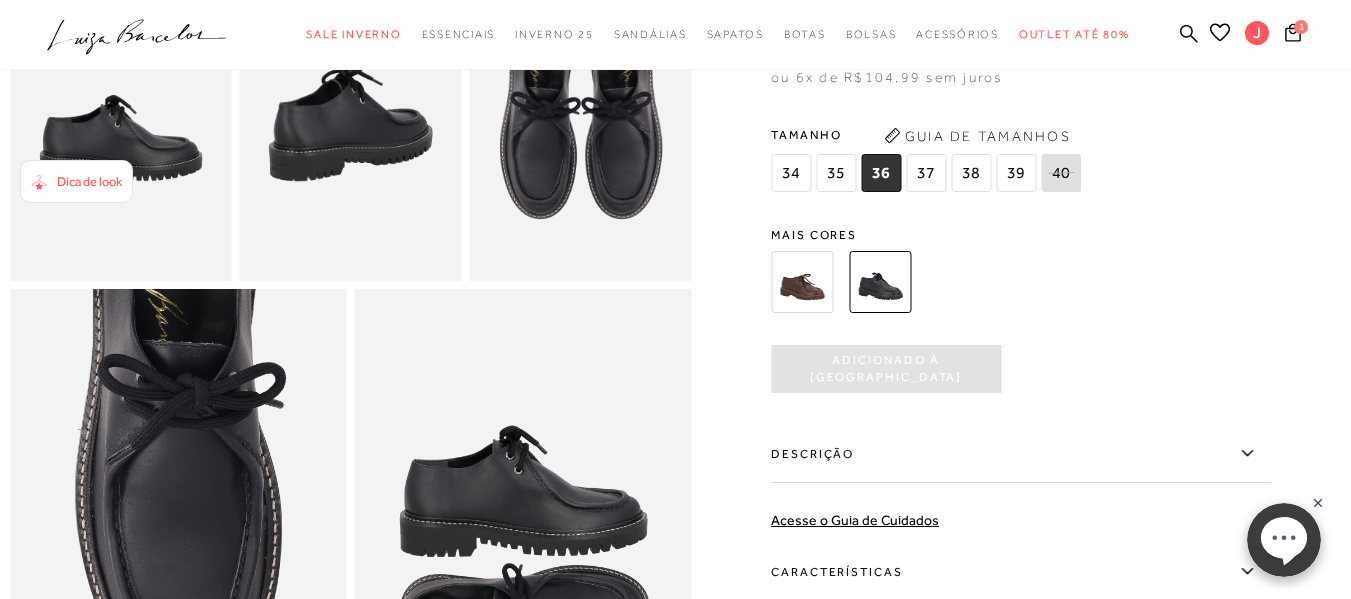 scroll, scrollTop: 0, scrollLeft: 0, axis: both 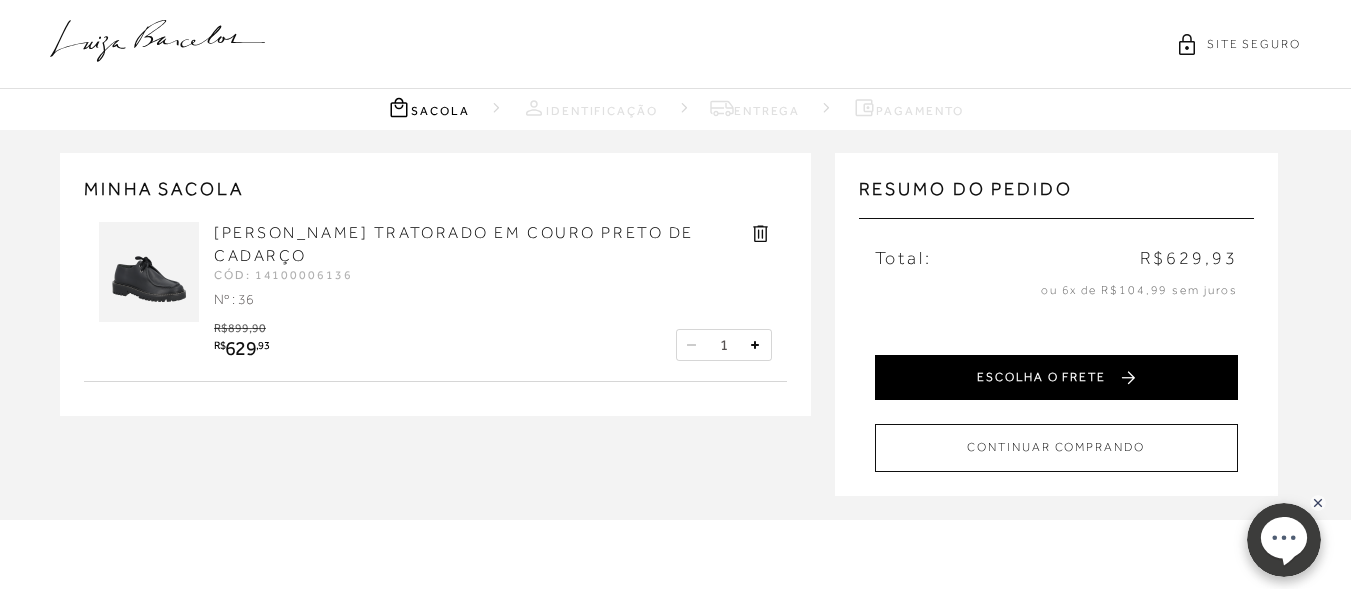 click on "ESCOLHA O FRETE" at bounding box center (1056, 377) 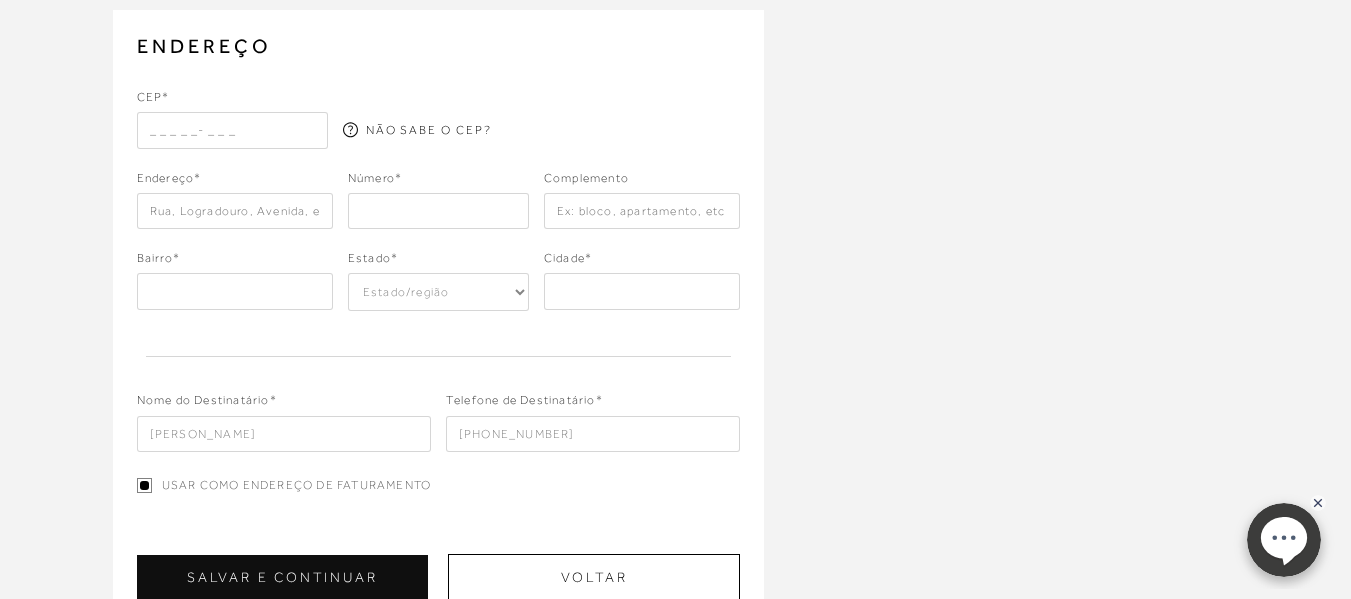 scroll, scrollTop: 521, scrollLeft: 0, axis: vertical 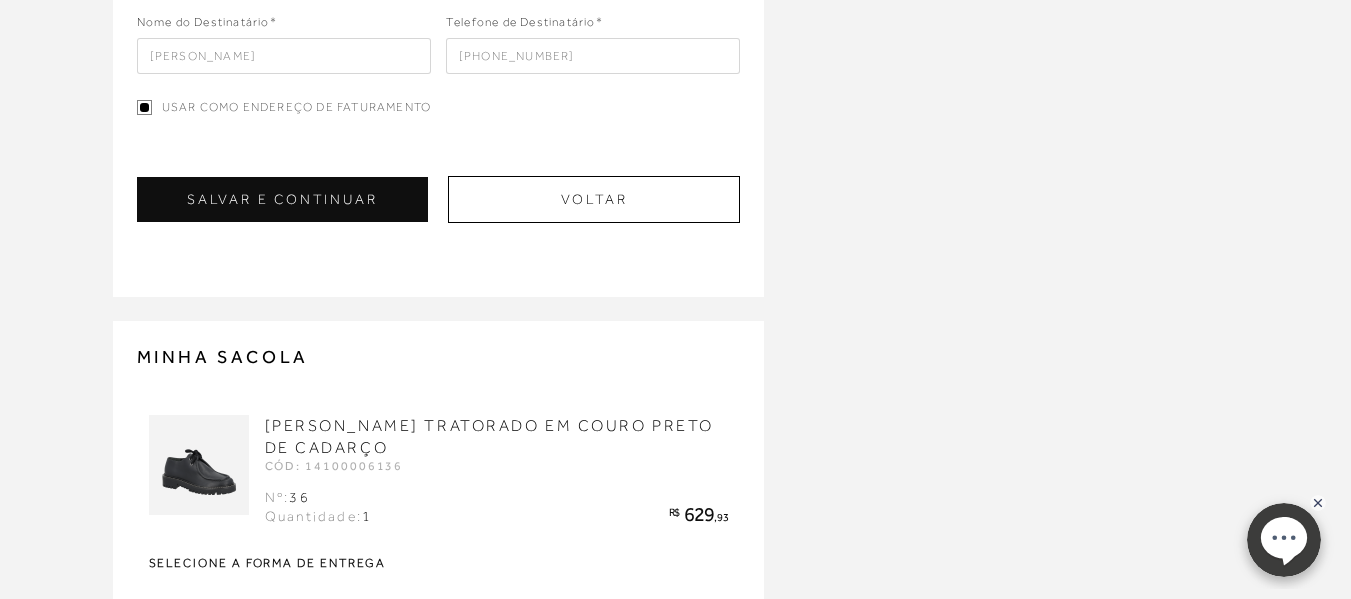 click at bounding box center [232, -248] 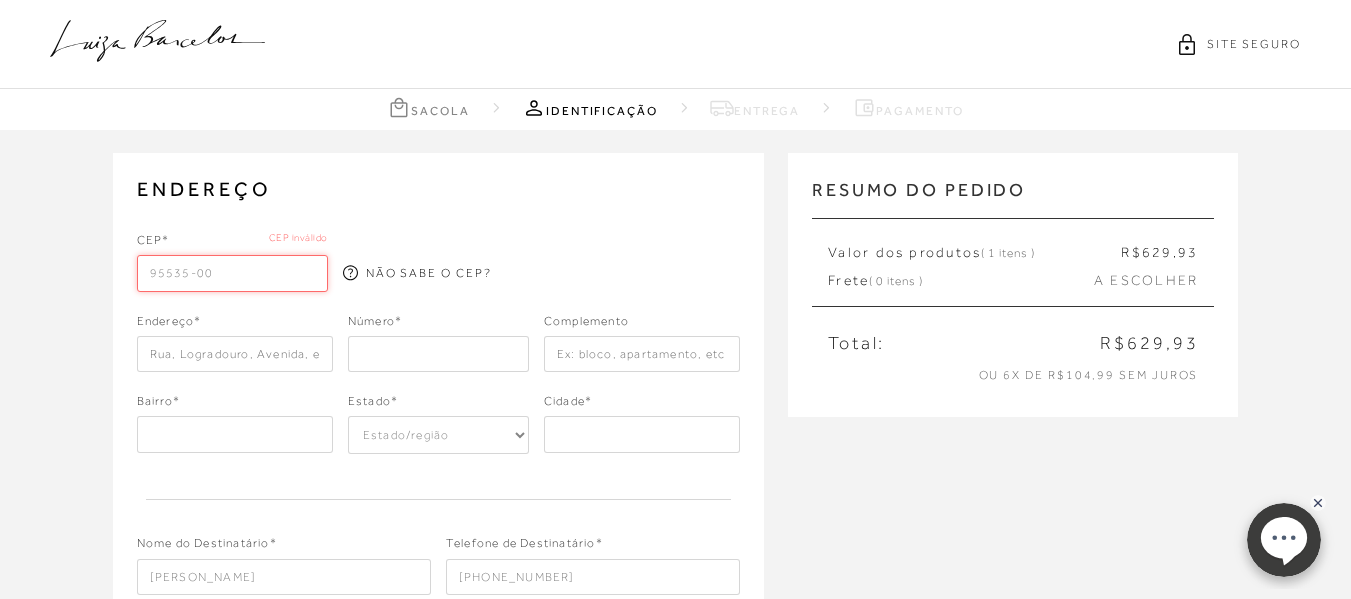 type on "95535-000" 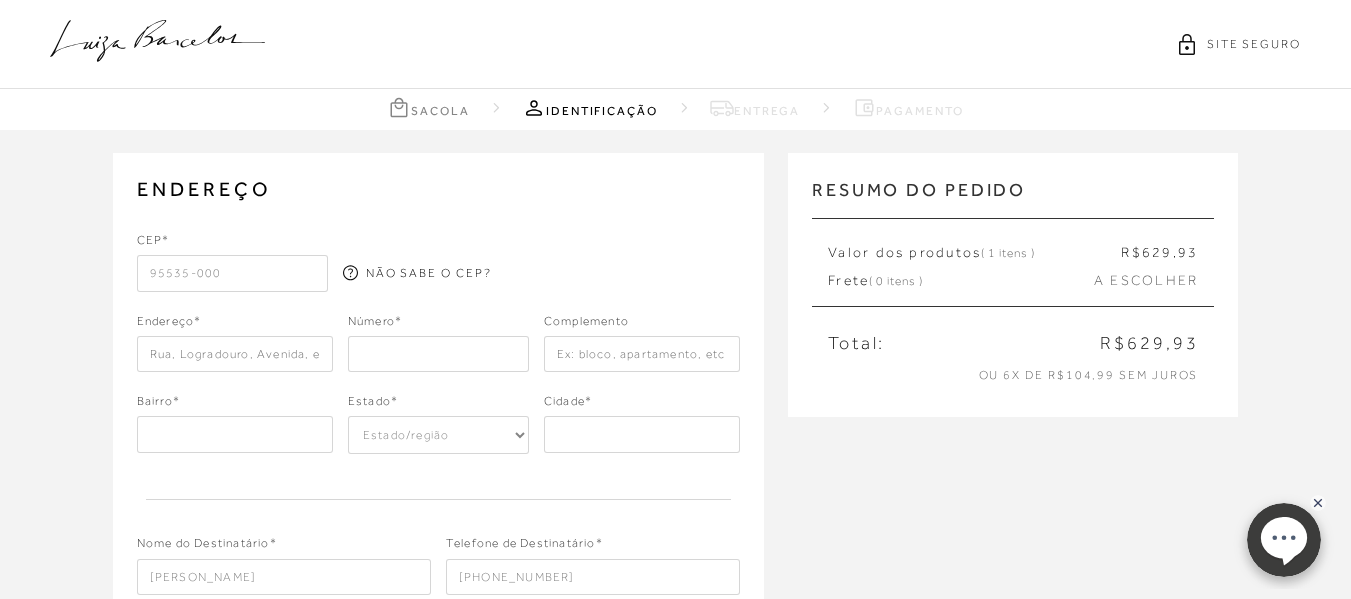 select on "RS" 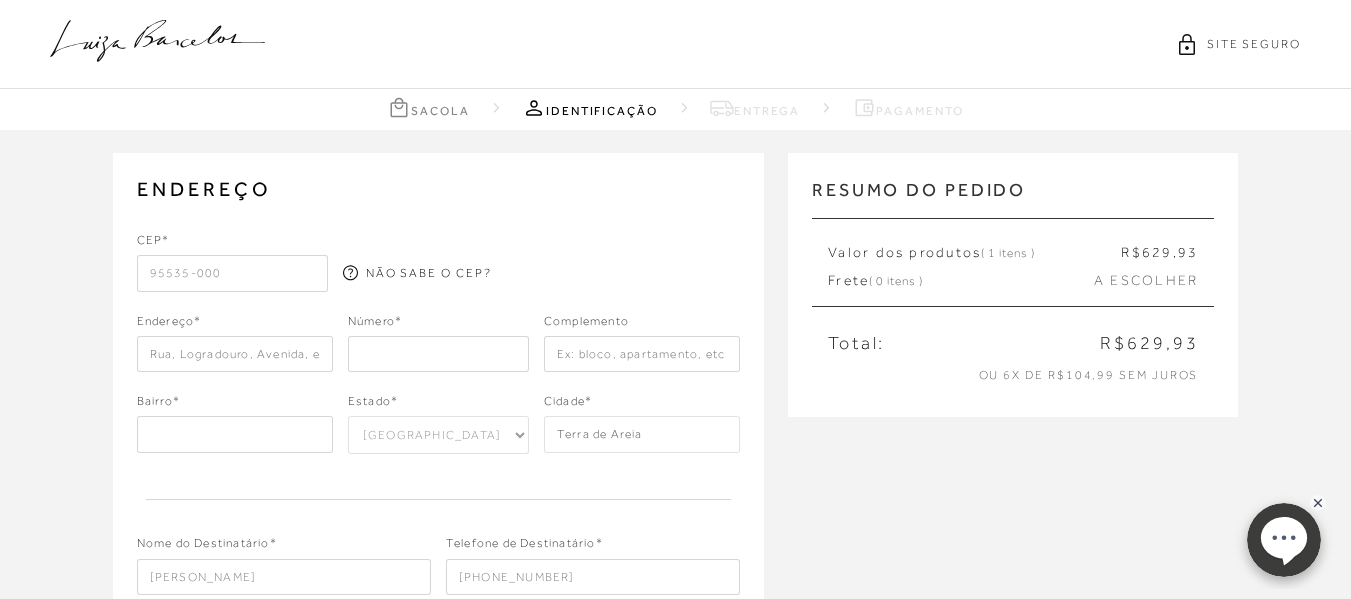 click on "95535-000" at bounding box center [232, 273] 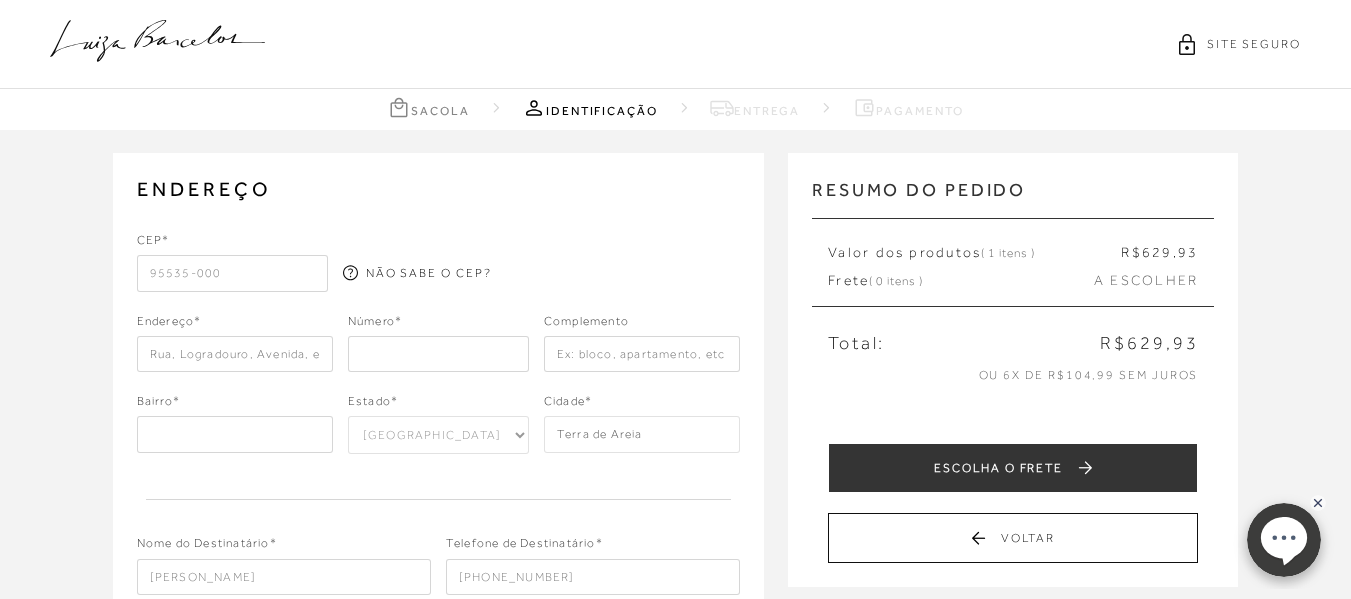 type on "95535-000" 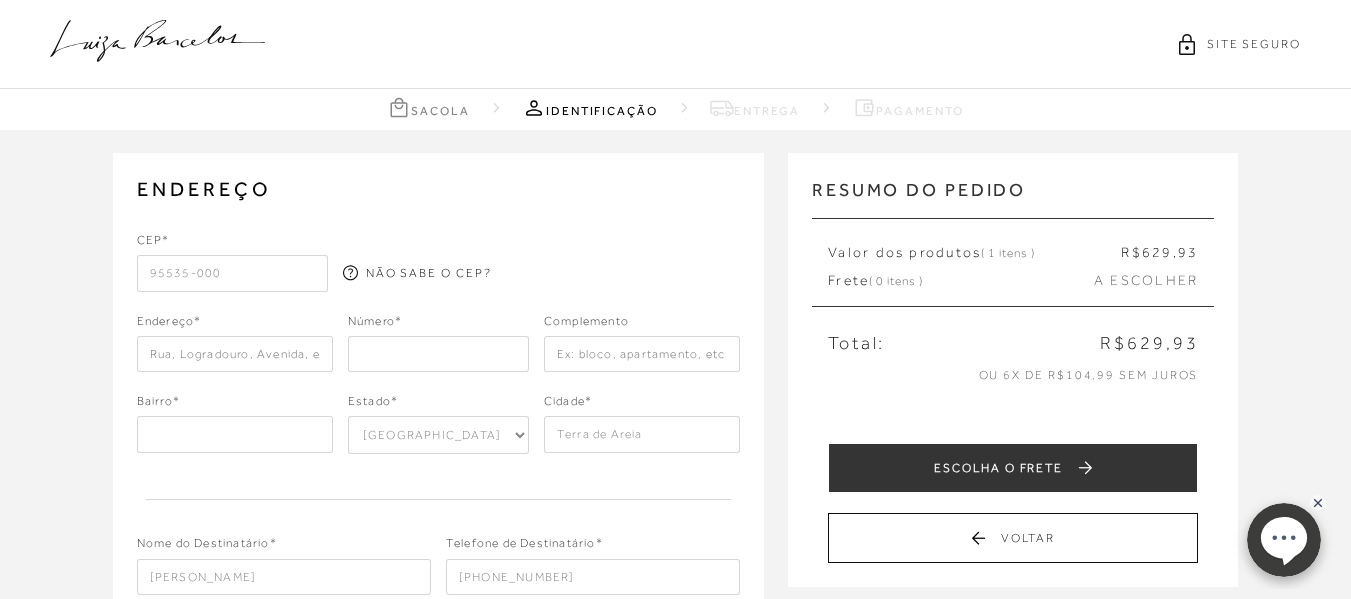 click on "ENDEREÇO
Selecione um endereço para entrega
Nenhum endereço salvo.
CEP*
95535-000
NÃO SABE O CEP?" at bounding box center (439, 485) 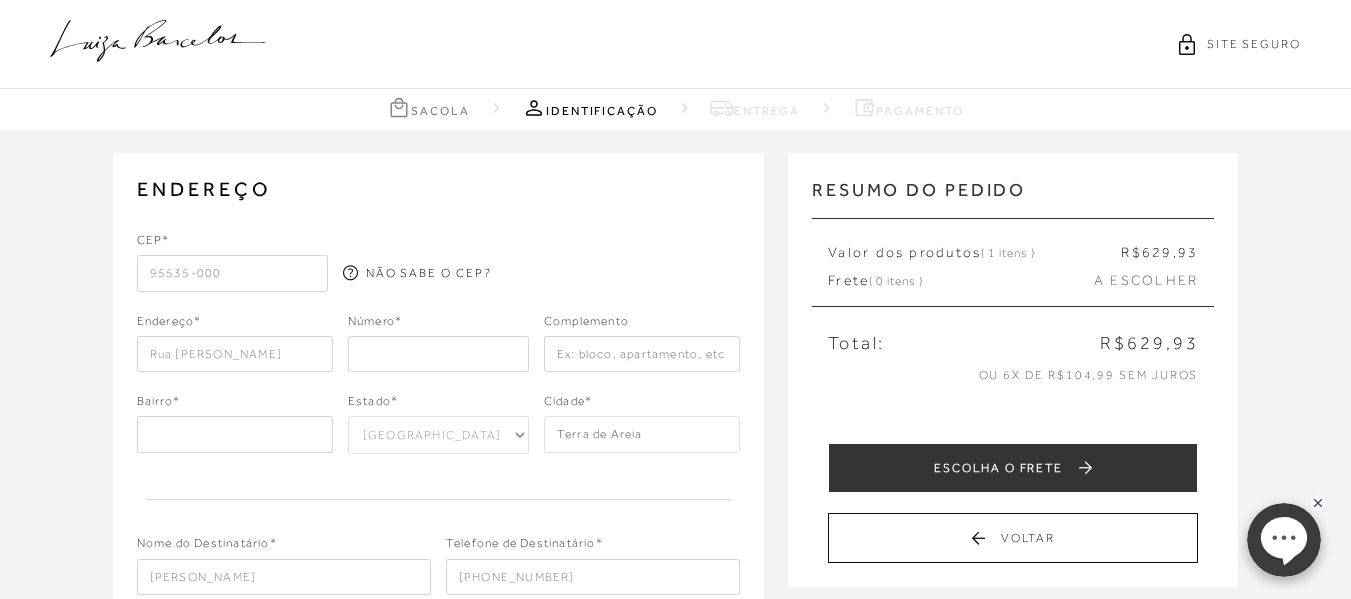 type on "Rua [PERSON_NAME]" 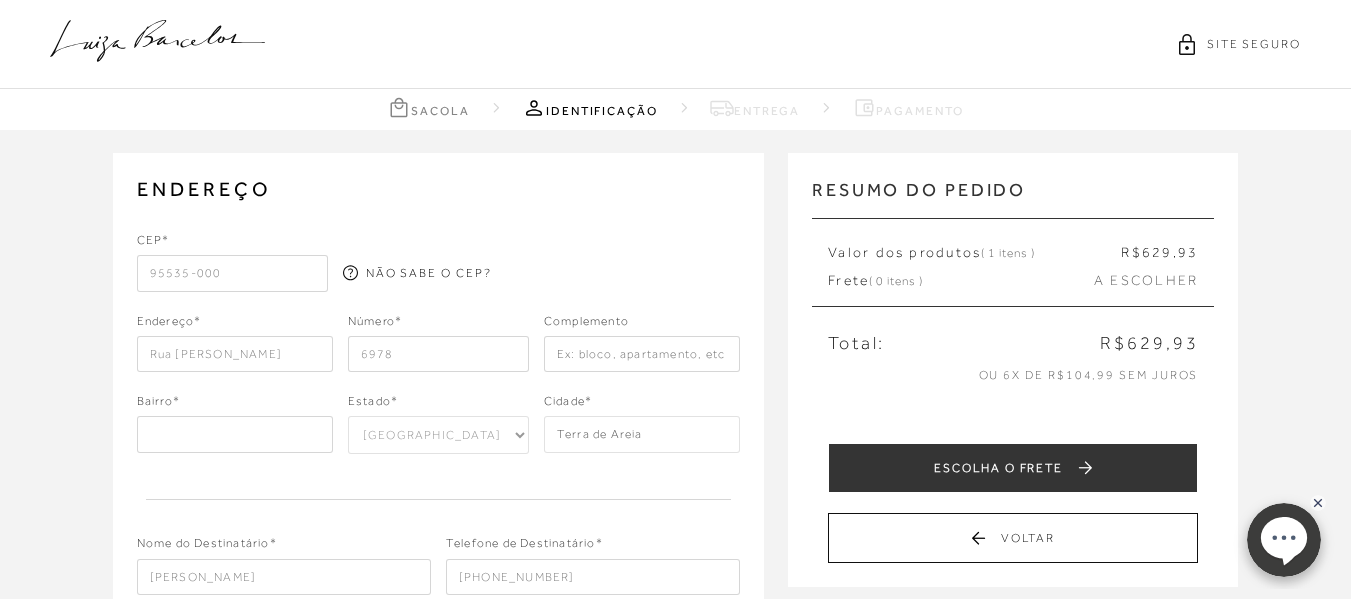type on "6978" 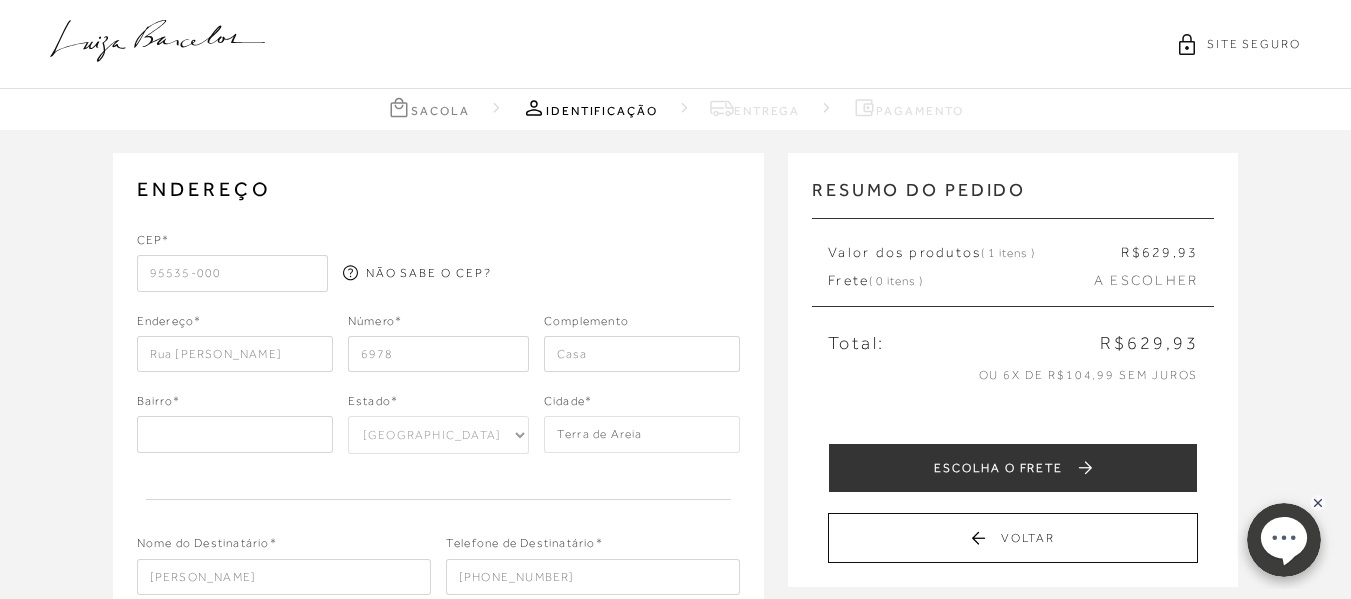 type on "Casa" 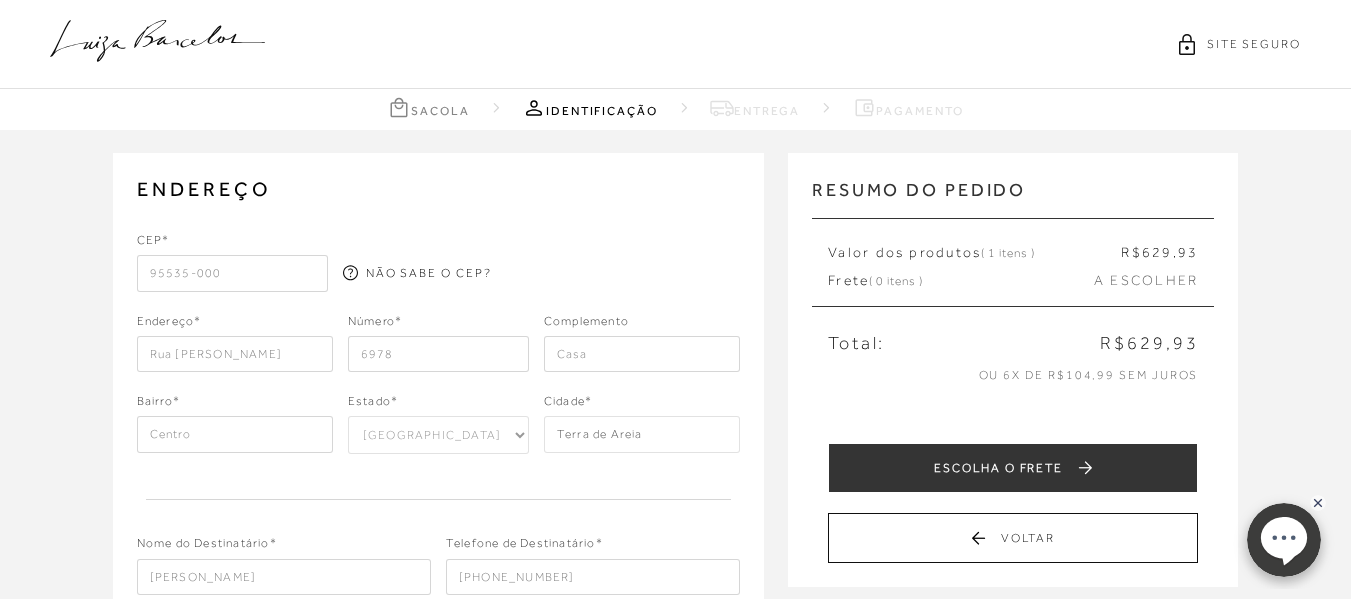 type on "Centro" 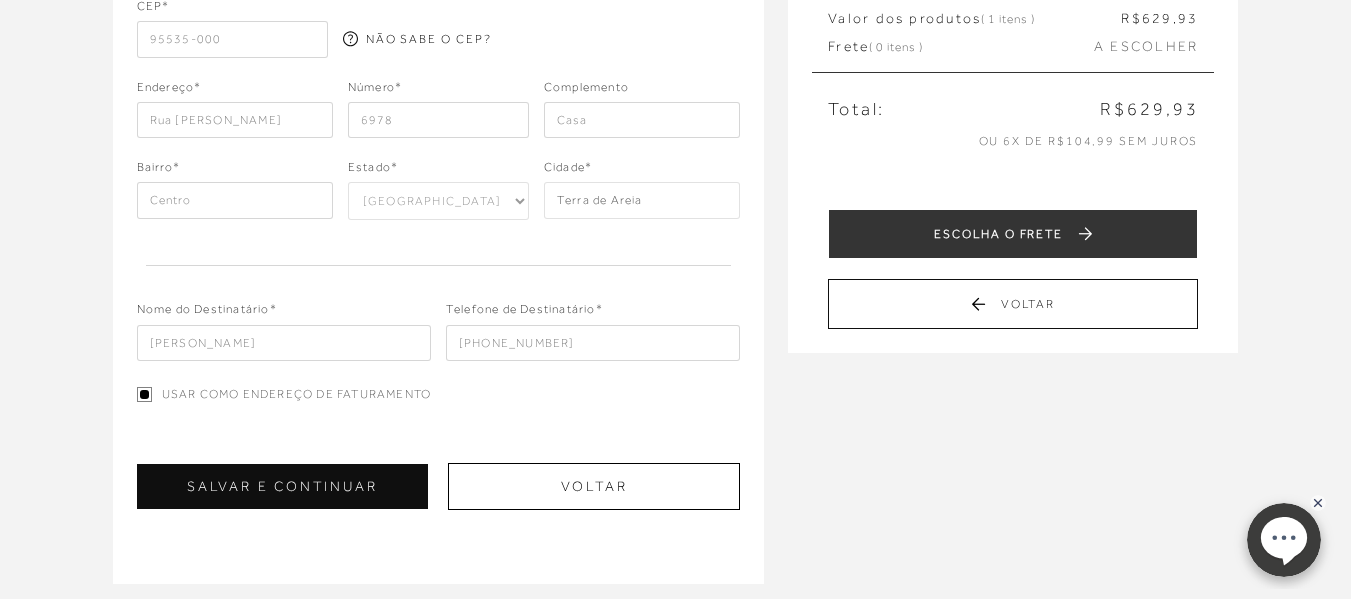 scroll, scrollTop: 233, scrollLeft: 0, axis: vertical 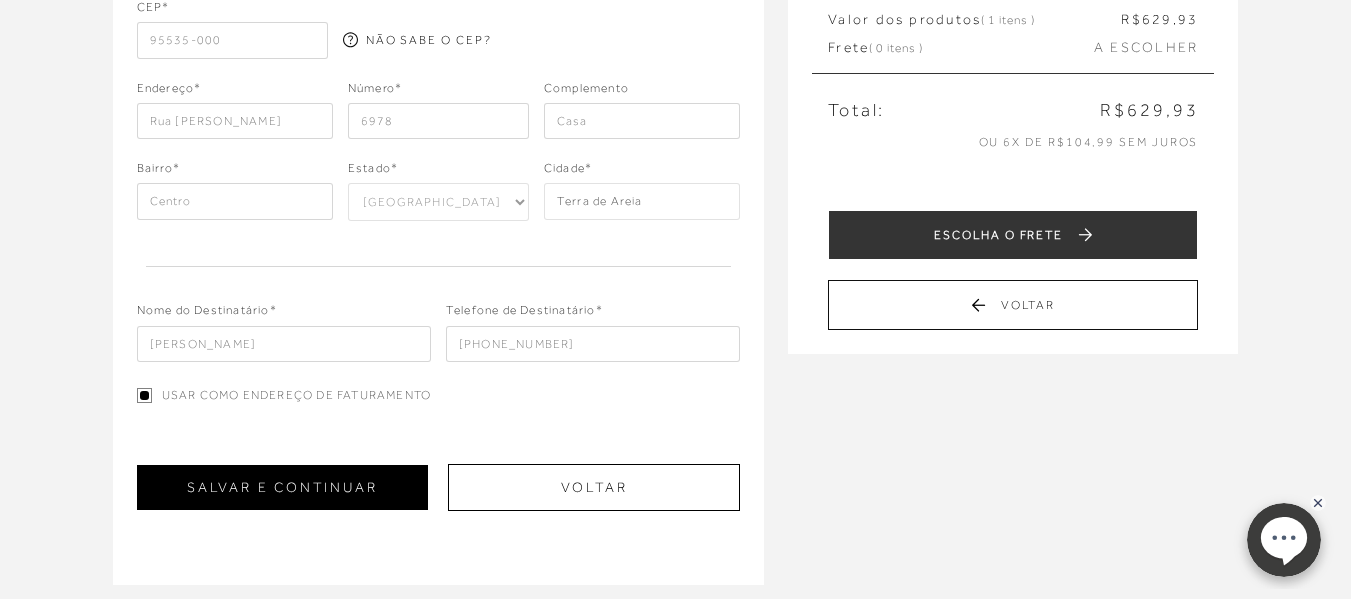 click on "SALVAR E CONTINUAR" at bounding box center (282, 487) 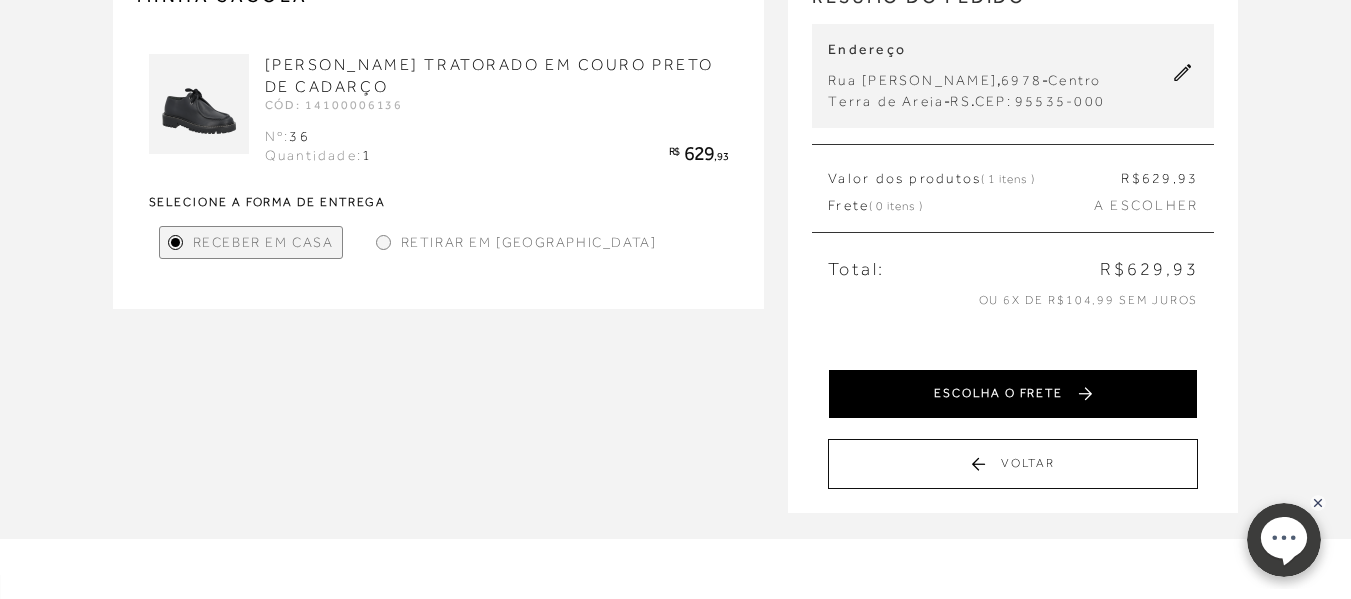 scroll, scrollTop: 223, scrollLeft: 0, axis: vertical 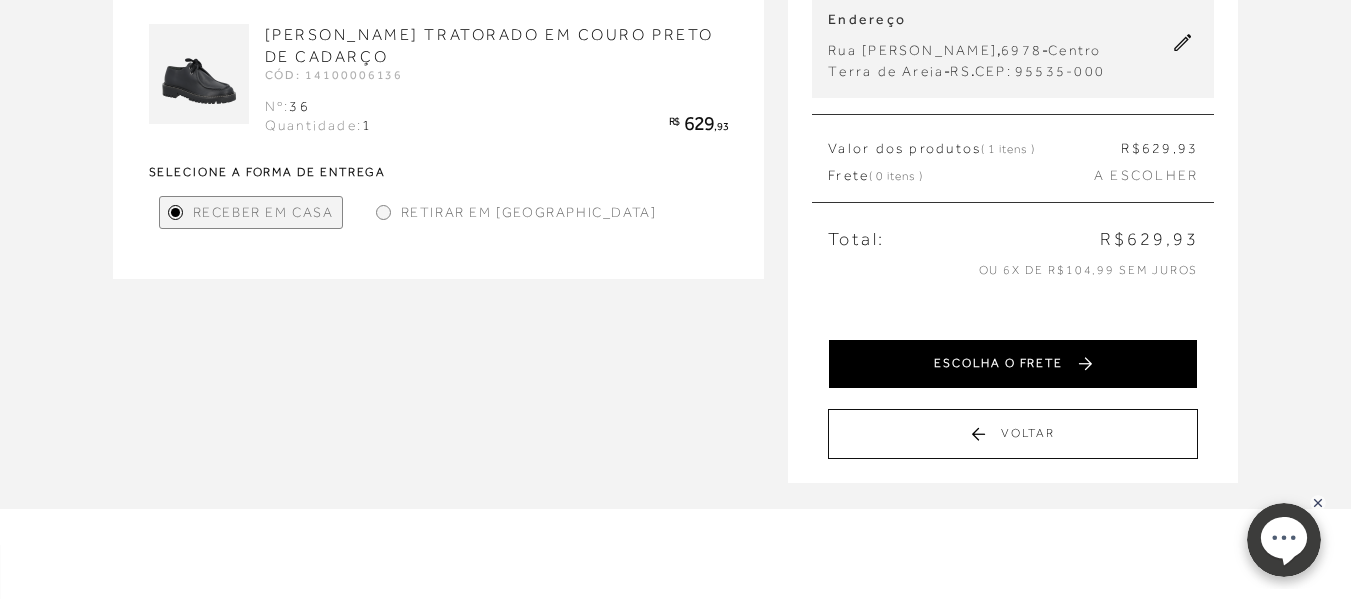 click on "ESCOLHA O FRETE" at bounding box center [1013, 364] 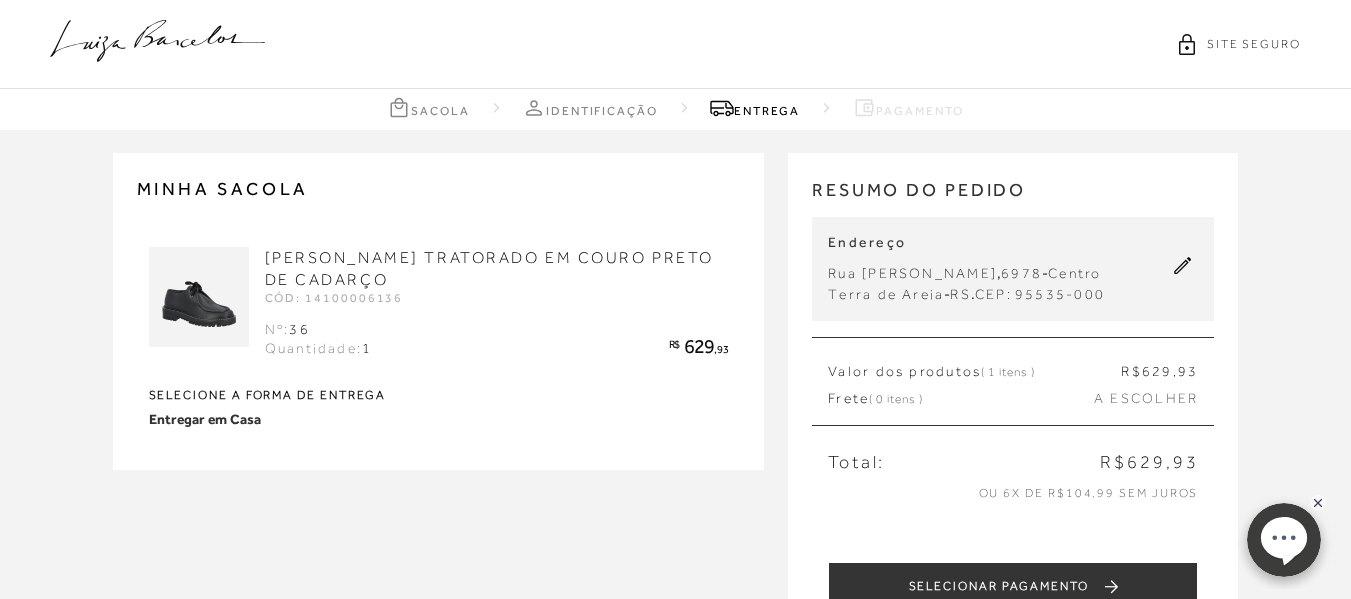scroll, scrollTop: 149, scrollLeft: 0, axis: vertical 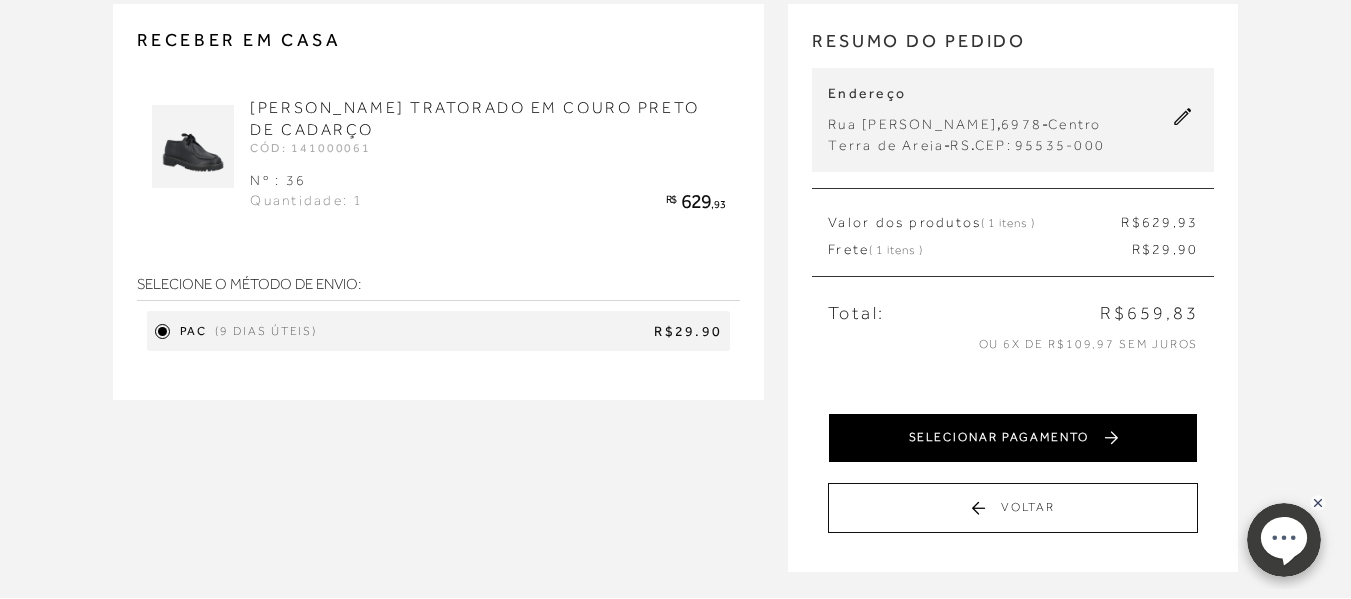 click on "SELECIONAR PAGAMENTO" at bounding box center (1013, 438) 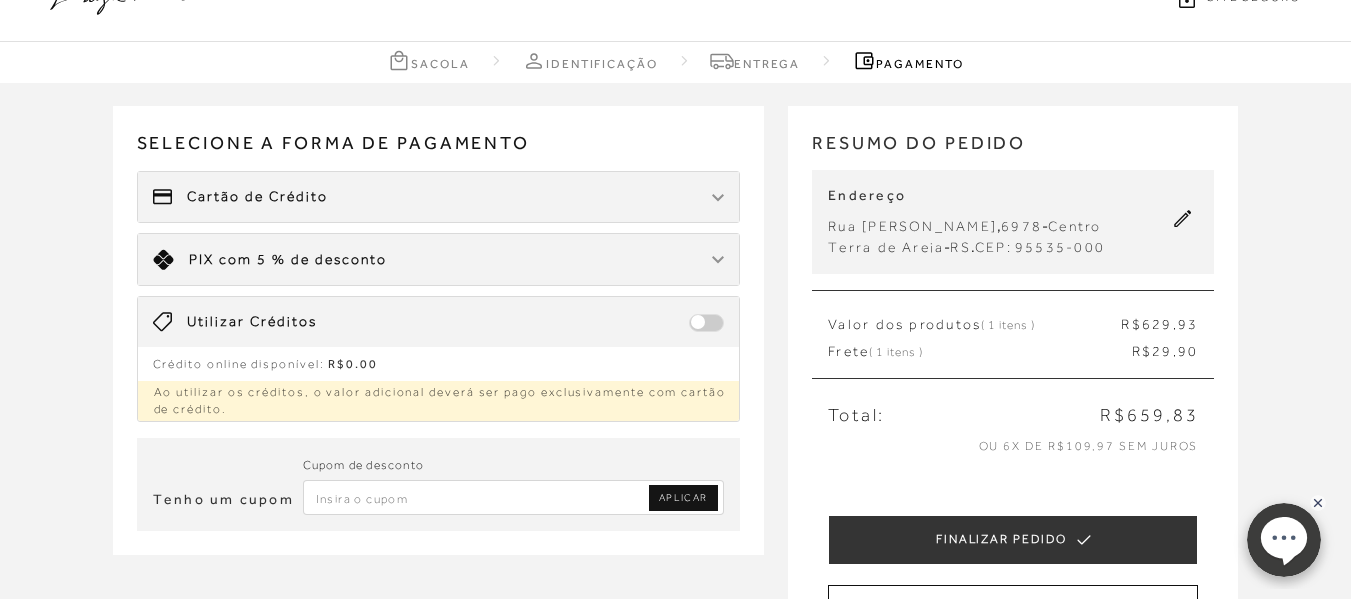 scroll, scrollTop: 52, scrollLeft: 0, axis: vertical 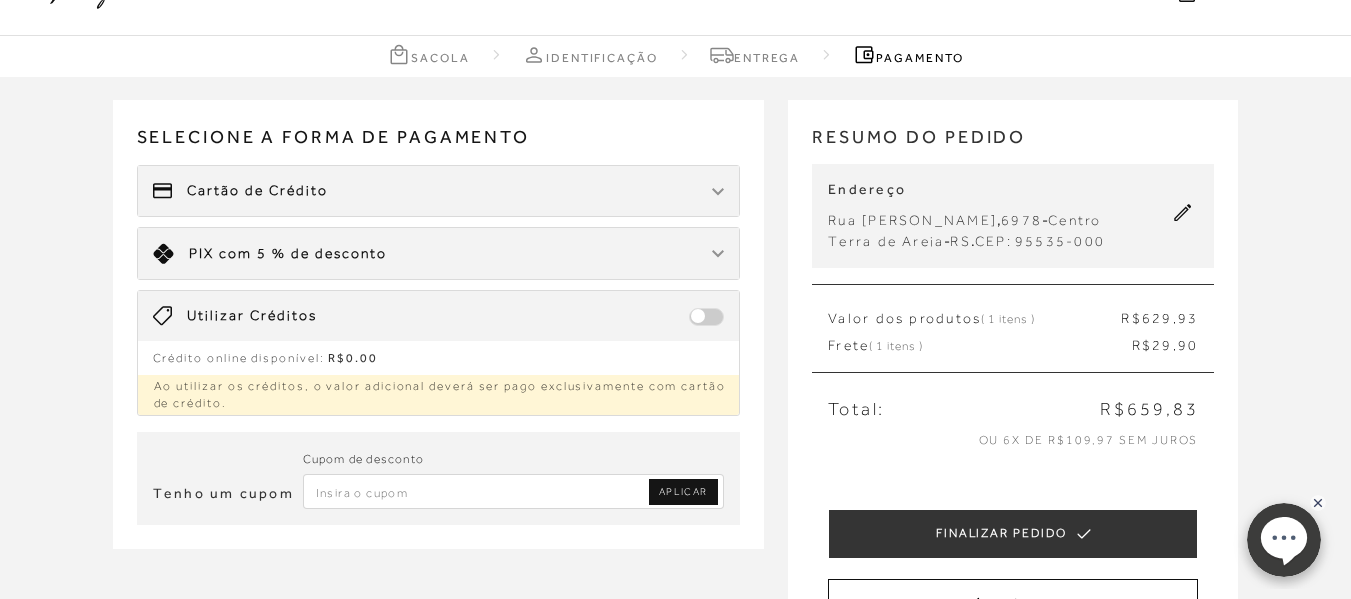 click on "Cartão de Crédito" at bounding box center [439, 191] 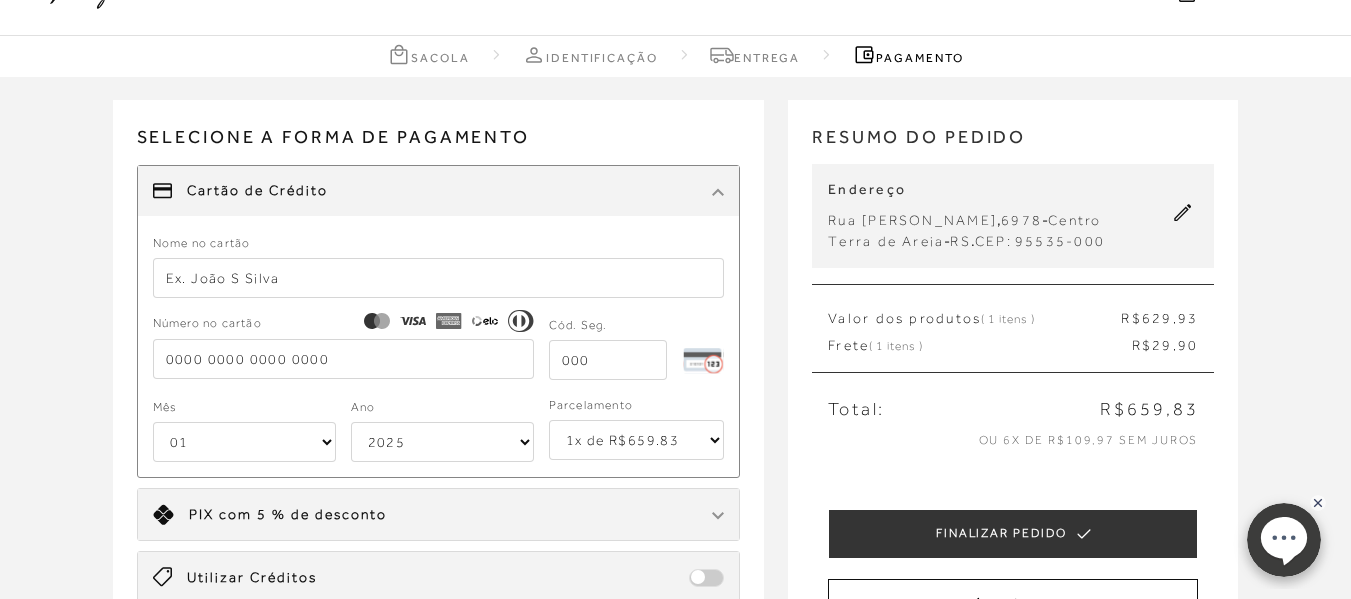 click at bounding box center (439, 278) 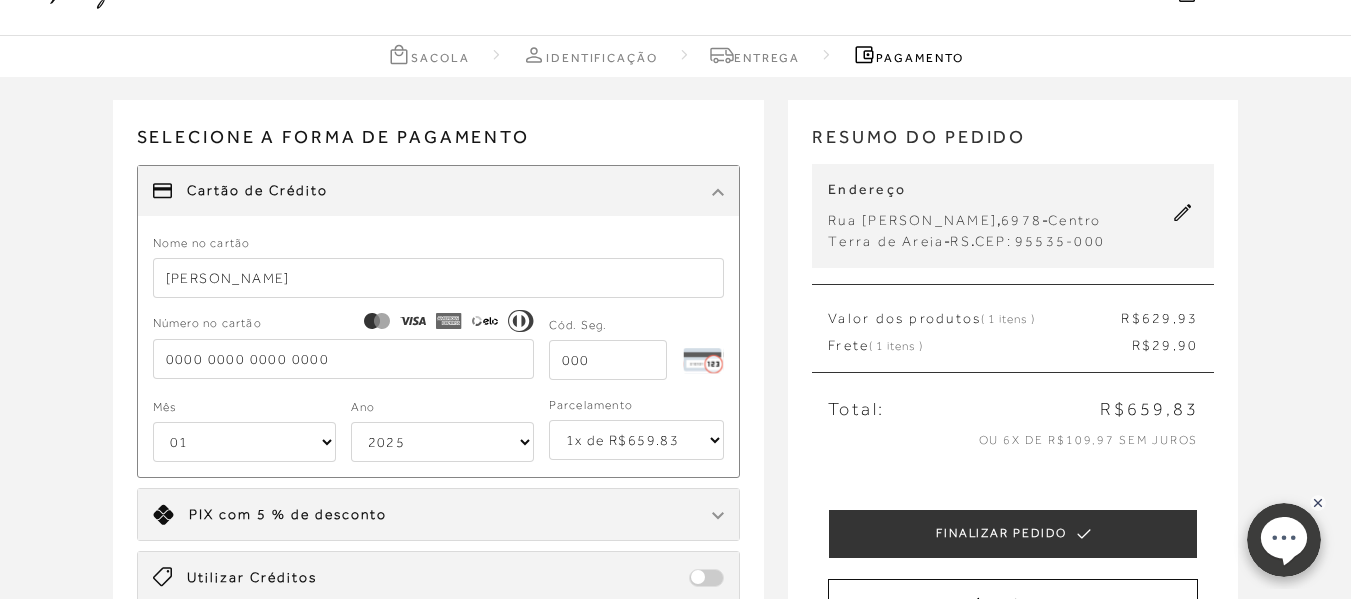 type on "[PERSON_NAME]" 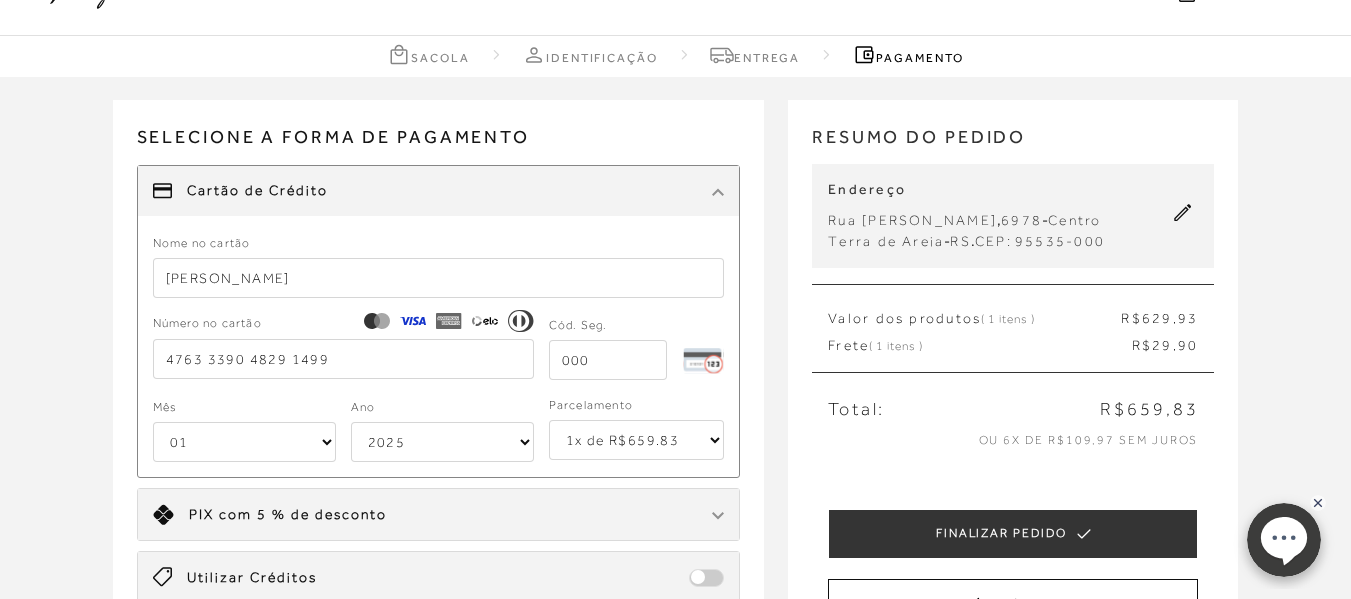 type on "4763 3390 4829 1499" 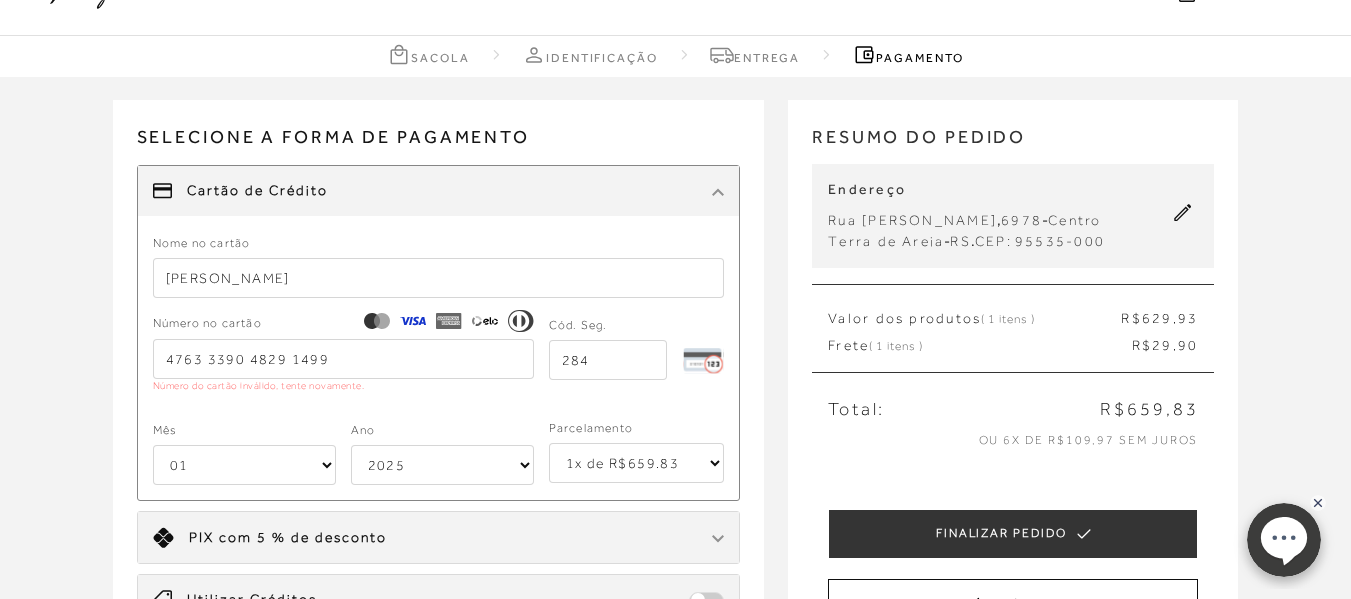 type on "284" 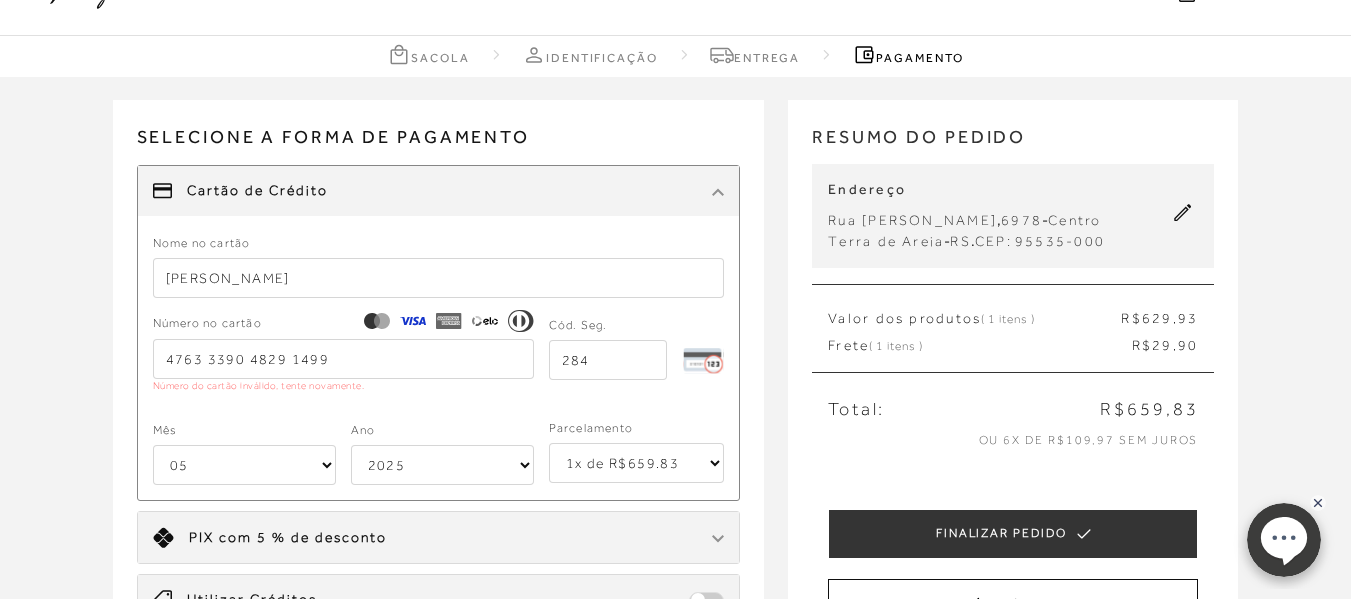 click on "01 02 03 04 05 06 07 08 09 10 11 12" at bounding box center [244, 465] 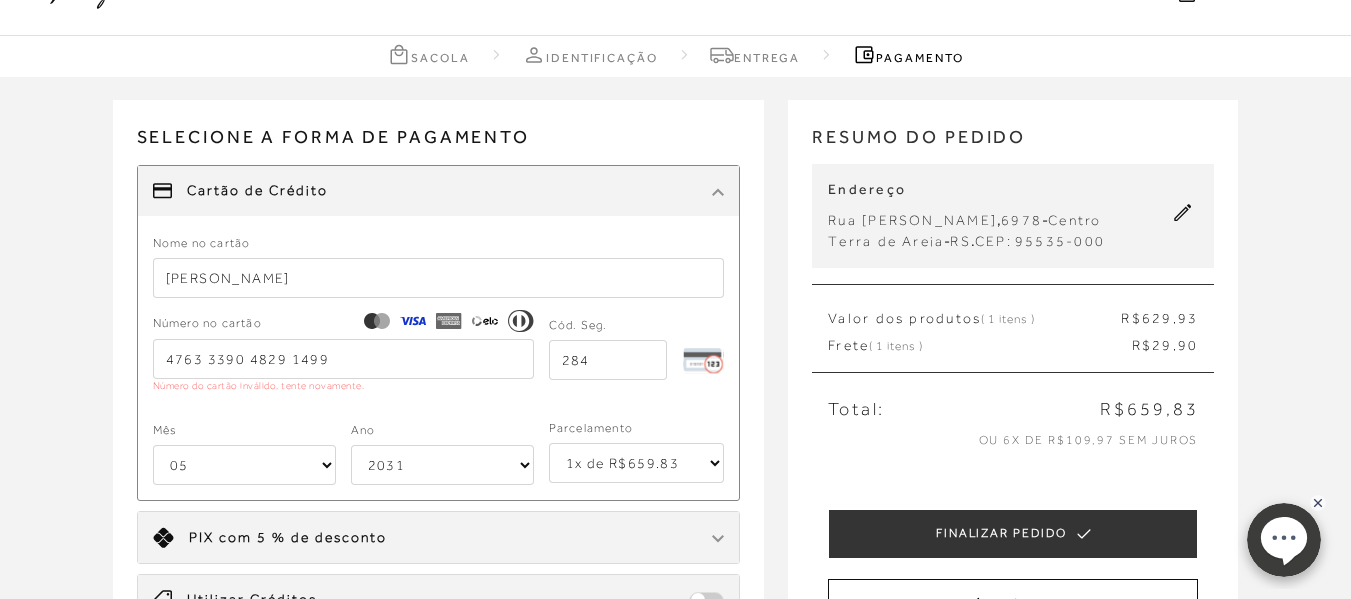 click on "2025 2026 2027 2028 2029 2030 2031 2032 2033 2034 2035 2036 2037 2038 2039 2040 2041 2042 2043 2044" at bounding box center [442, 465] 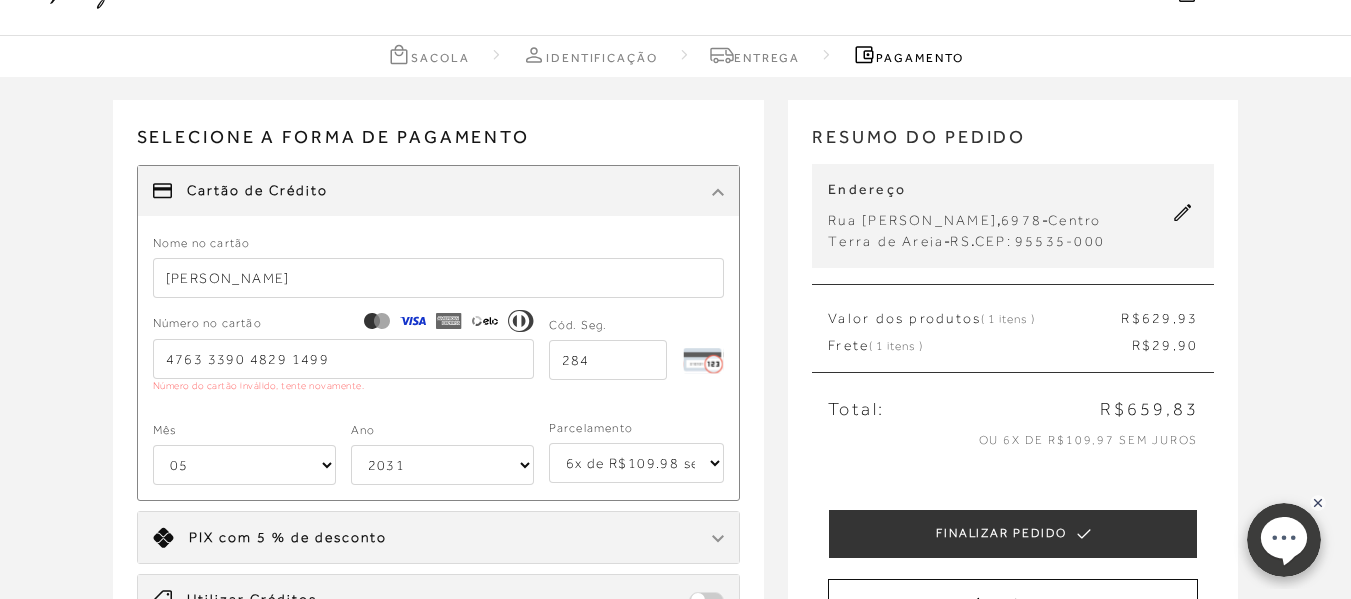 click on "1x de R$659.83 2x de R$329.92 sem juros 3x de R$219.95 sem juros 4x de R$164.96 sem juros 5x de R$131.97 sem juros 6x de R$109.98 sem juros" at bounding box center (637, 463) 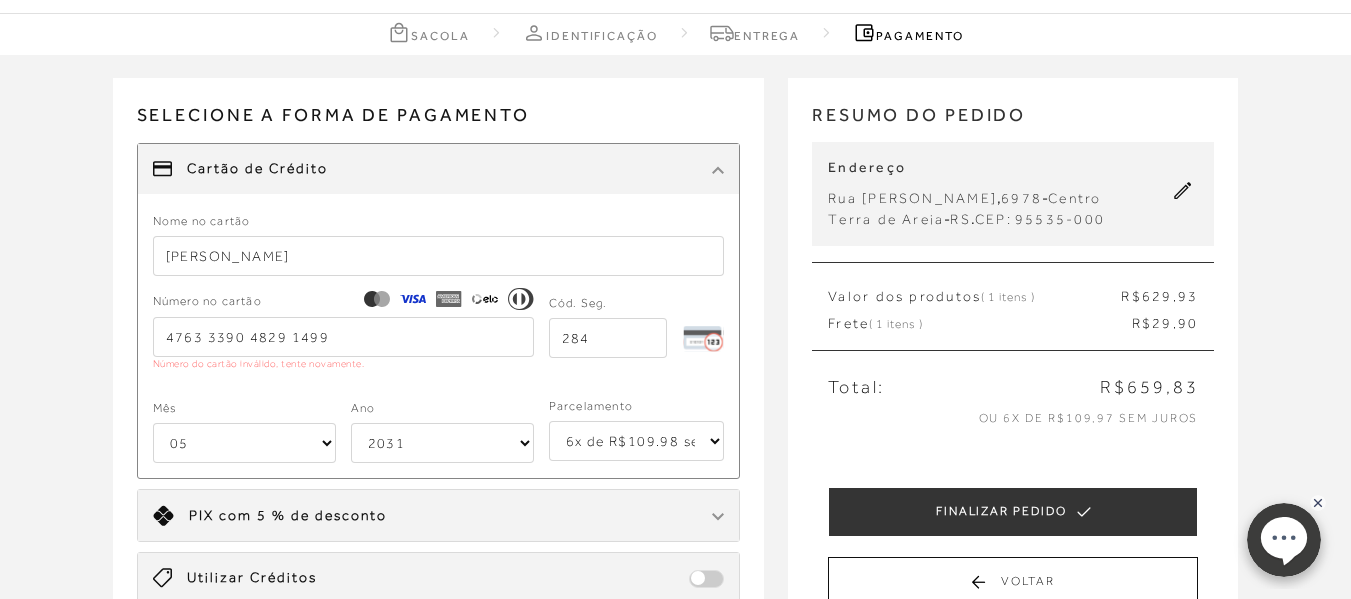 click on "4763 3390 4829 1499" at bounding box center [343, 337] 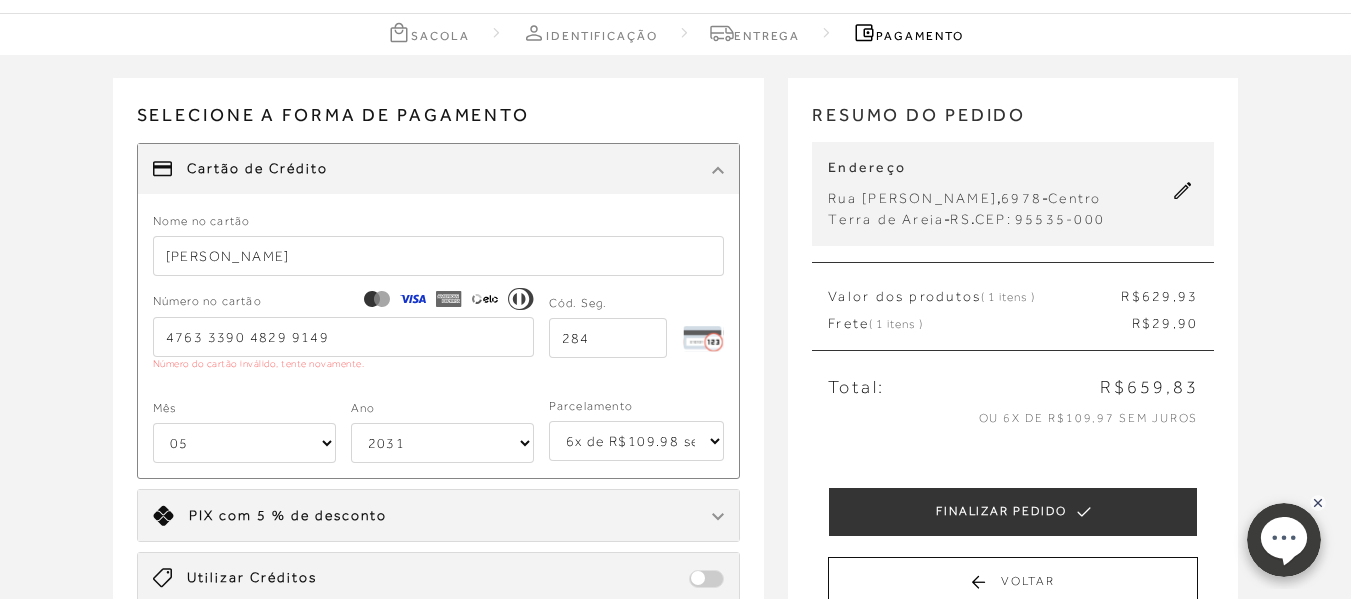 click on "4763 3390 4829 9149" at bounding box center [343, 337] 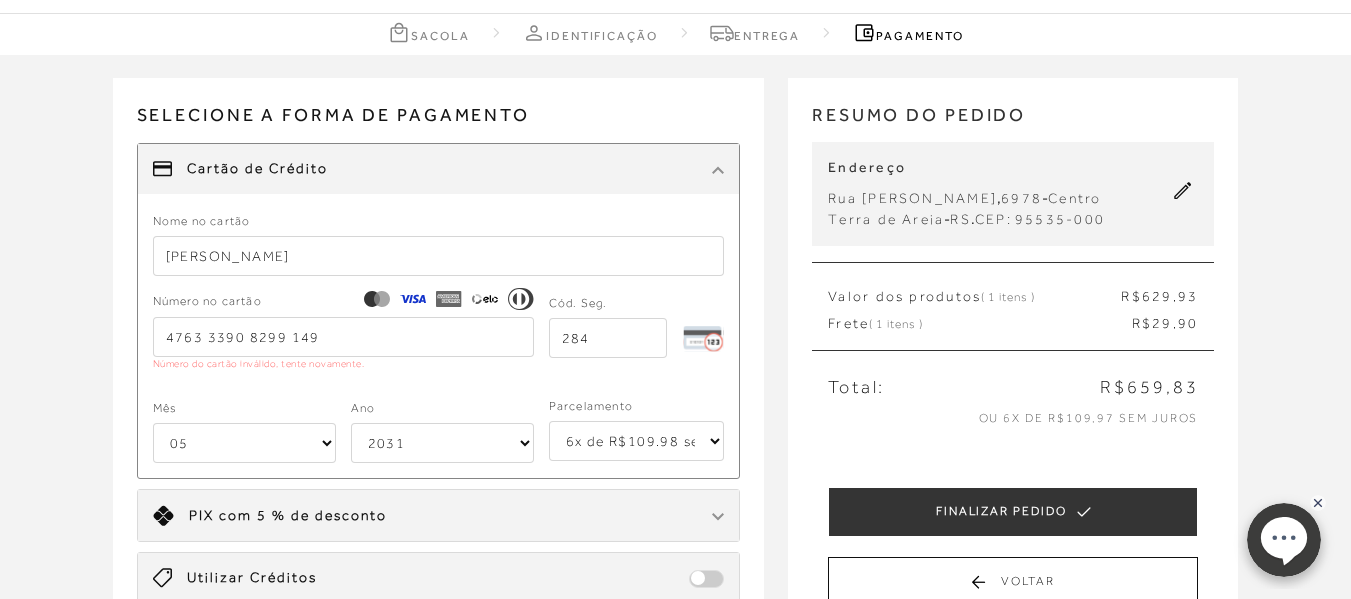 type on "[CREDIT_CARD_NUMBER]" 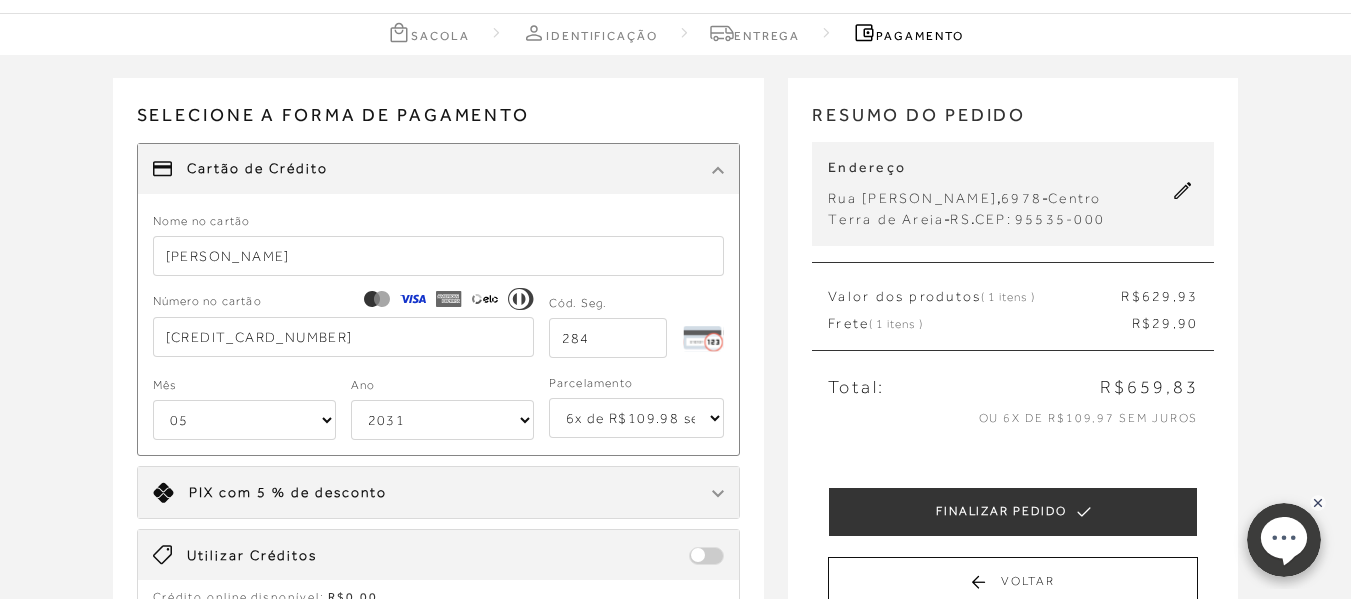 click on "[CREDIT_CARD_NUMBER]" at bounding box center [343, 337] 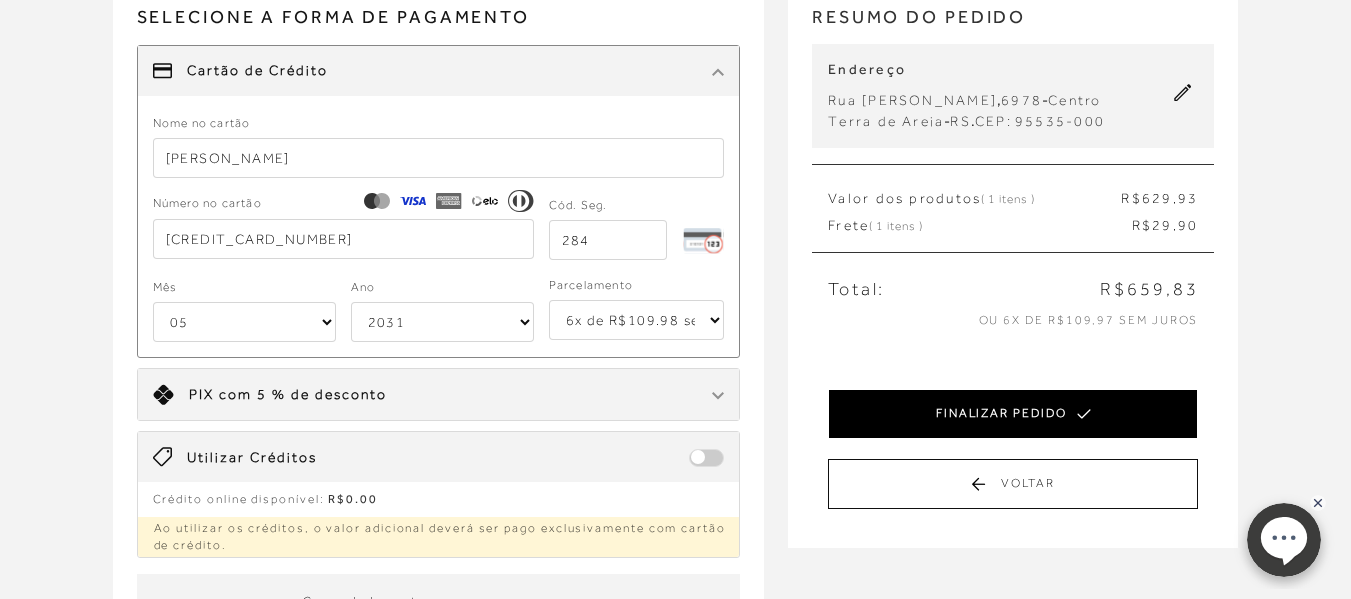 scroll, scrollTop: 172, scrollLeft: 0, axis: vertical 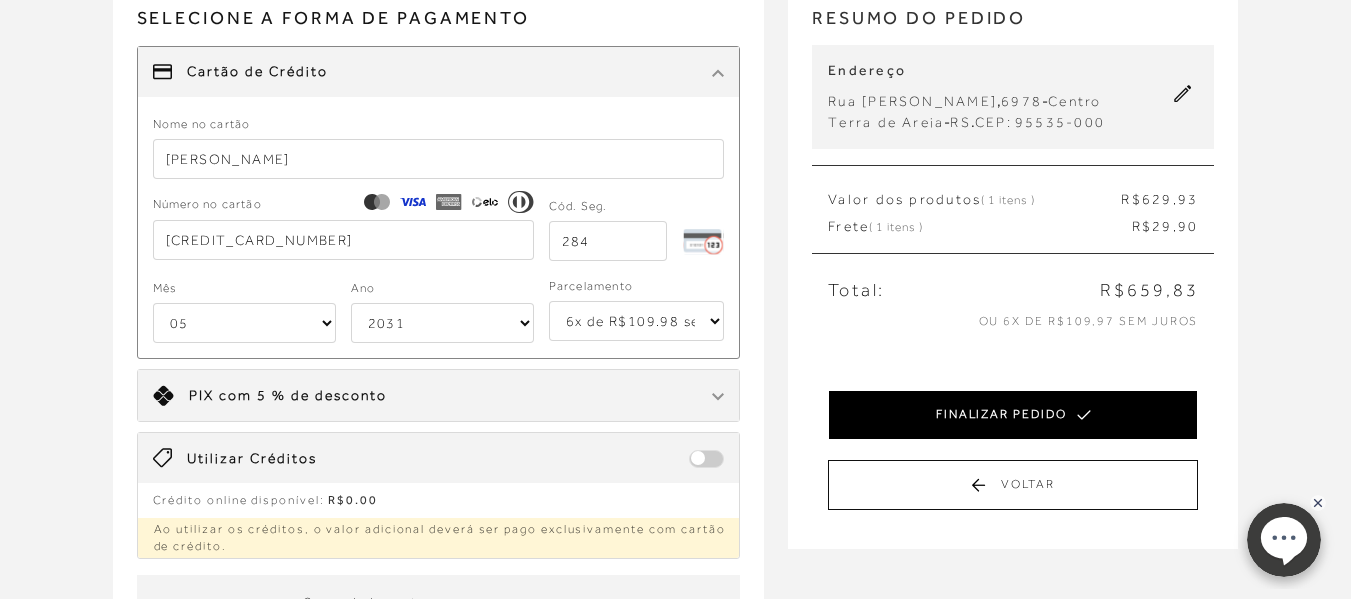 click on "FINALIZAR PEDIDO" at bounding box center (1013, 415) 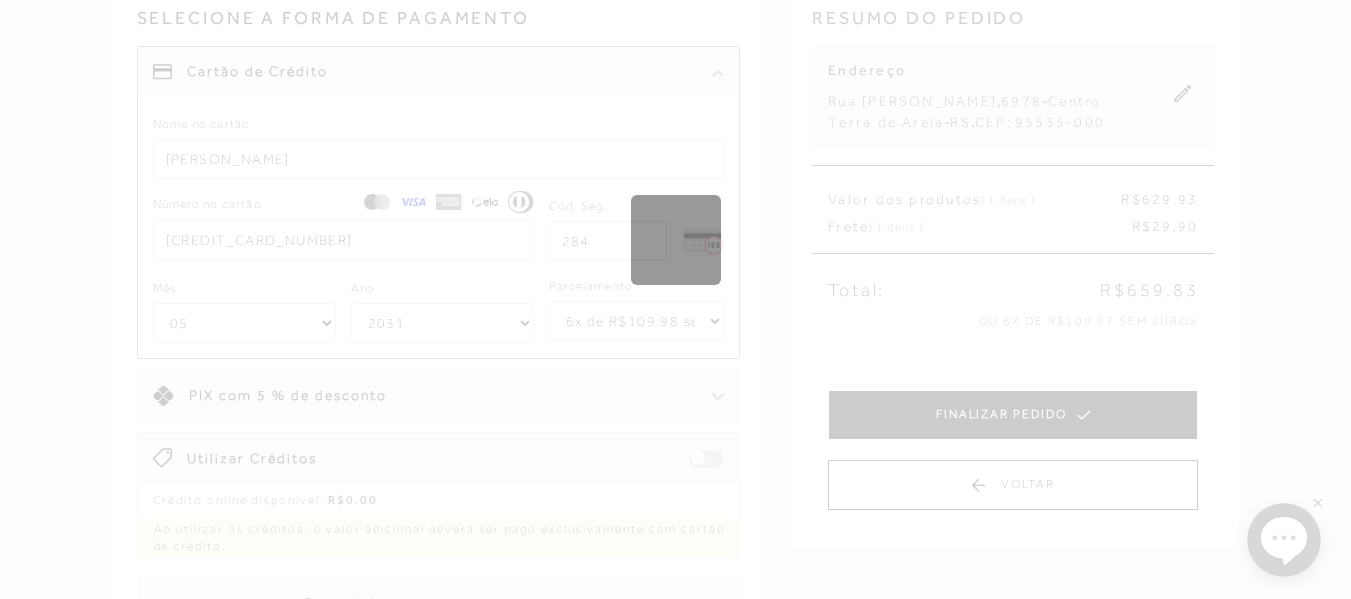 scroll, scrollTop: 0, scrollLeft: 0, axis: both 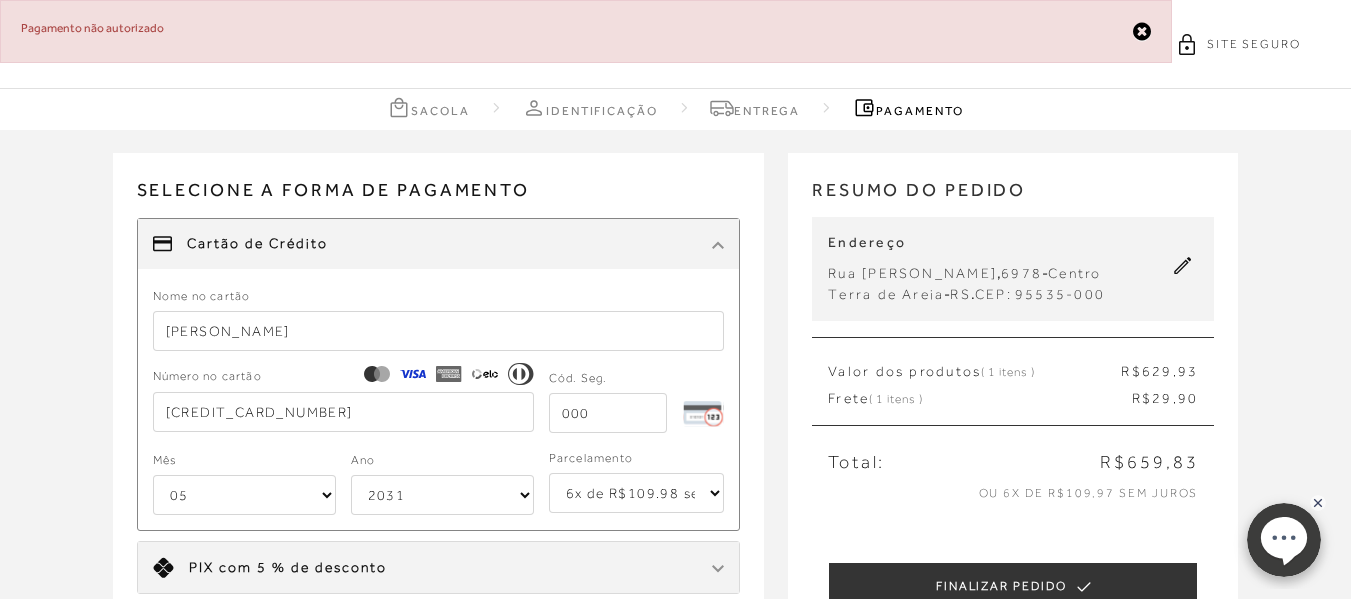 click at bounding box center [608, 413] 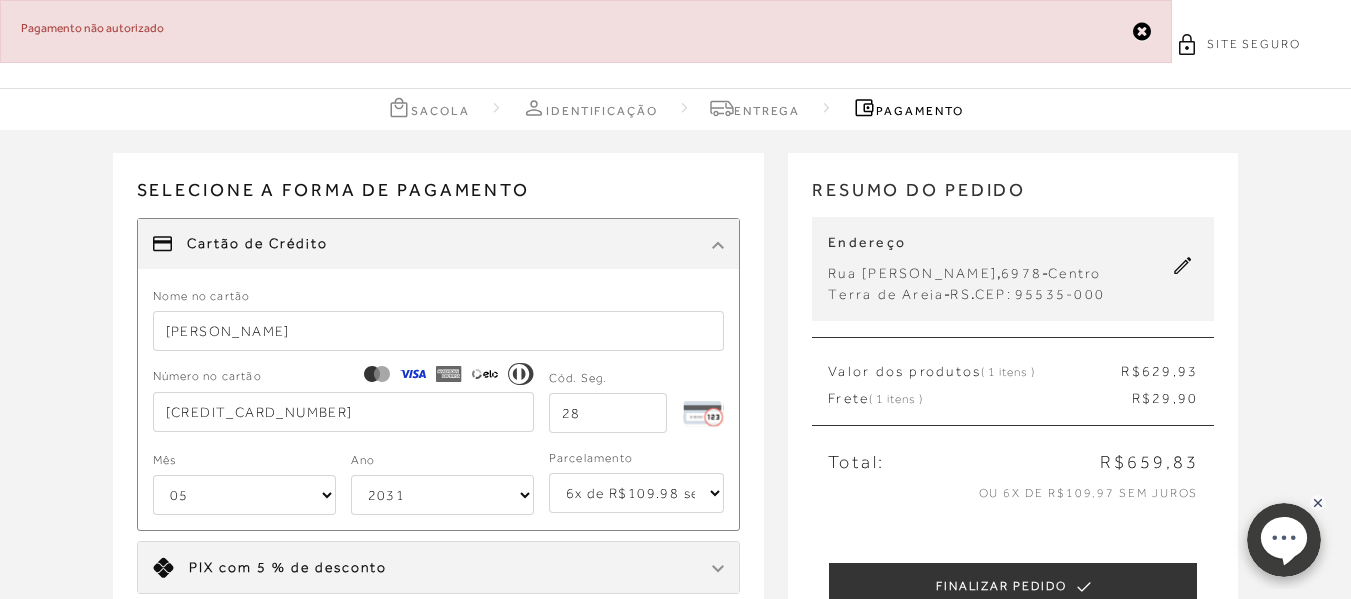 type on "284" 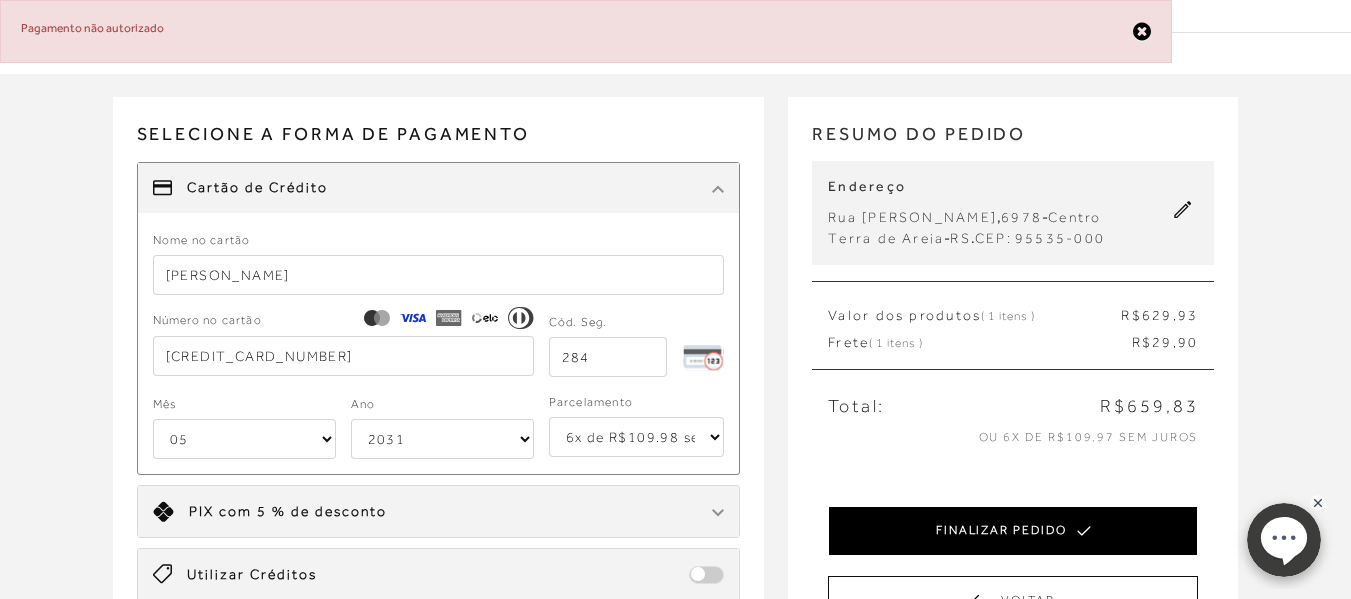 scroll, scrollTop: 88, scrollLeft: 0, axis: vertical 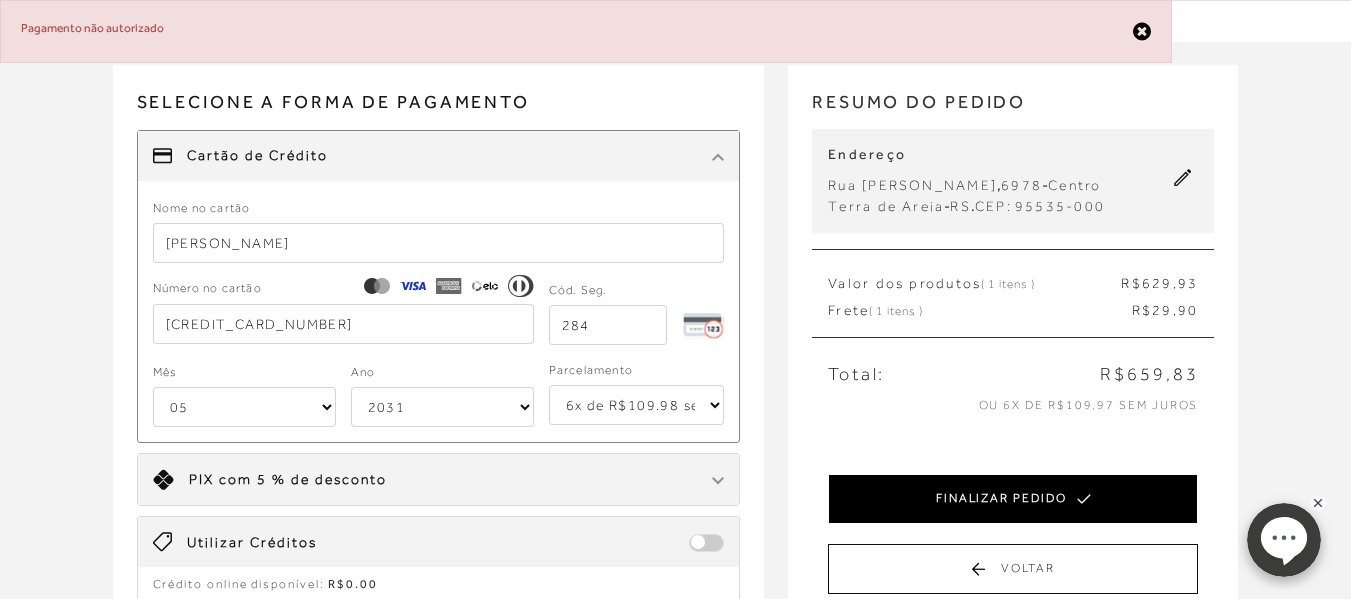 click on "FINALIZAR PEDIDO" at bounding box center (1013, 499) 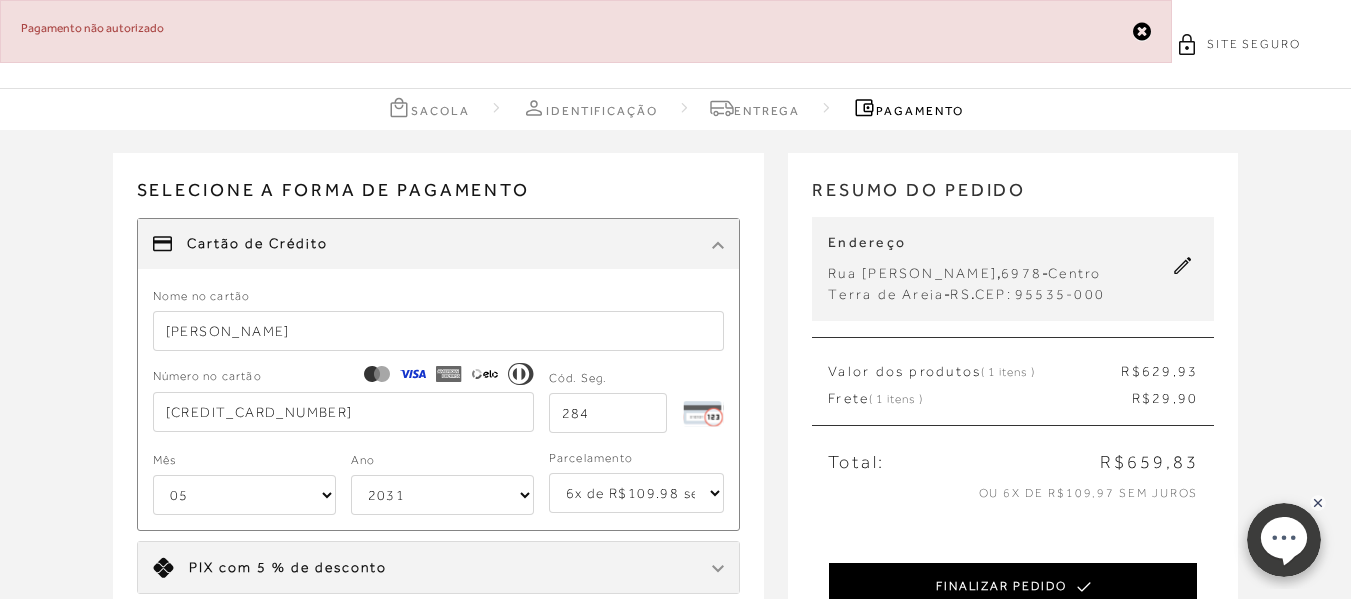 select on "05" 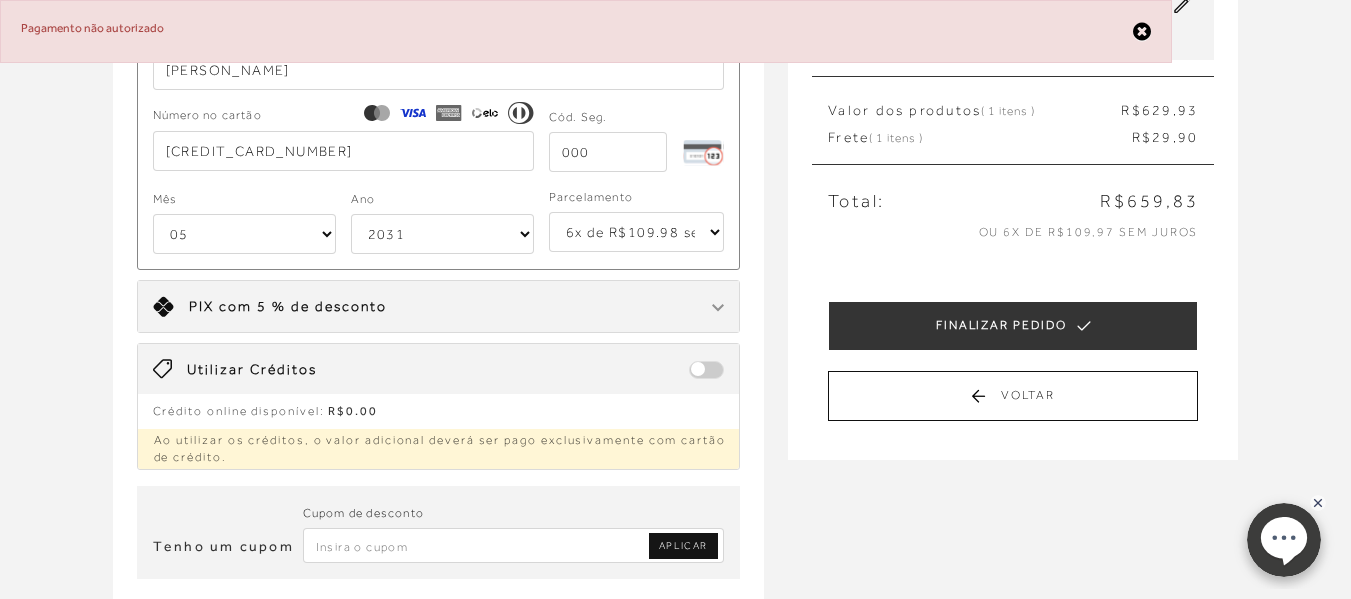 scroll, scrollTop: 27, scrollLeft: 0, axis: vertical 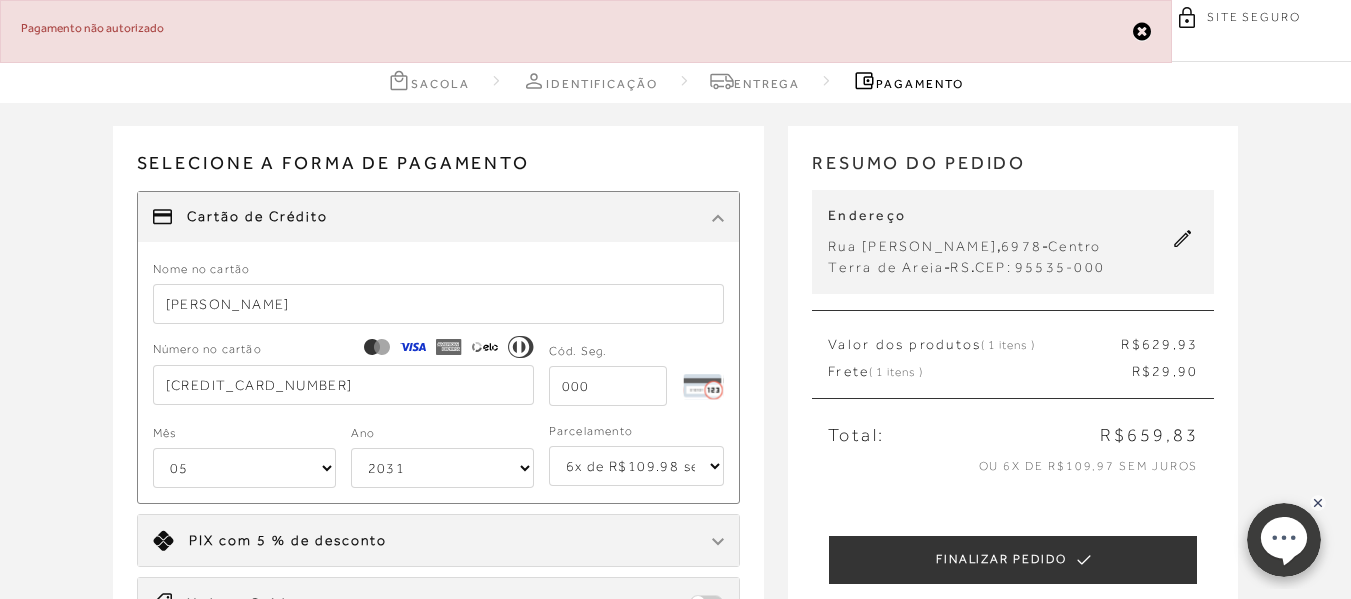 click at bounding box center [608, 386] 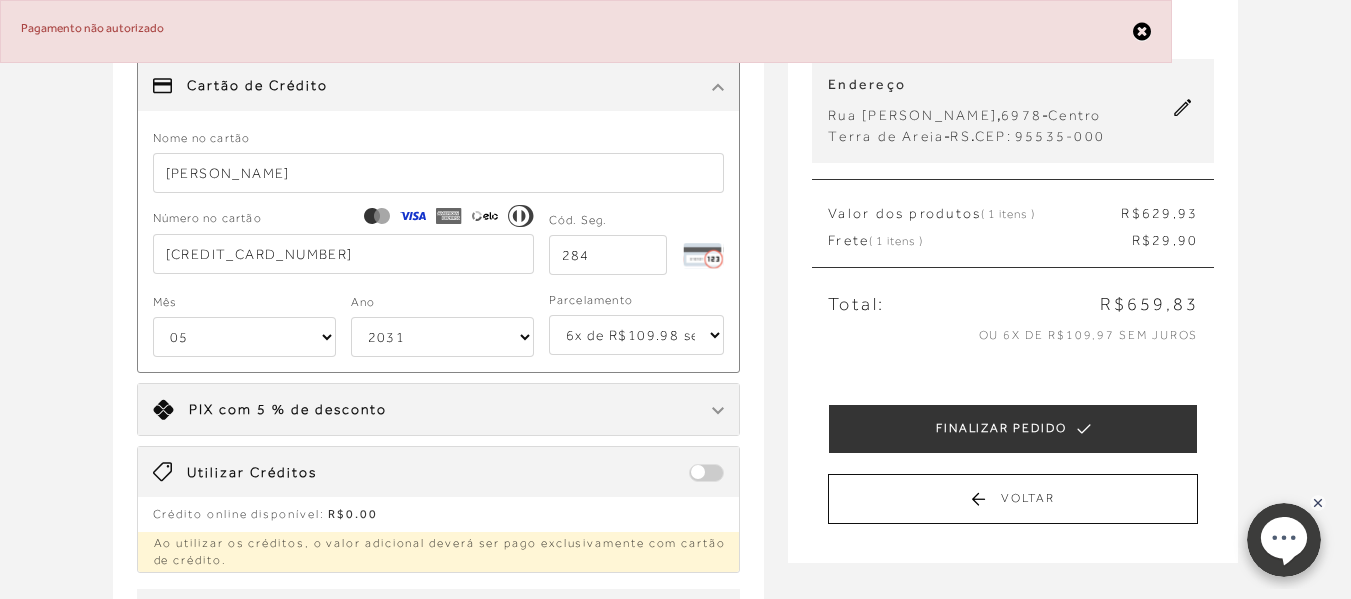 scroll, scrollTop: 110, scrollLeft: 0, axis: vertical 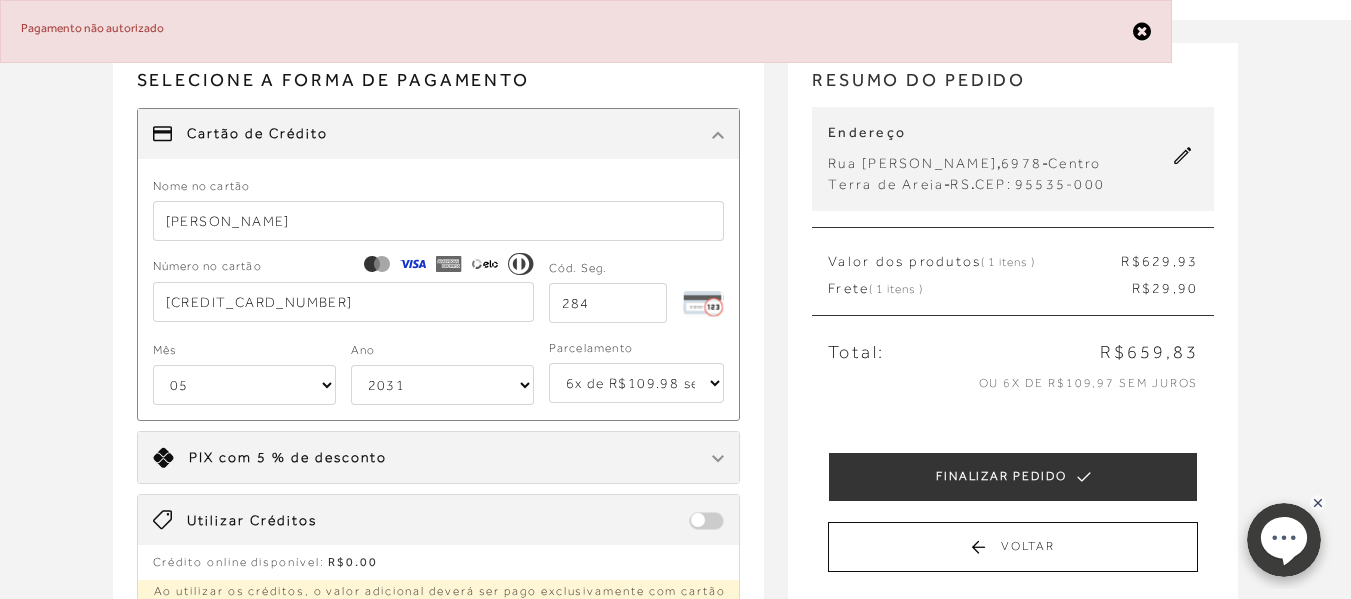 type on "284" 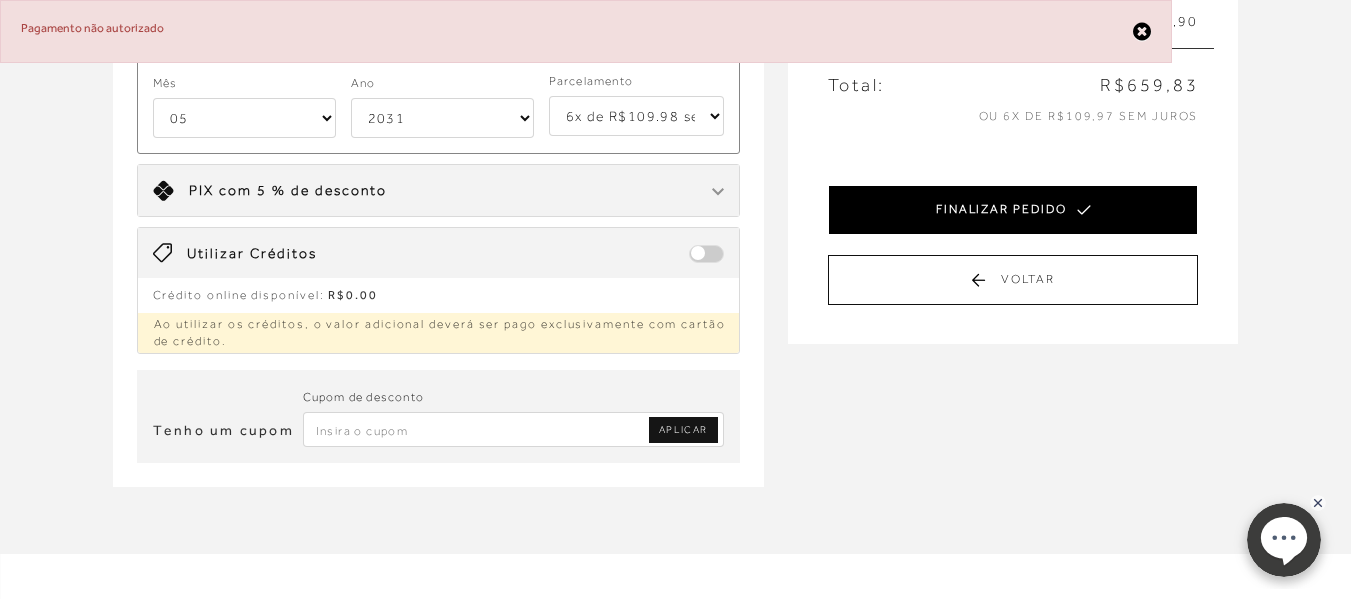 scroll, scrollTop: 199, scrollLeft: 0, axis: vertical 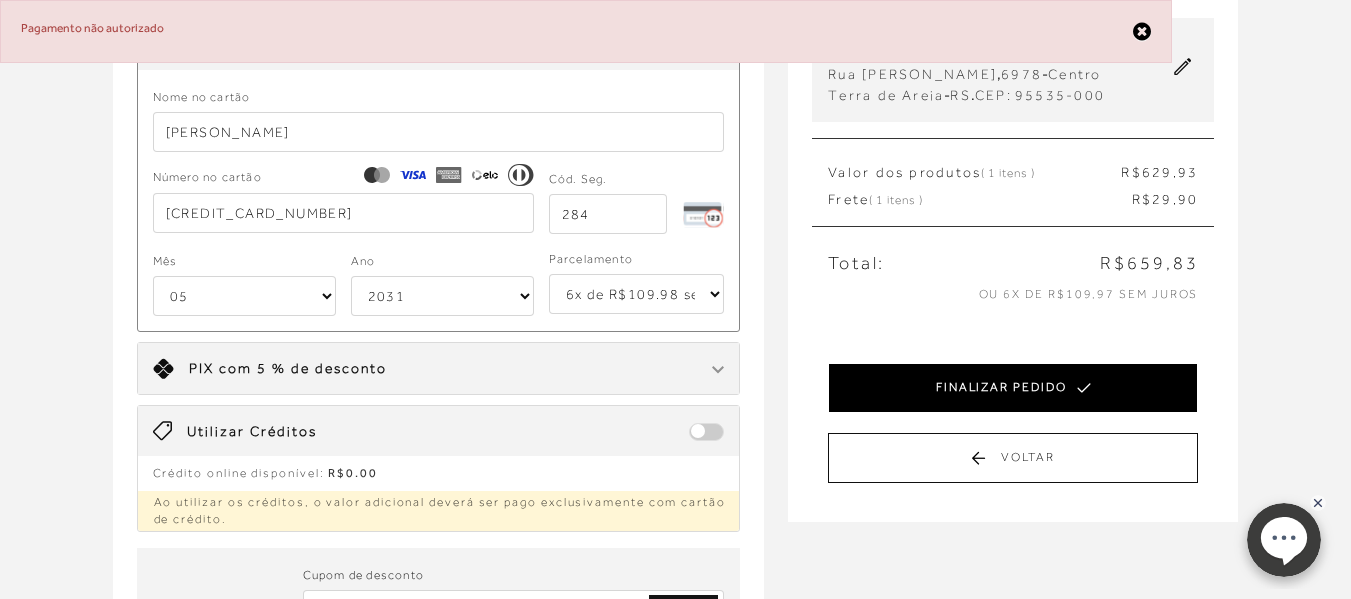 click on "FINALIZAR PEDIDO" at bounding box center (1013, 388) 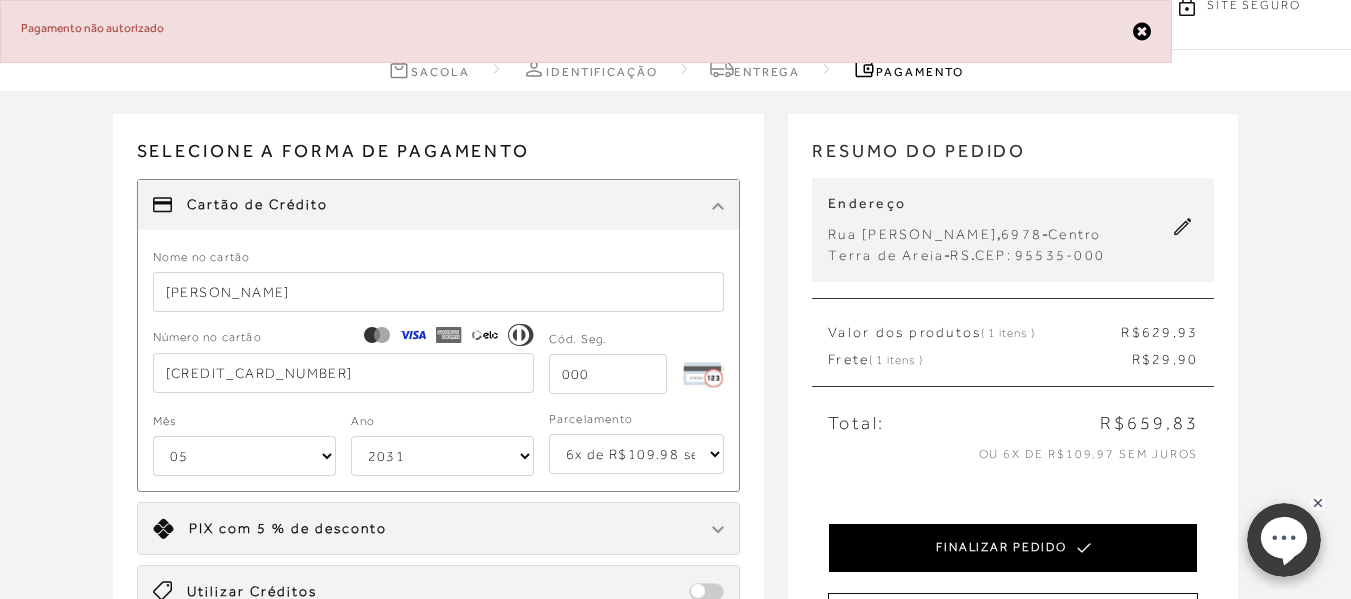 scroll, scrollTop: 38, scrollLeft: 0, axis: vertical 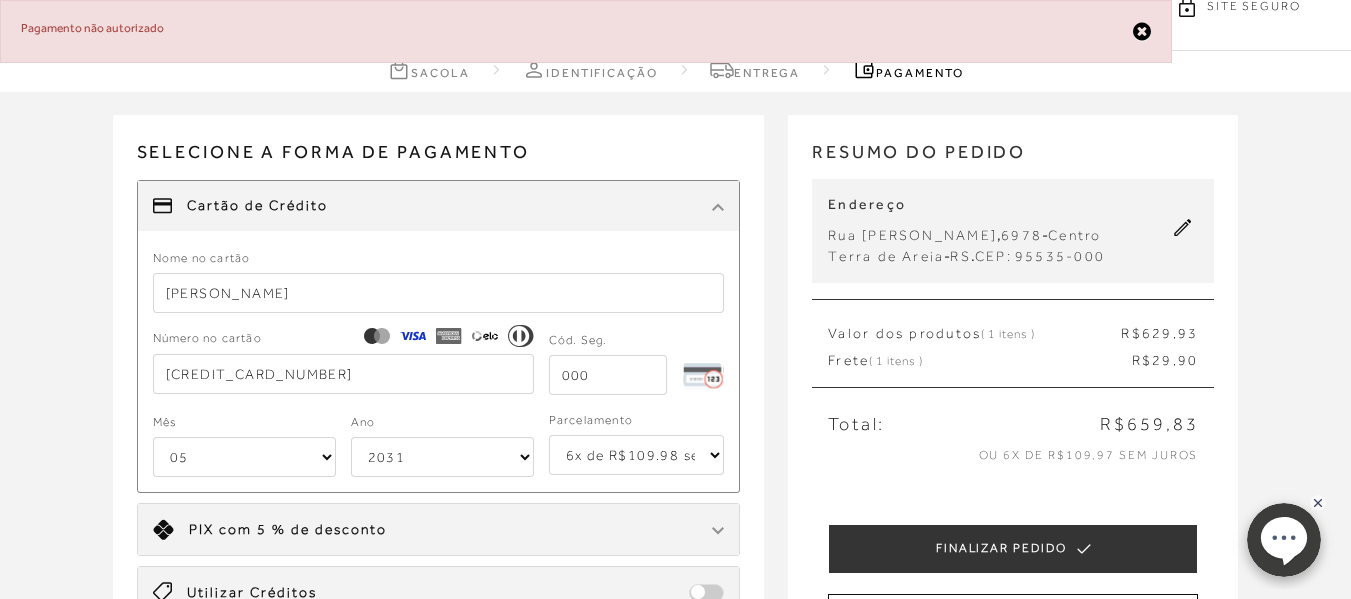 drag, startPoint x: 904, startPoint y: 392, endPoint x: 804, endPoint y: 512, distance: 156.20499 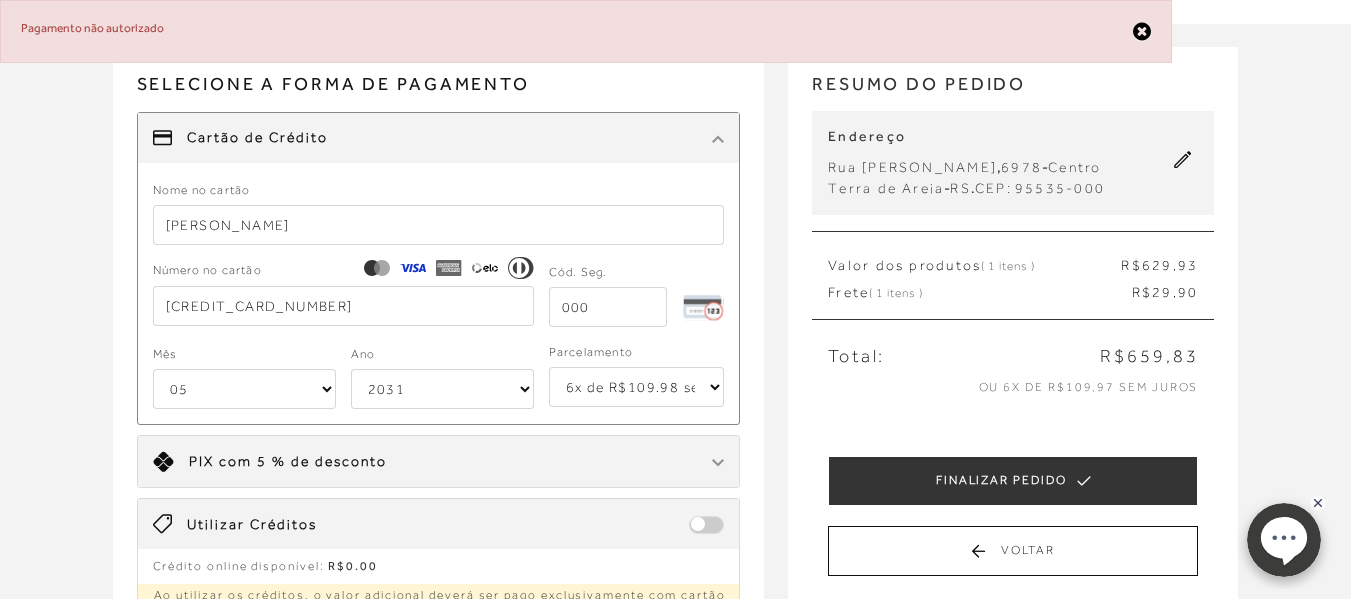 click on "RESUMO DO PEDIDO
Endereço
[STREET_ADDRESS][PERSON_NAME]
[GEOGRAPHIC_DATA]  -
[GEOGRAPHIC_DATA]  .
CEP:
95535-000
[PERSON_NAME] TRATORADO EM COURO PRETO DE CADARÇO
CÓD: 14100006136
Tamanho : 36
Quantidade 1
R$ 629 ,93" at bounding box center [1013, 331] 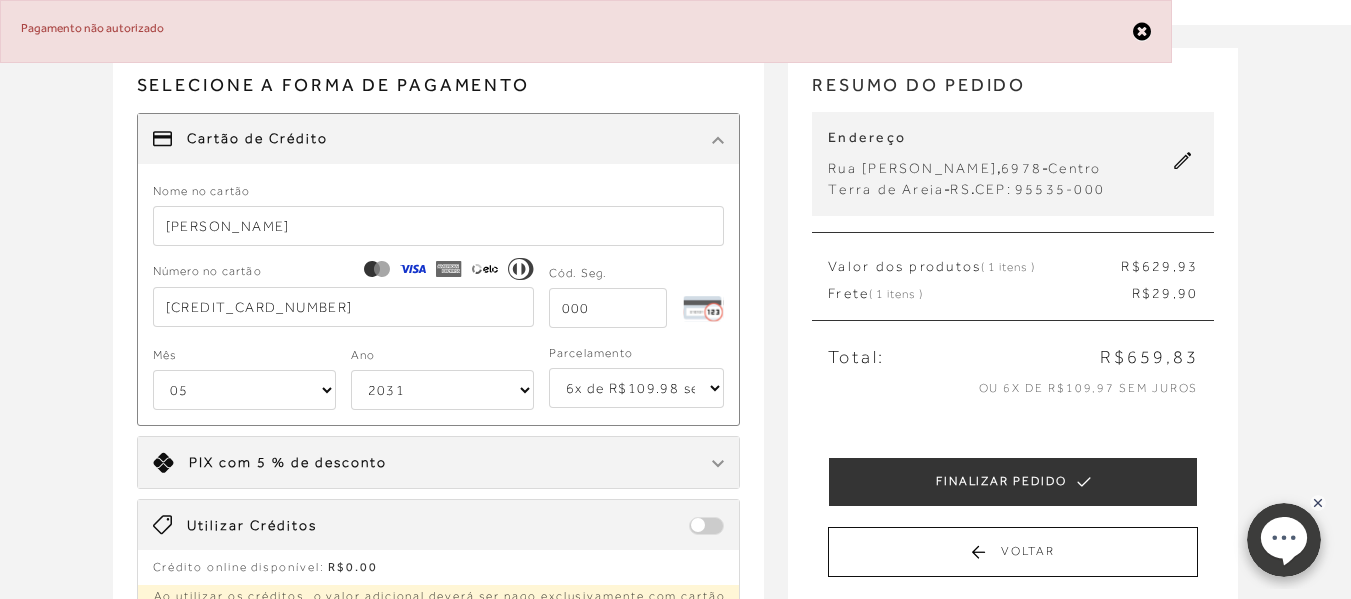 scroll, scrollTop: 104, scrollLeft: 0, axis: vertical 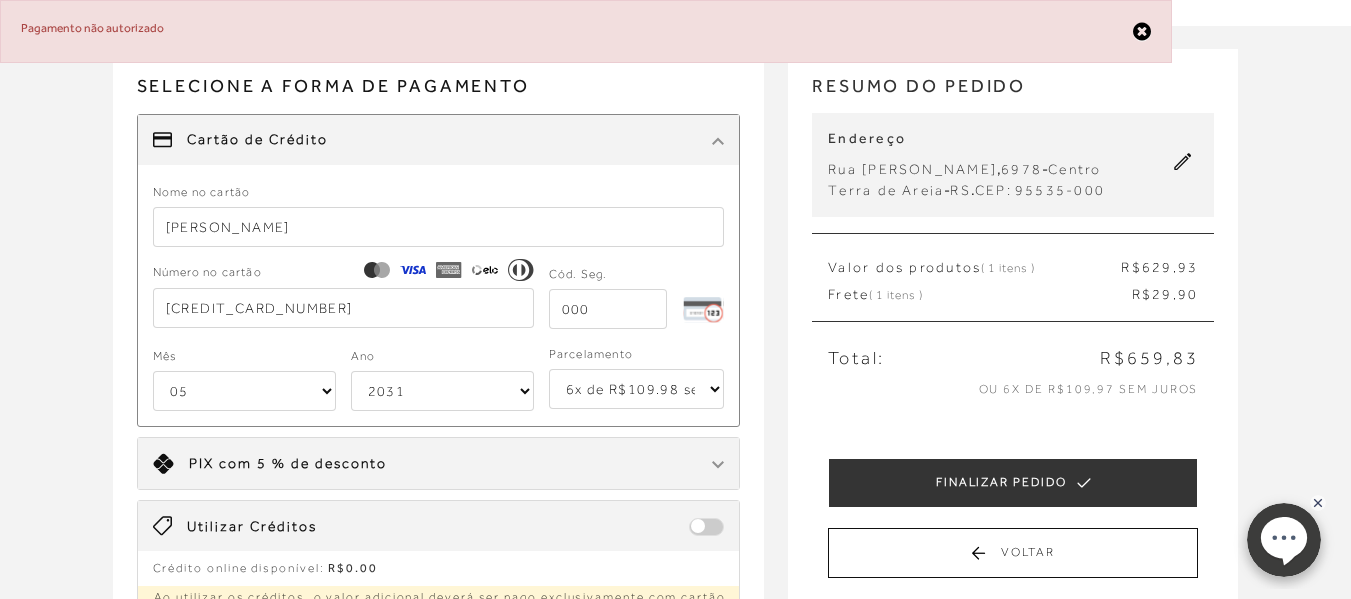 click at bounding box center (608, 309) 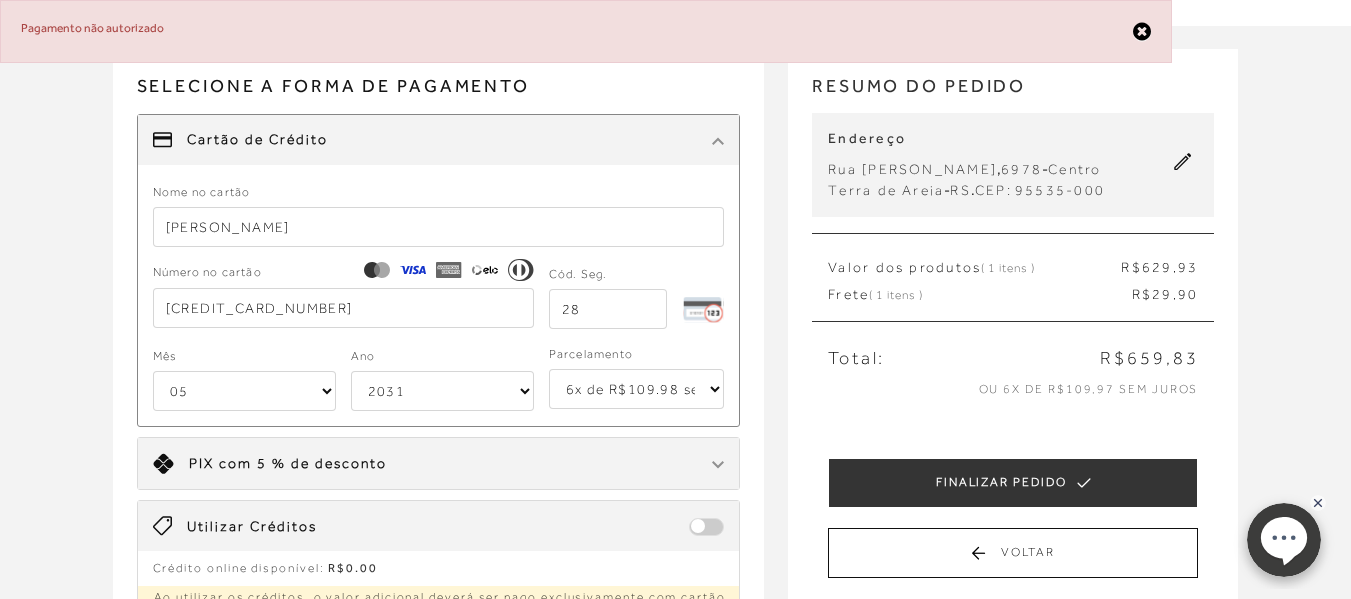 type on "284" 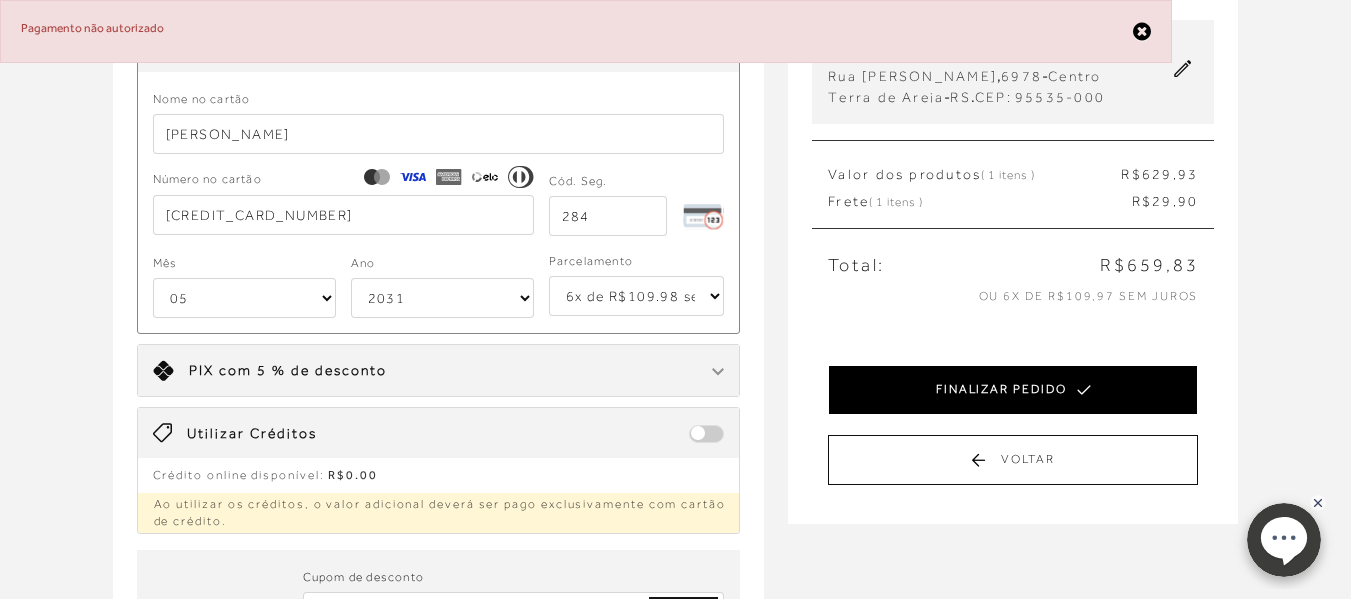 scroll, scrollTop: 198, scrollLeft: 0, axis: vertical 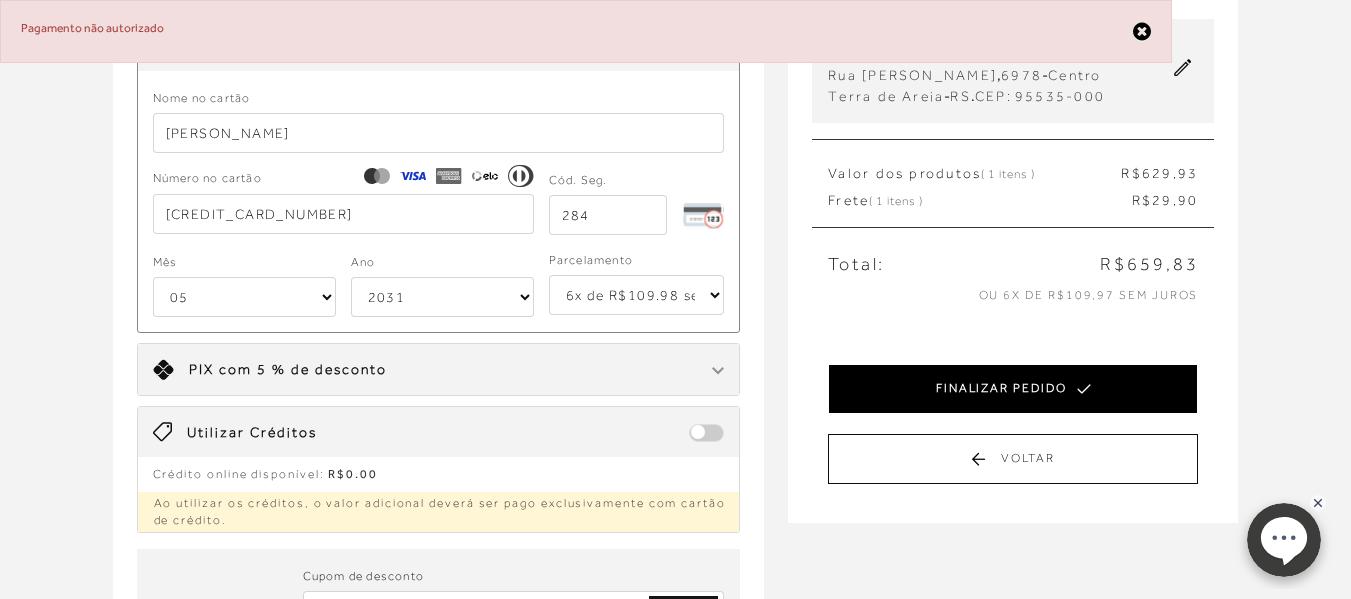 click on "FINALIZAR PEDIDO" at bounding box center [1013, 389] 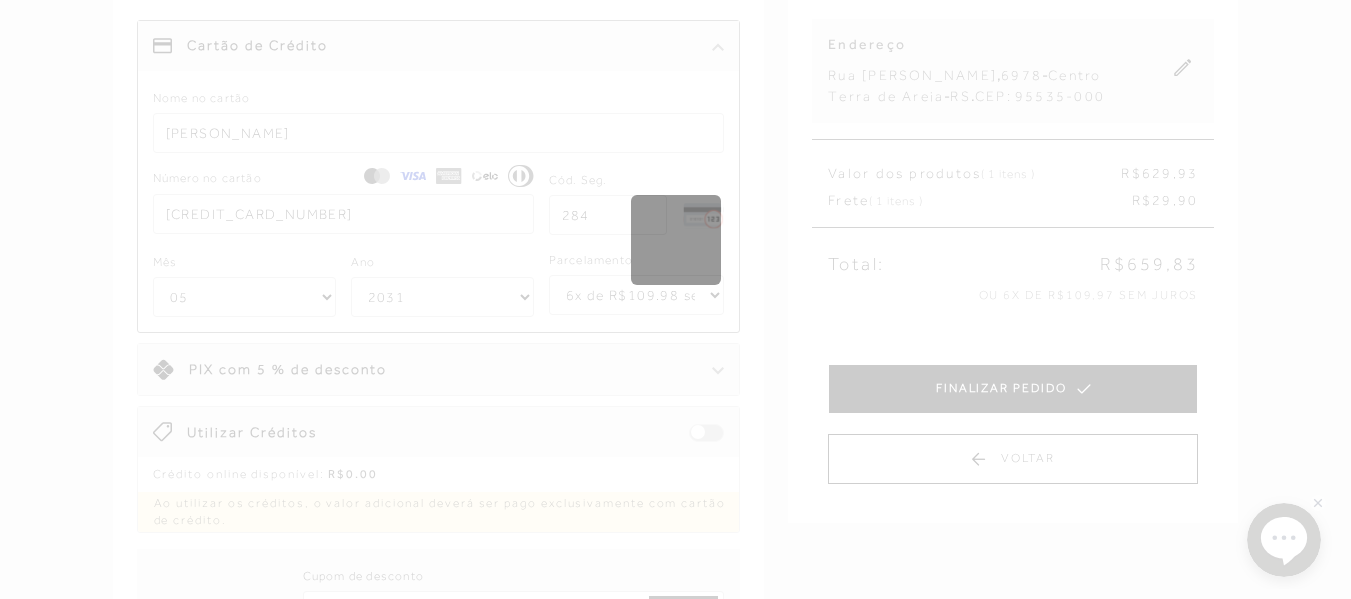 scroll, scrollTop: 0, scrollLeft: 0, axis: both 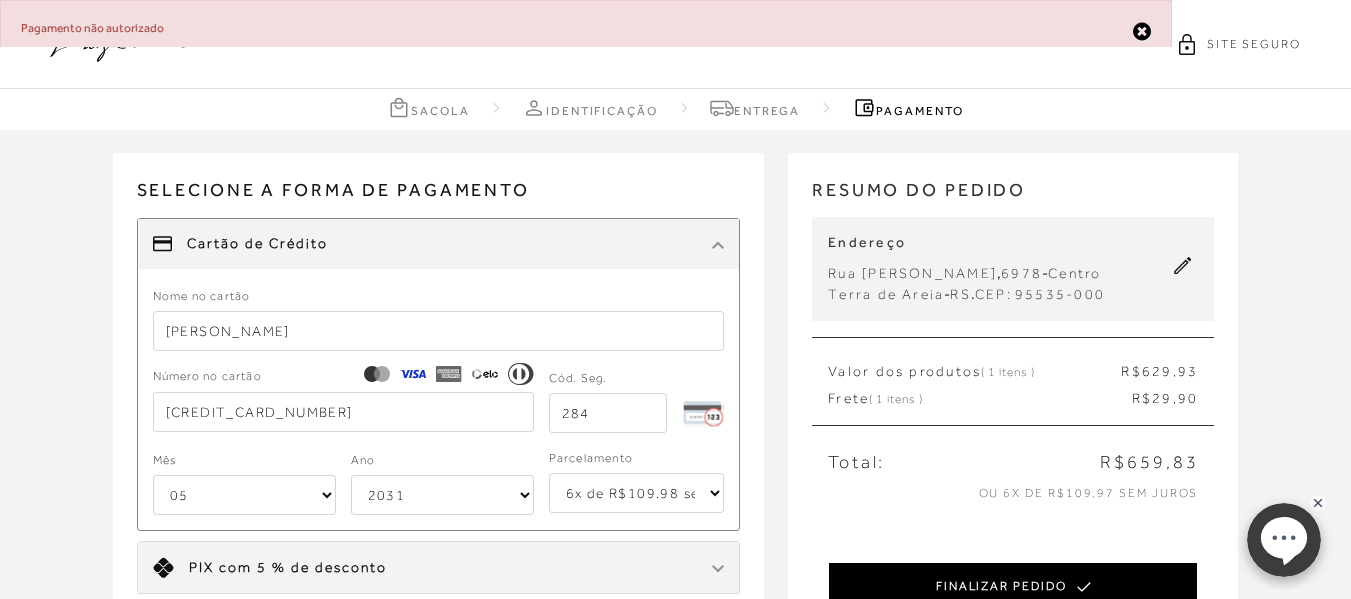 type 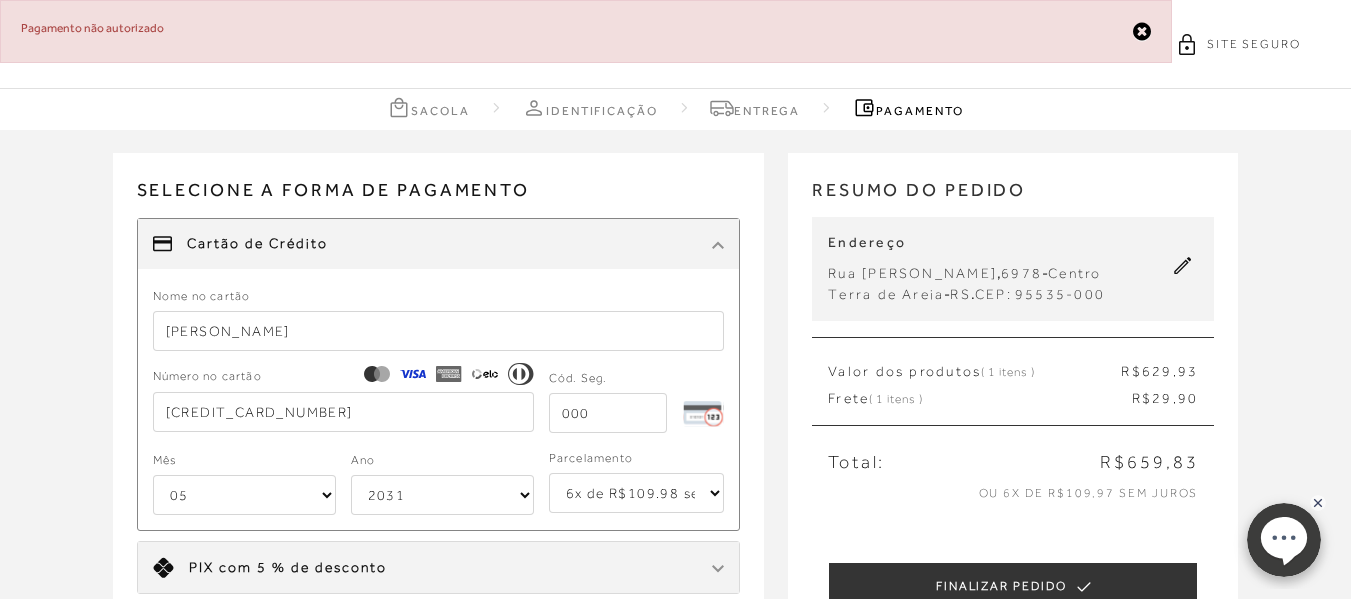 click on "Pagamento não autorizado" at bounding box center [586, 31] 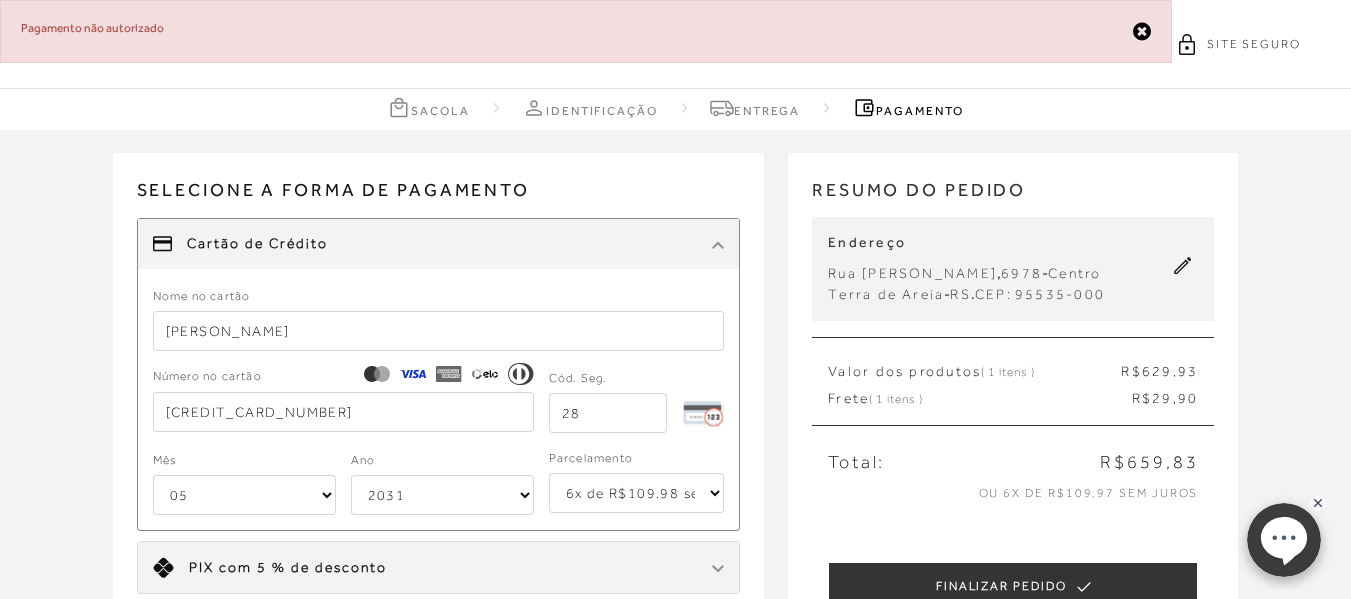 type on "284" 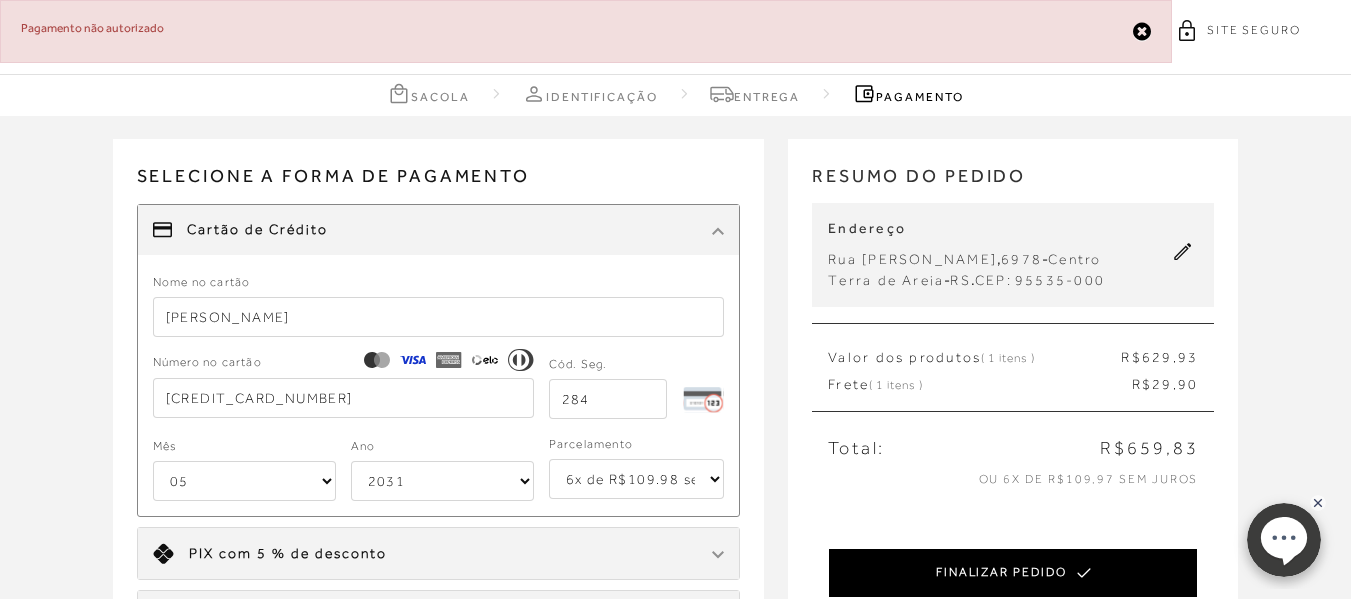 scroll, scrollTop: 99, scrollLeft: 0, axis: vertical 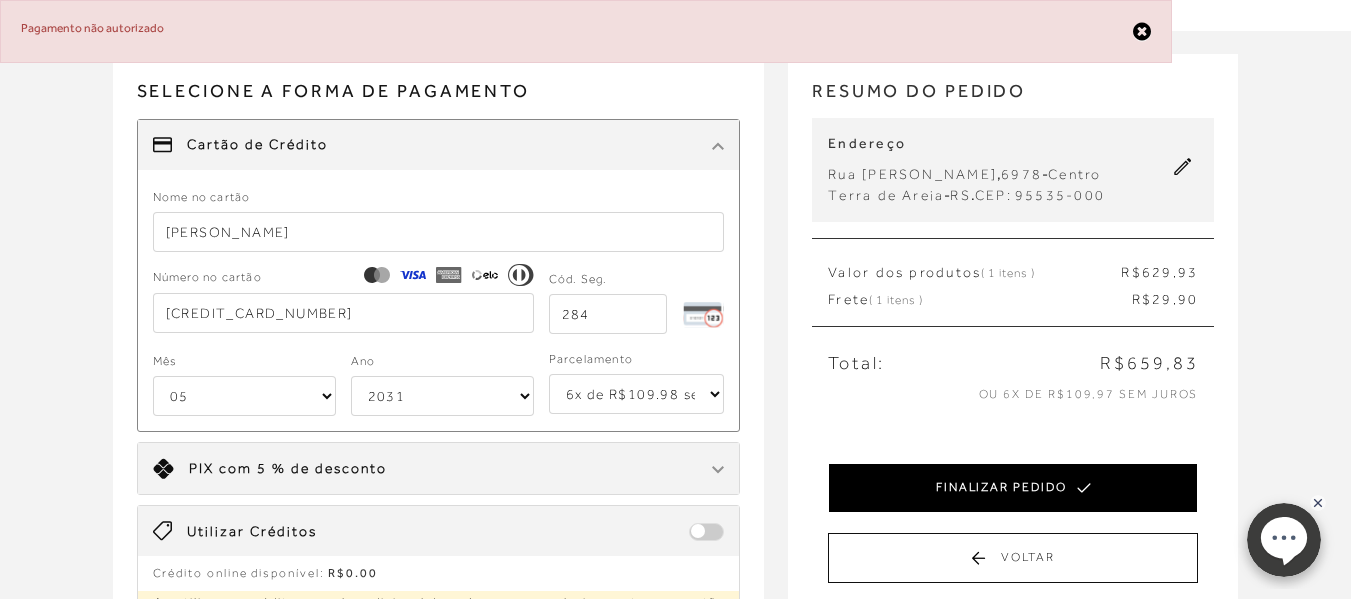 click on "FINALIZAR PEDIDO" at bounding box center [1013, 488] 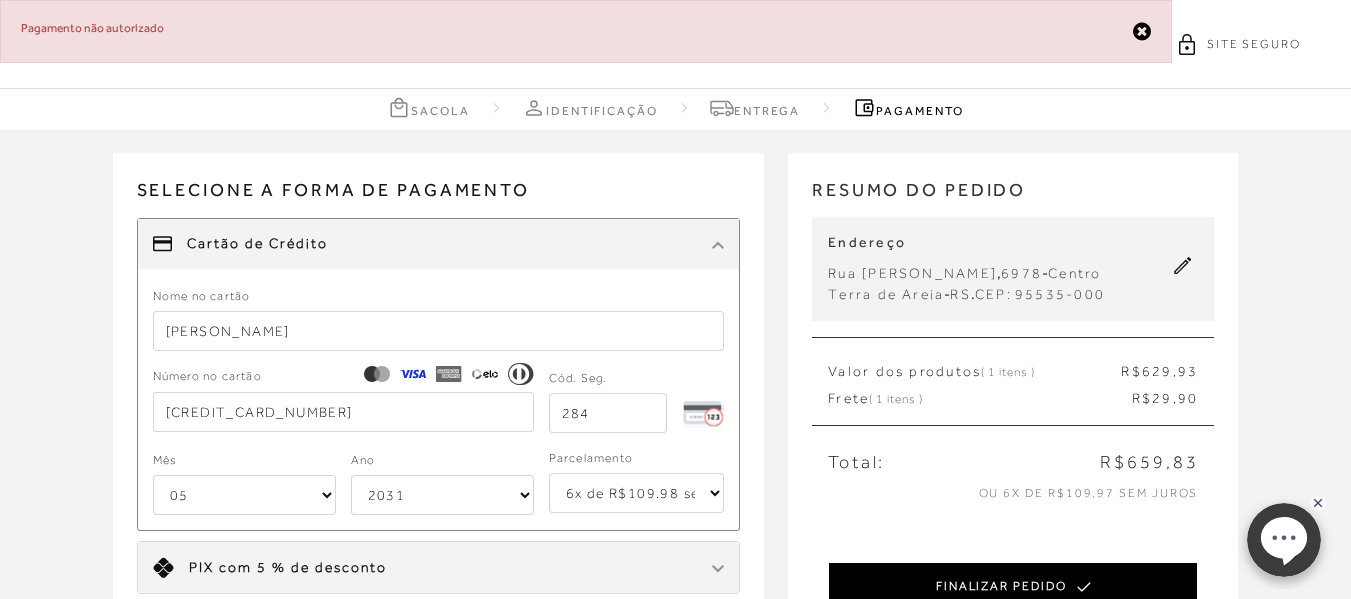 select on "05" 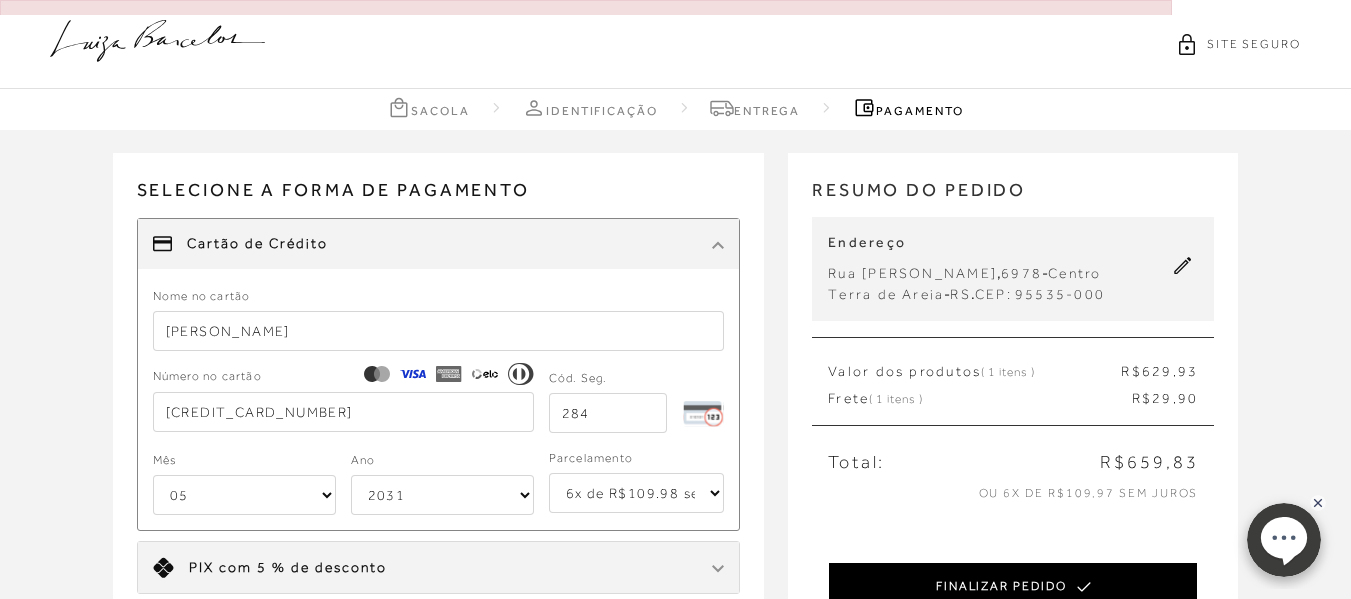 type 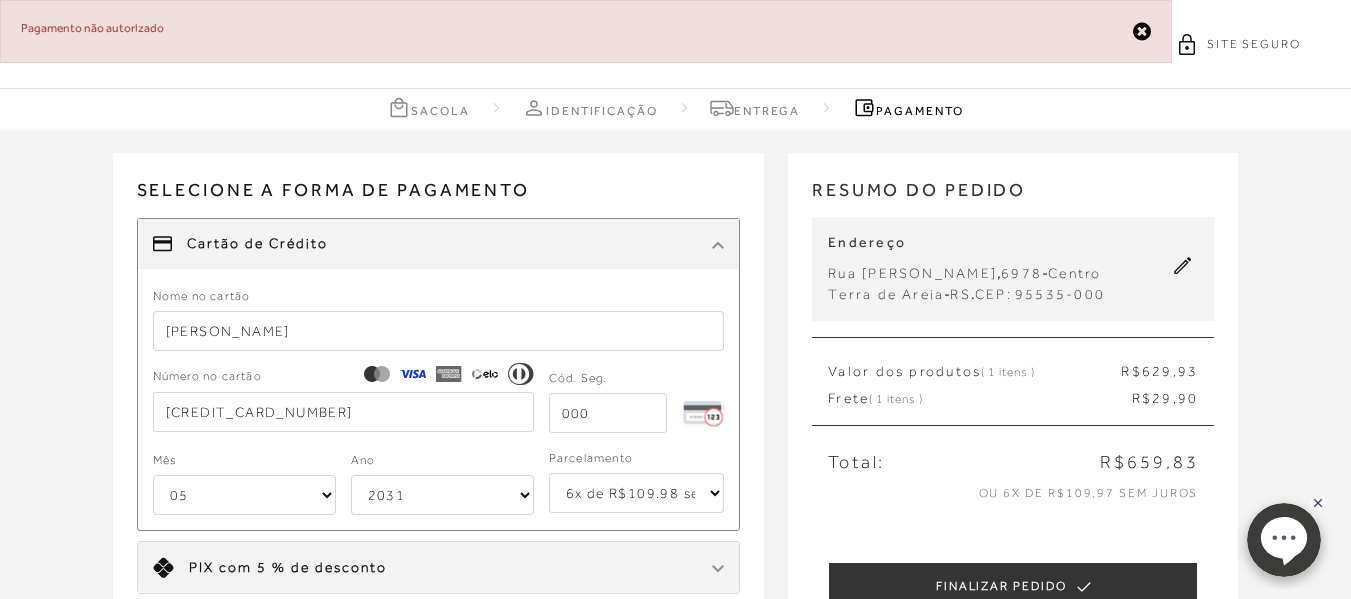 drag, startPoint x: 374, startPoint y: 426, endPoint x: 59, endPoint y: 436, distance: 315.1587 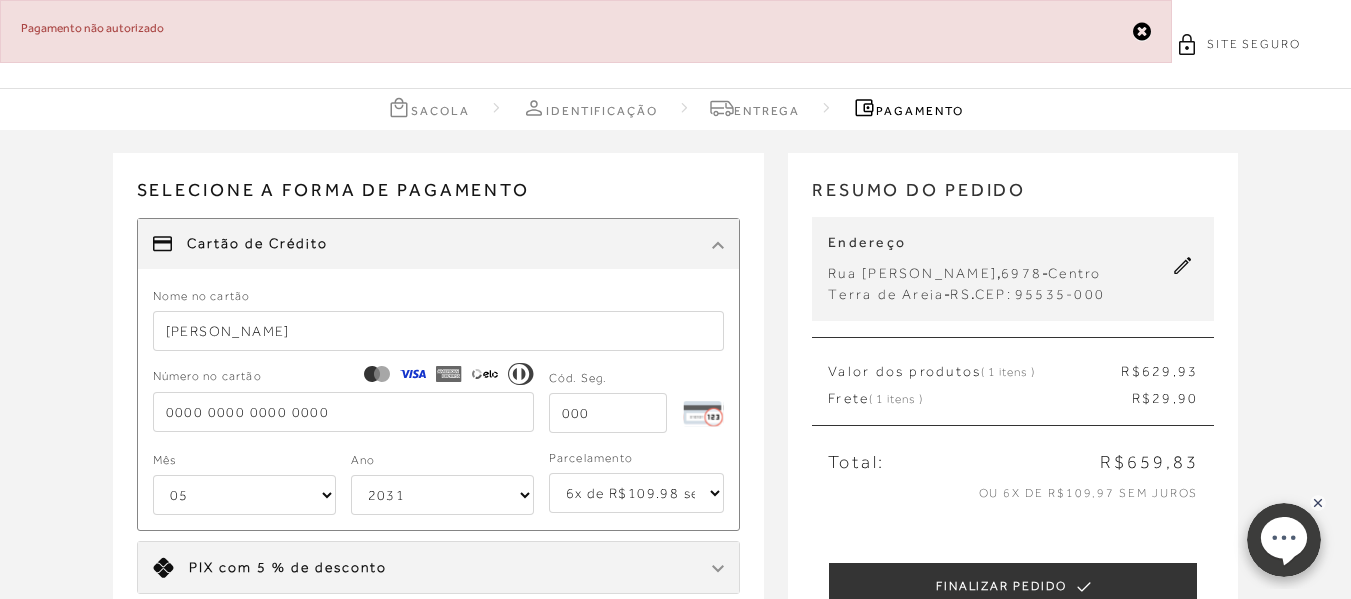 type 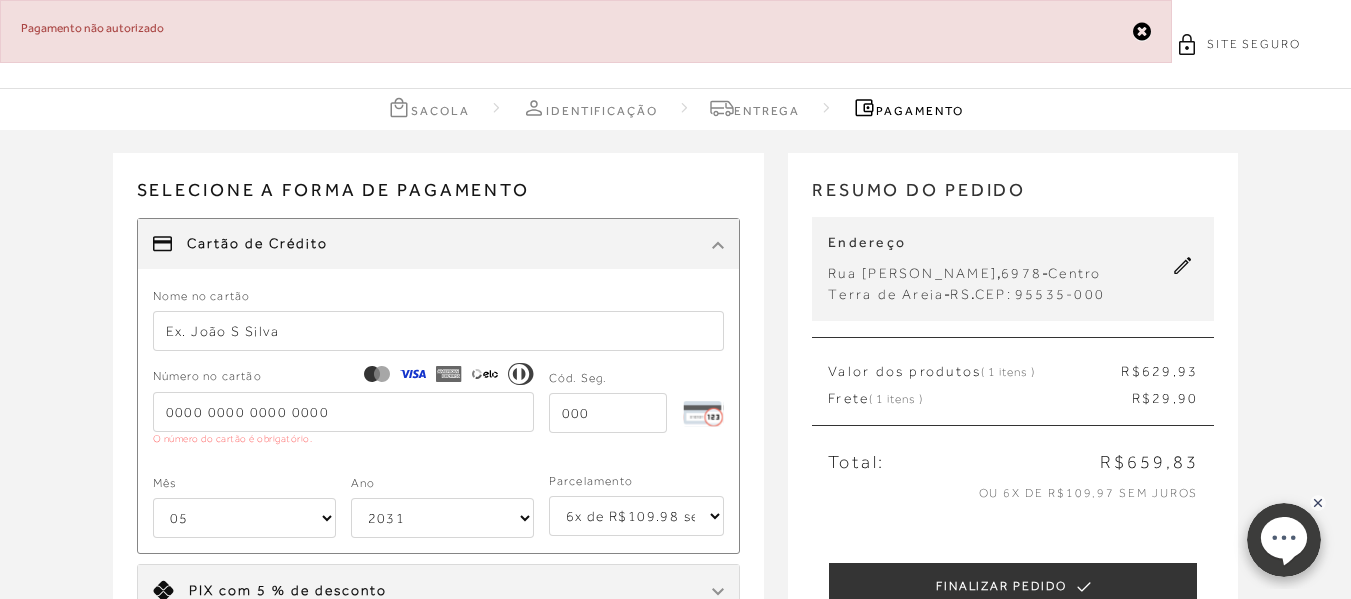 type 